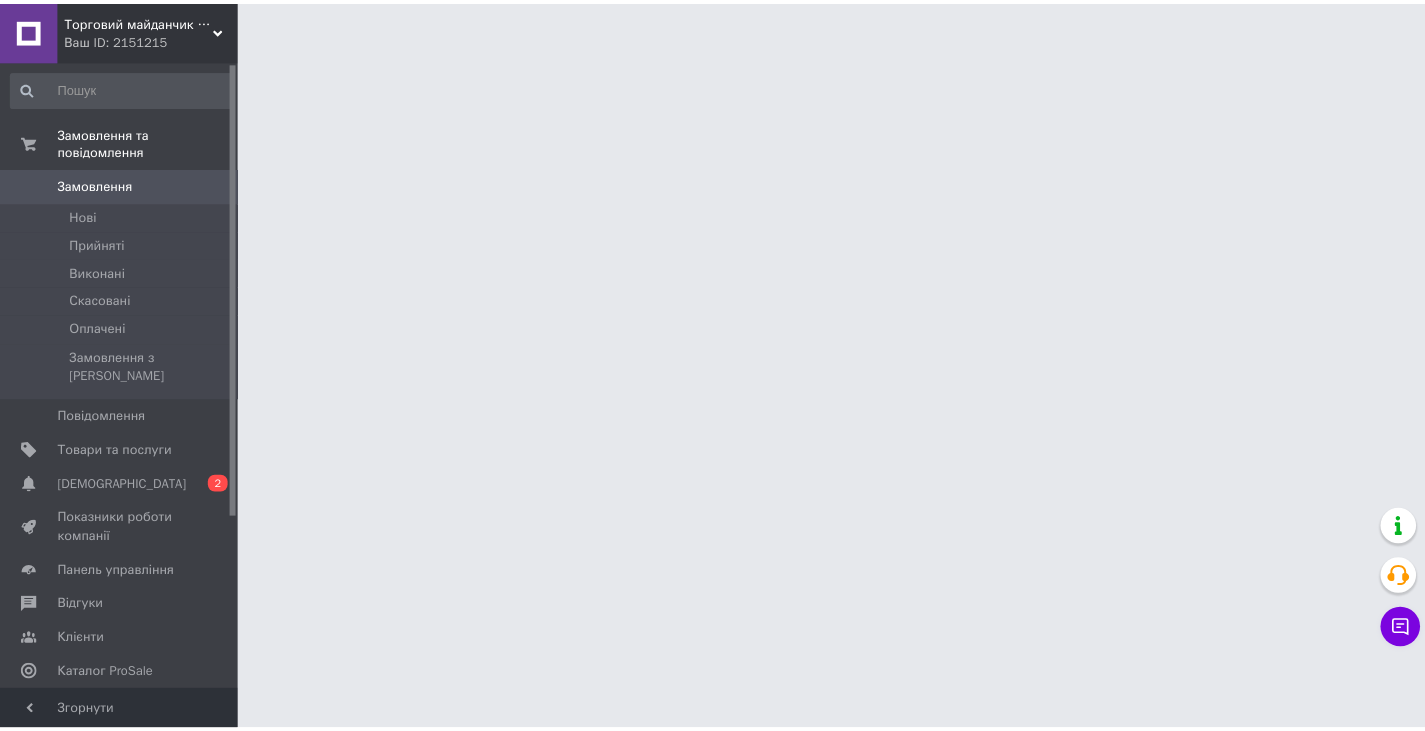 scroll, scrollTop: 0, scrollLeft: 0, axis: both 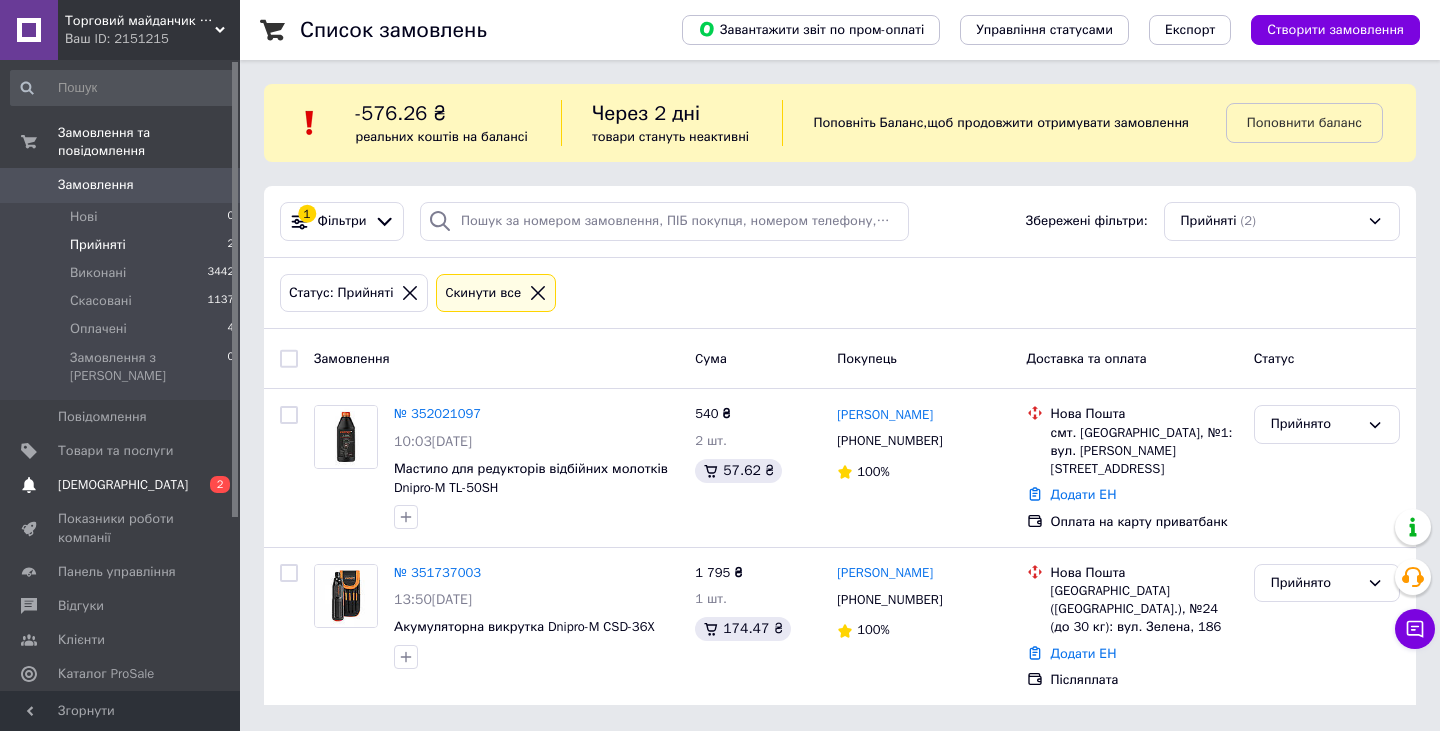 click on "0 2" at bounding box center [212, 485] 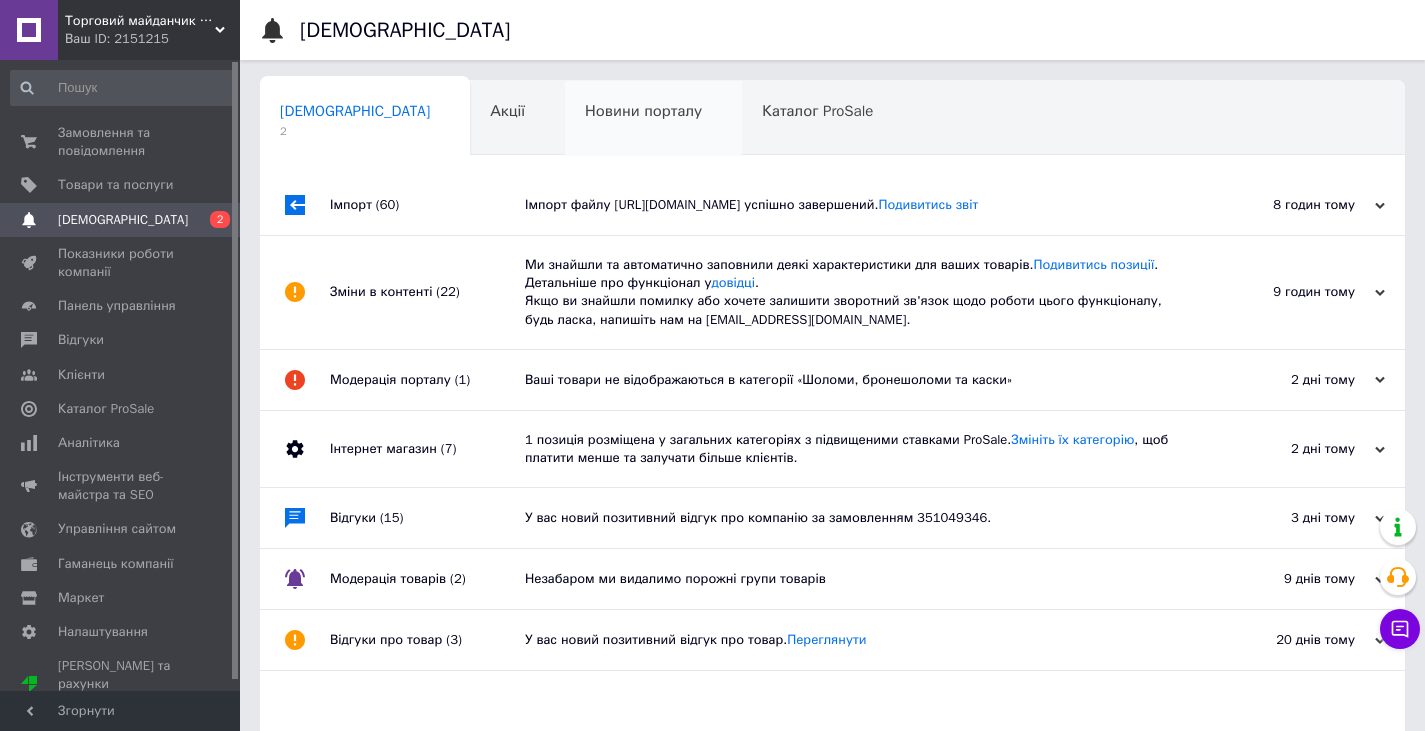 click on "Новини порталу" at bounding box center (643, 111) 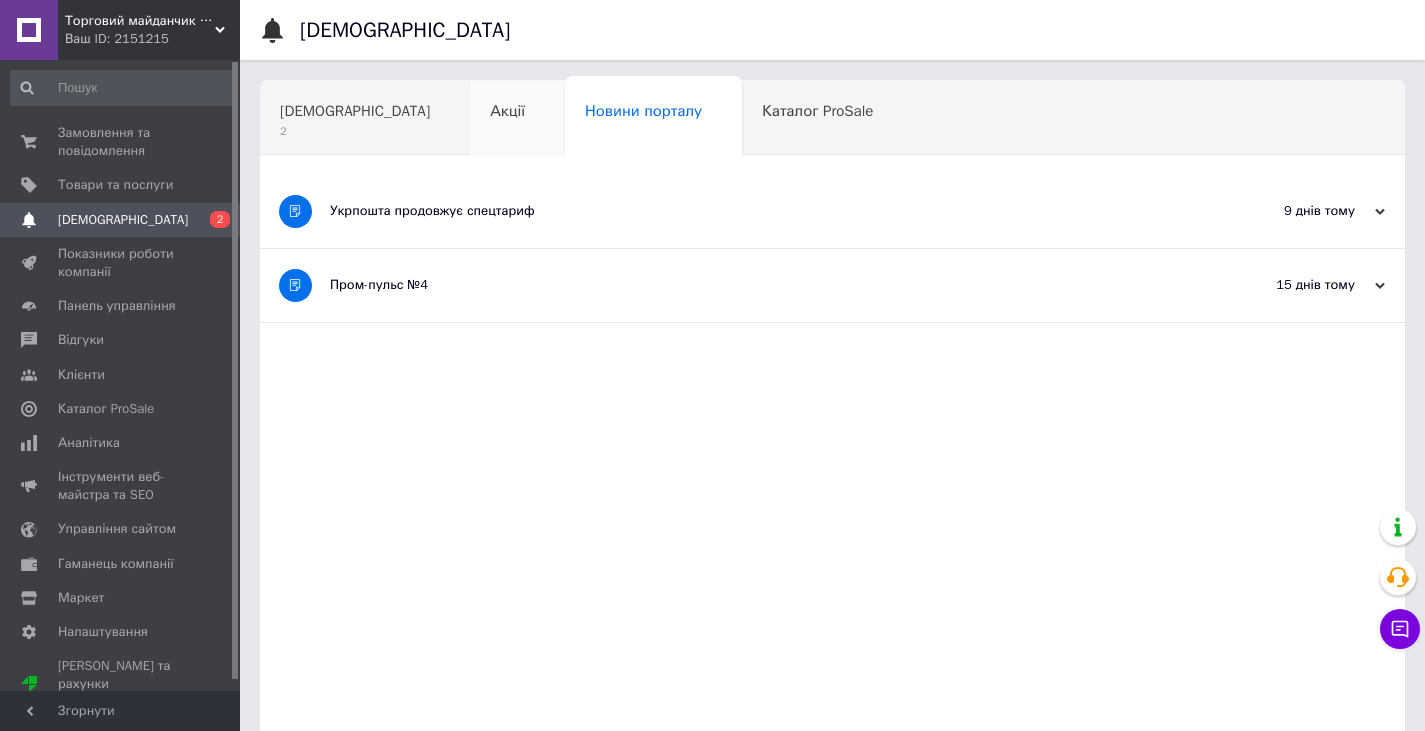 click on "Акції" at bounding box center [517, 119] 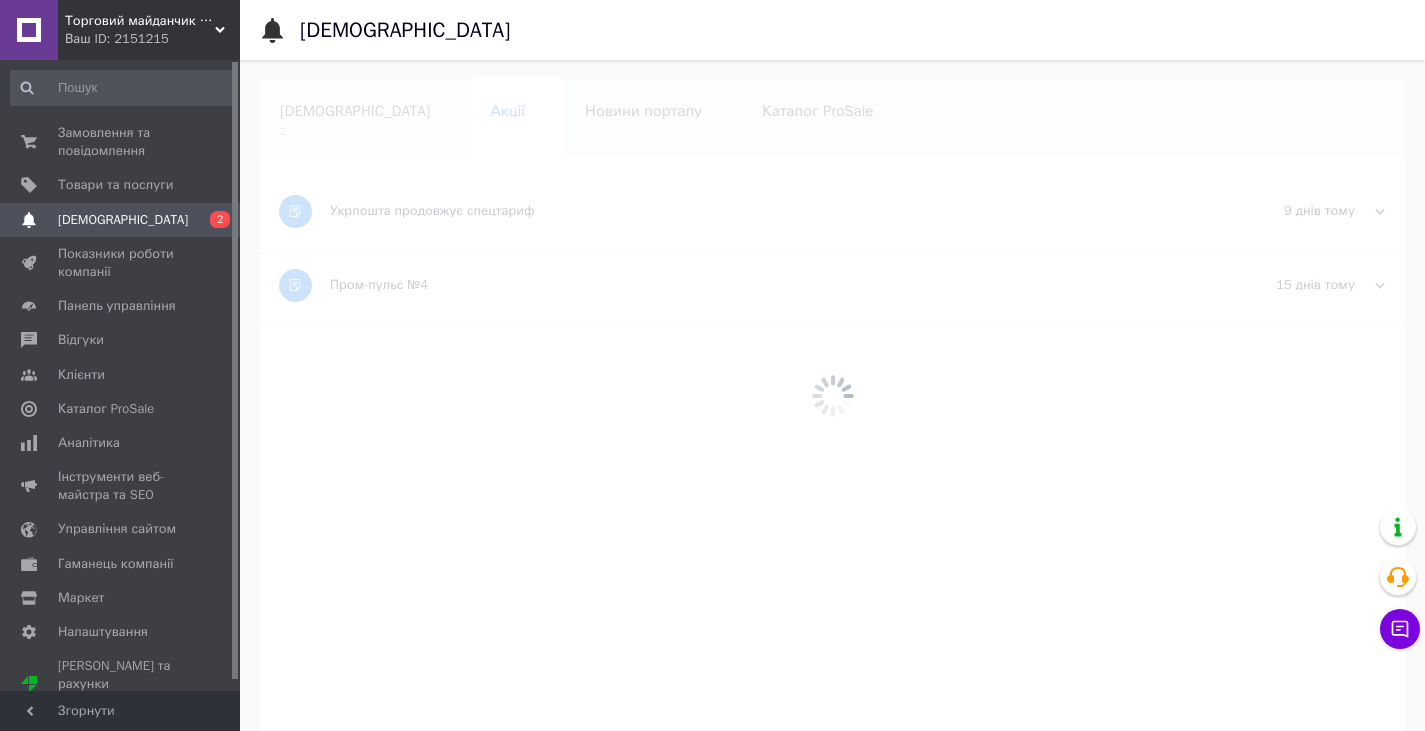 click on "[DEMOGRAPHIC_DATA]" at bounding box center (355, 111) 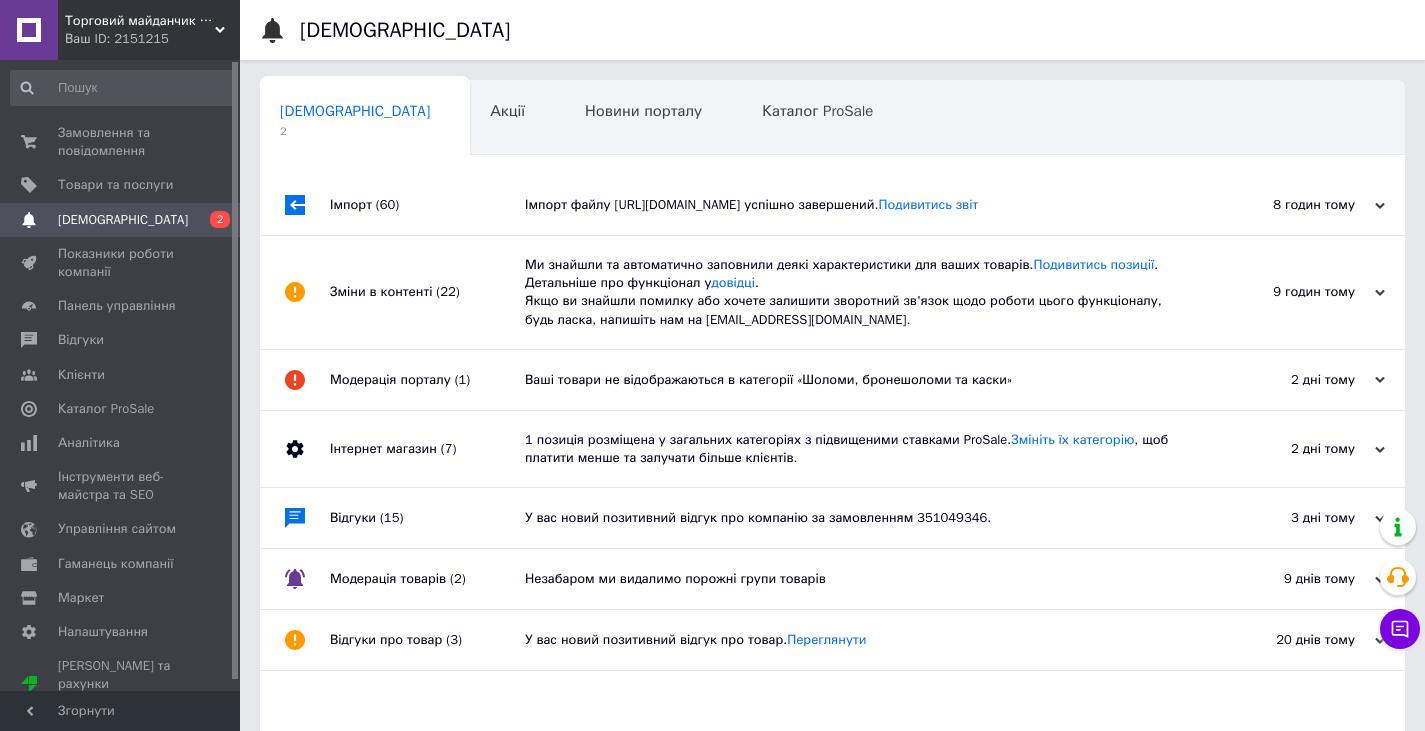 click on "Імпорт файлу https://mangalzavod.com.ua/products_feed.xml?hash_tag=8368a75acdbd0488a2d8a18e3d8f3e30&sales_notes=&product_ids=&label_ids=12226389&exclude_fields=&html_description=1&yandex_cpa=&process_presence_sure=&languages=uk%2Cru&extra_fields=&group_ids= успішно завершений.  Подивитись звіт" at bounding box center (855, 205) 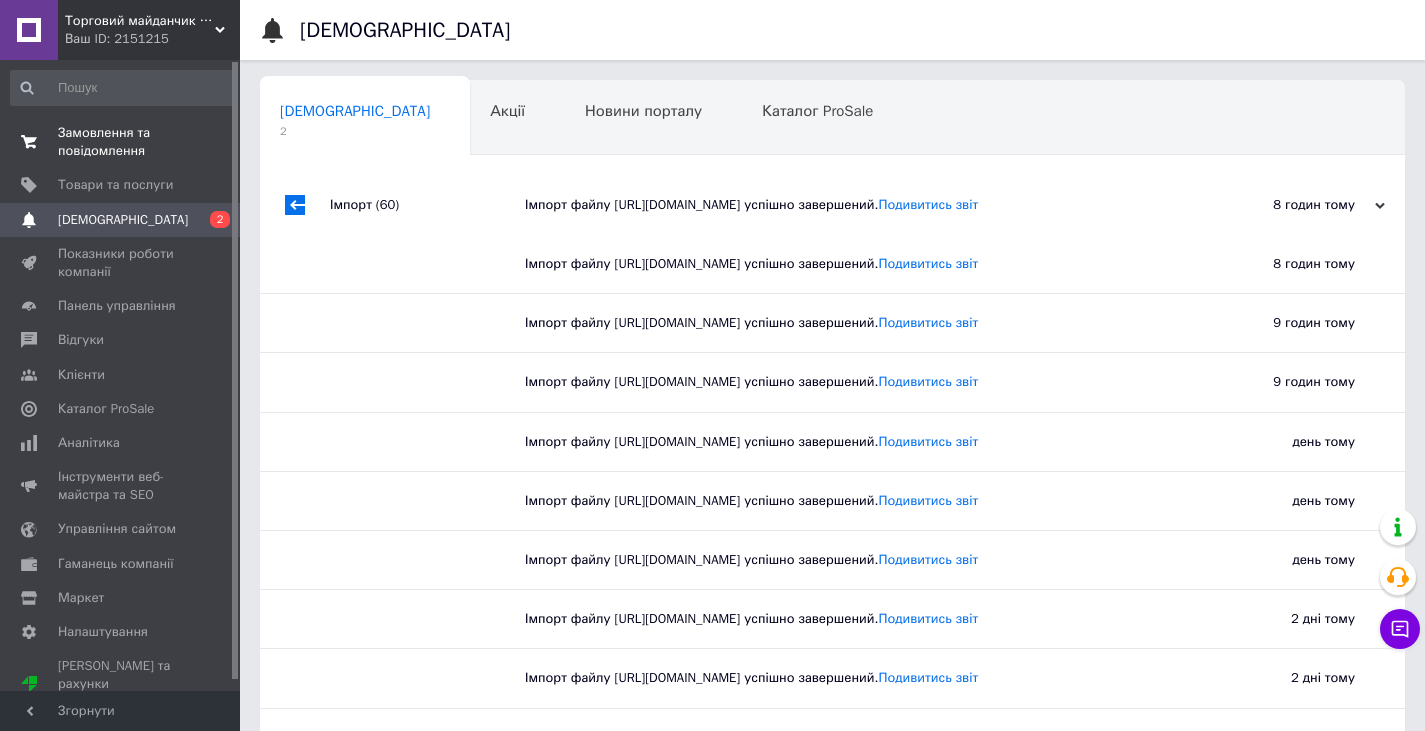 click on "Замовлення та повідомлення" at bounding box center (121, 142) 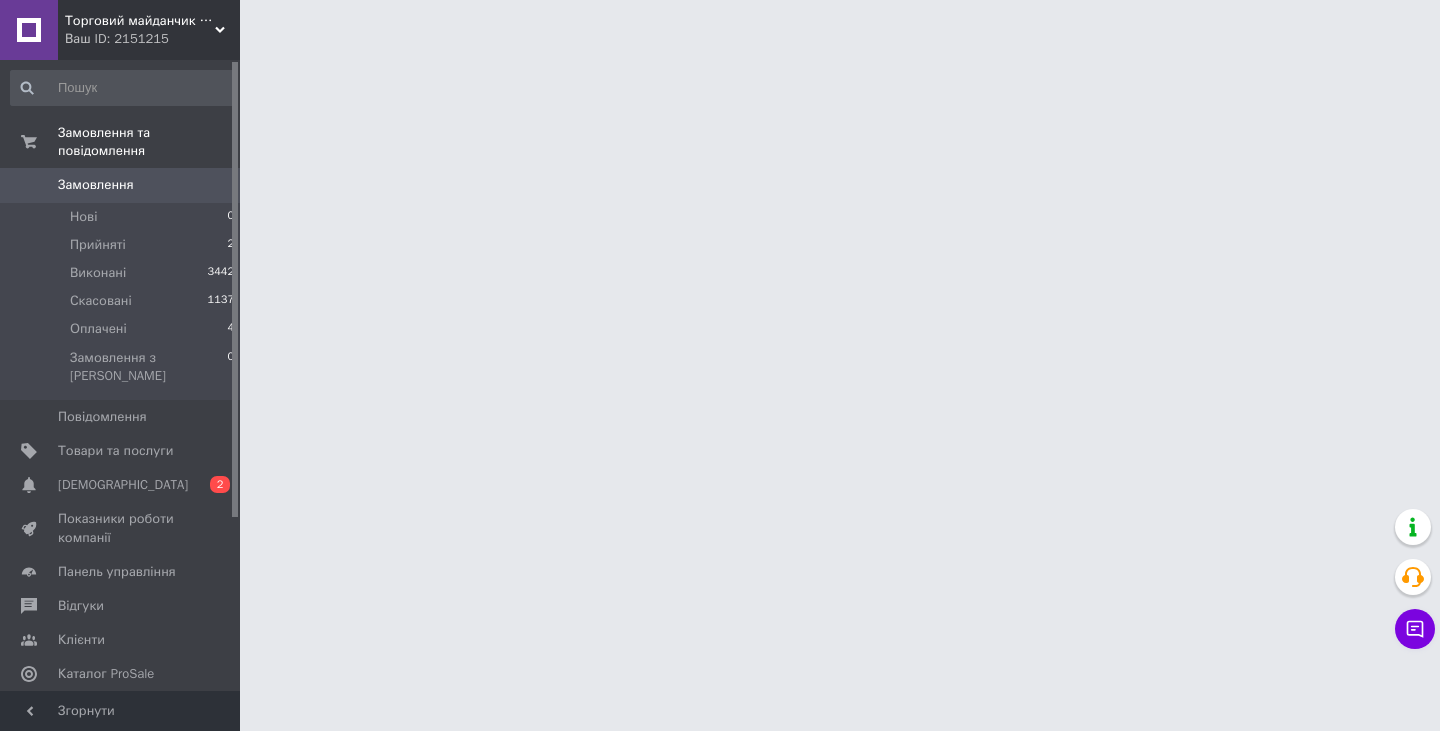 click on "0 2" at bounding box center (212, 485) 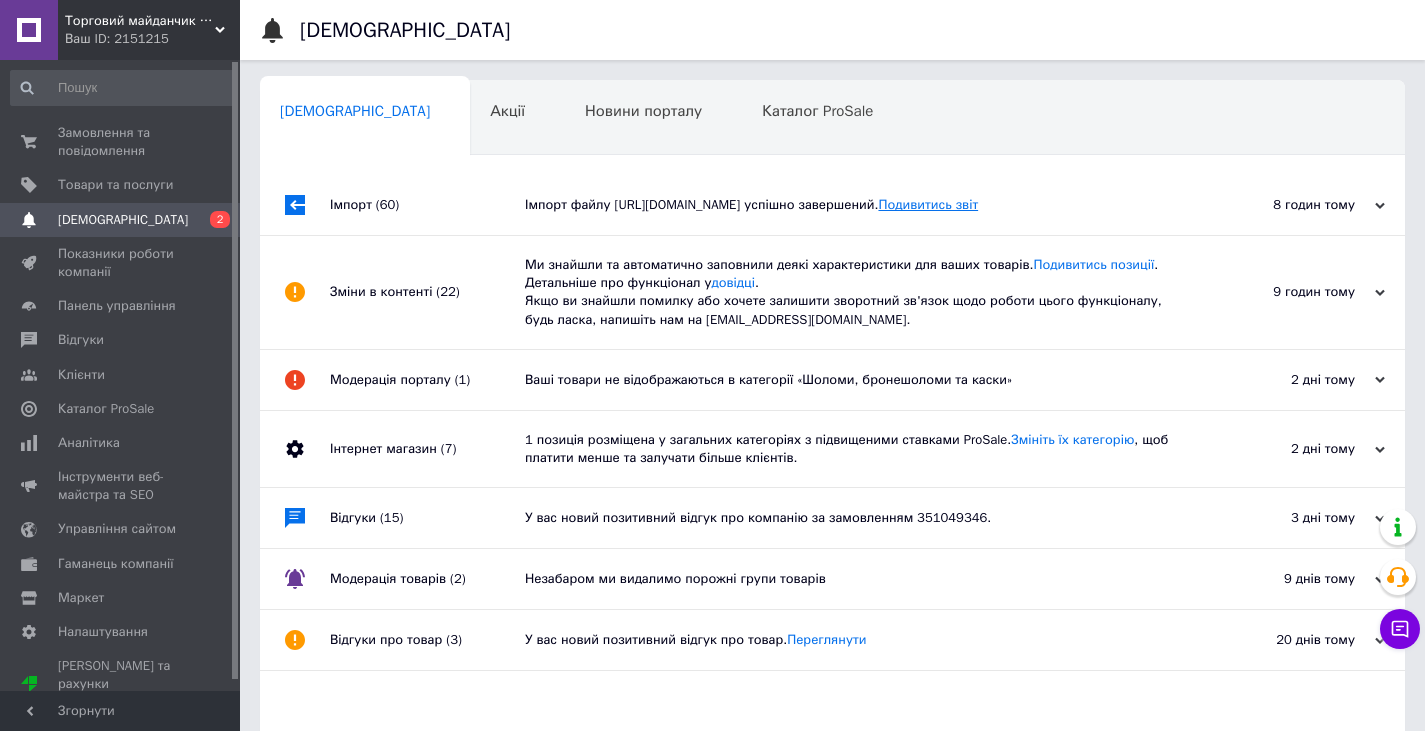 click on "Подивитись звіт" at bounding box center [928, 204] 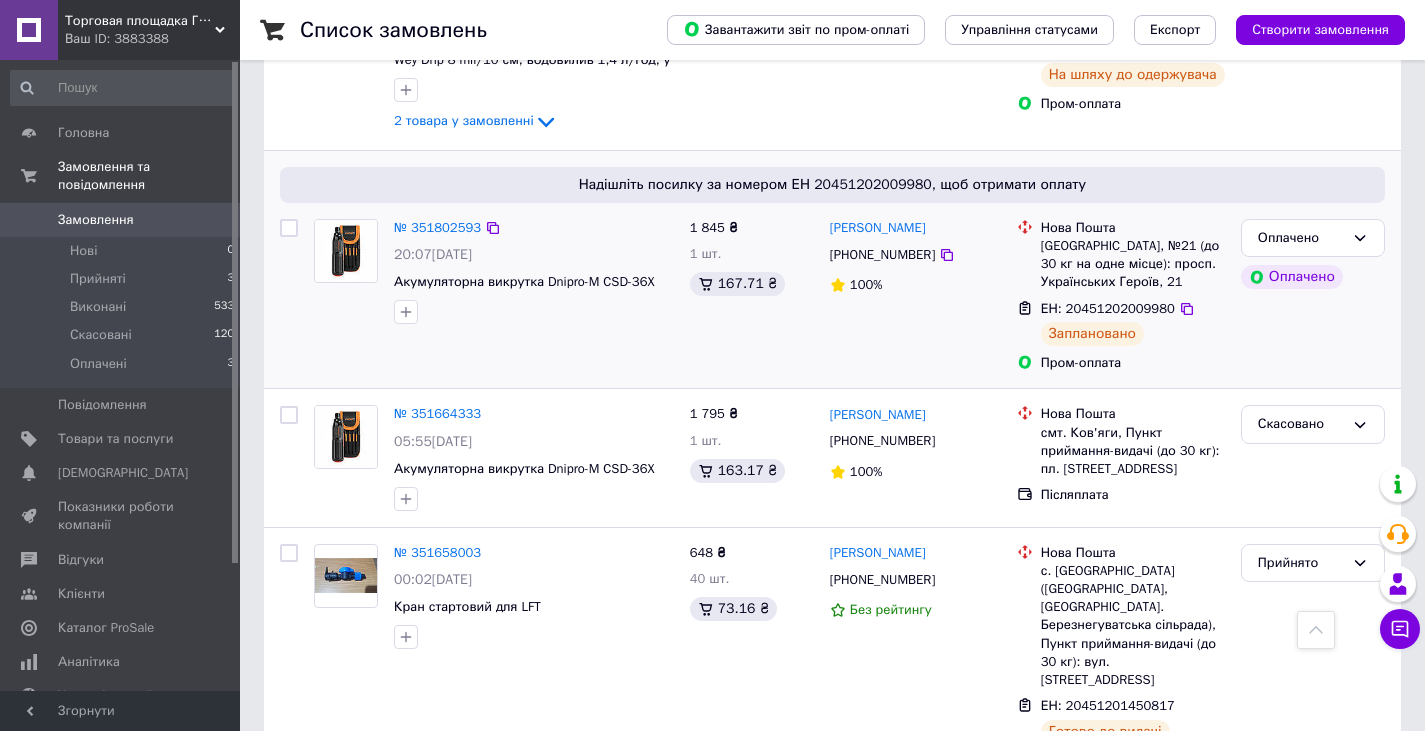 scroll, scrollTop: 1000, scrollLeft: 0, axis: vertical 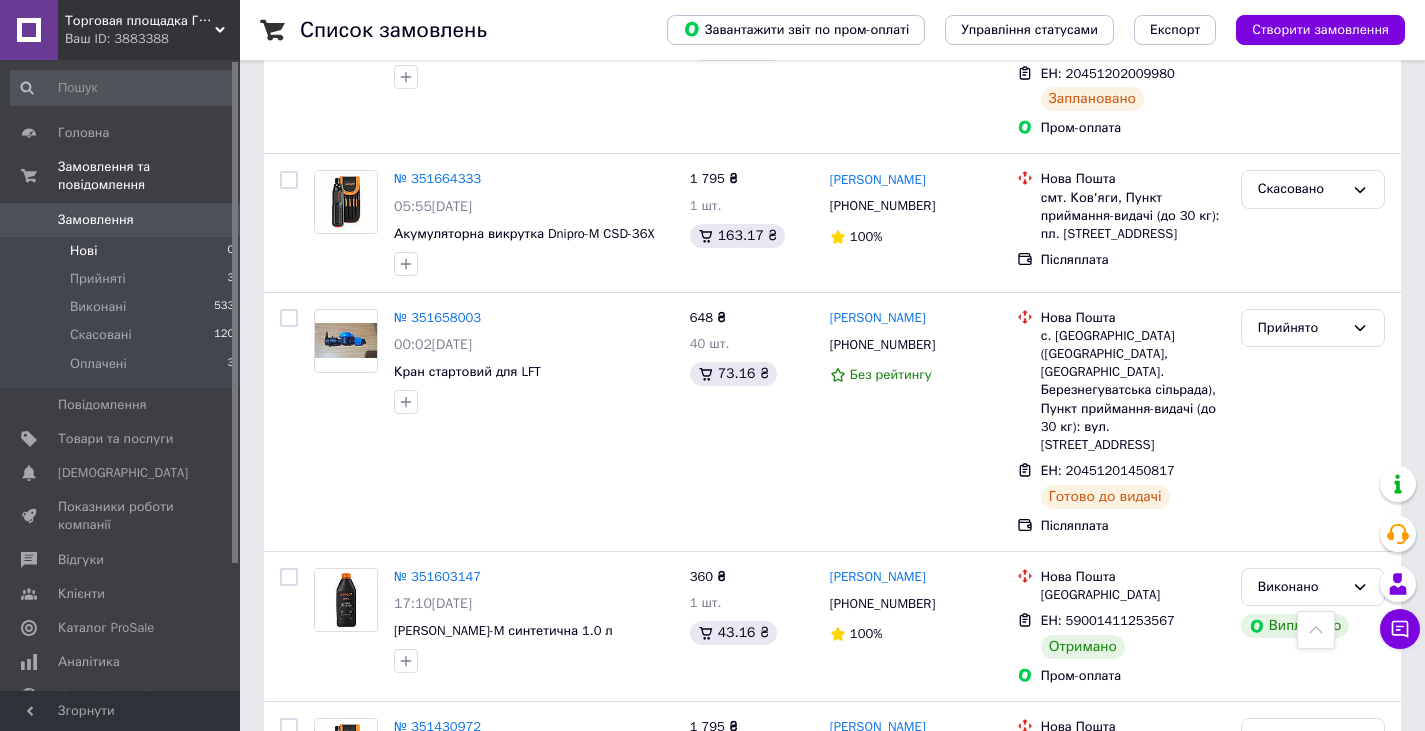 click on "Нові 0" at bounding box center (123, 251) 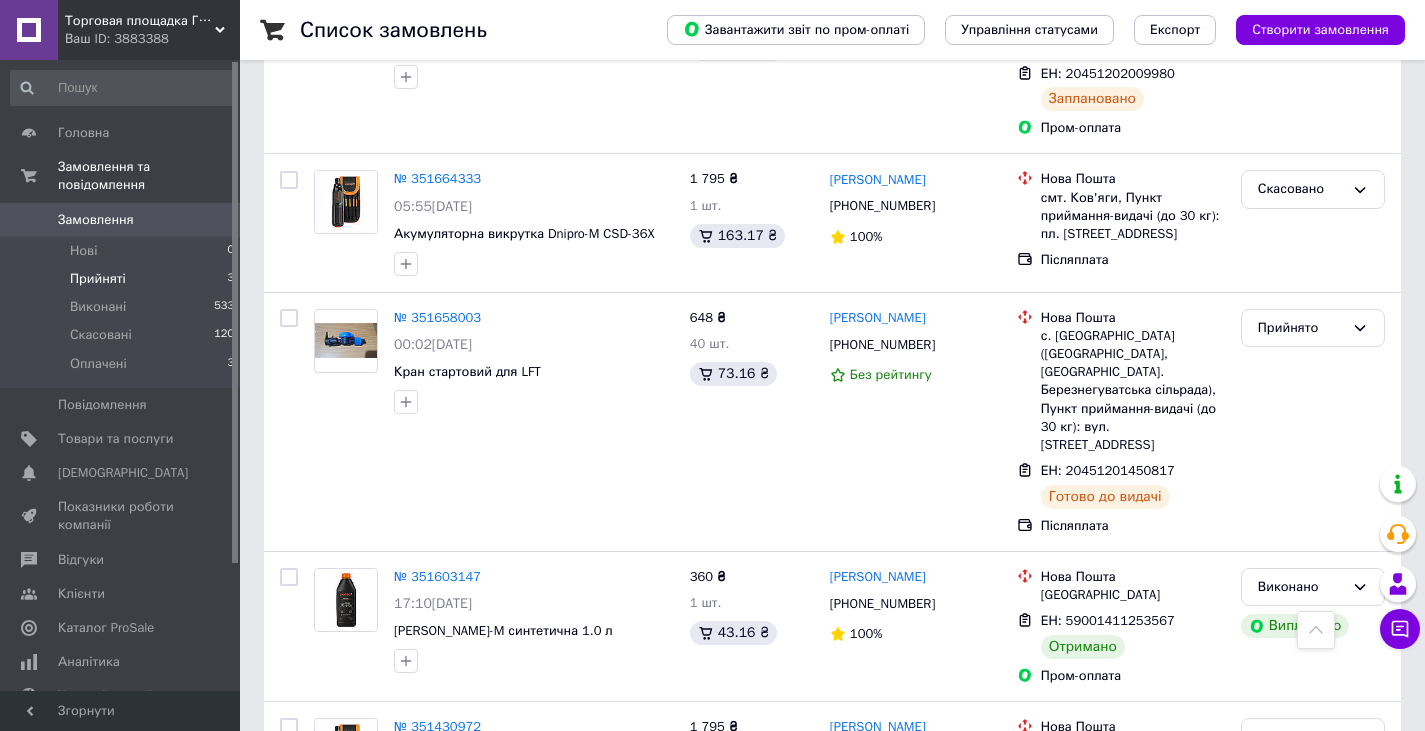scroll, scrollTop: 1071, scrollLeft: 0, axis: vertical 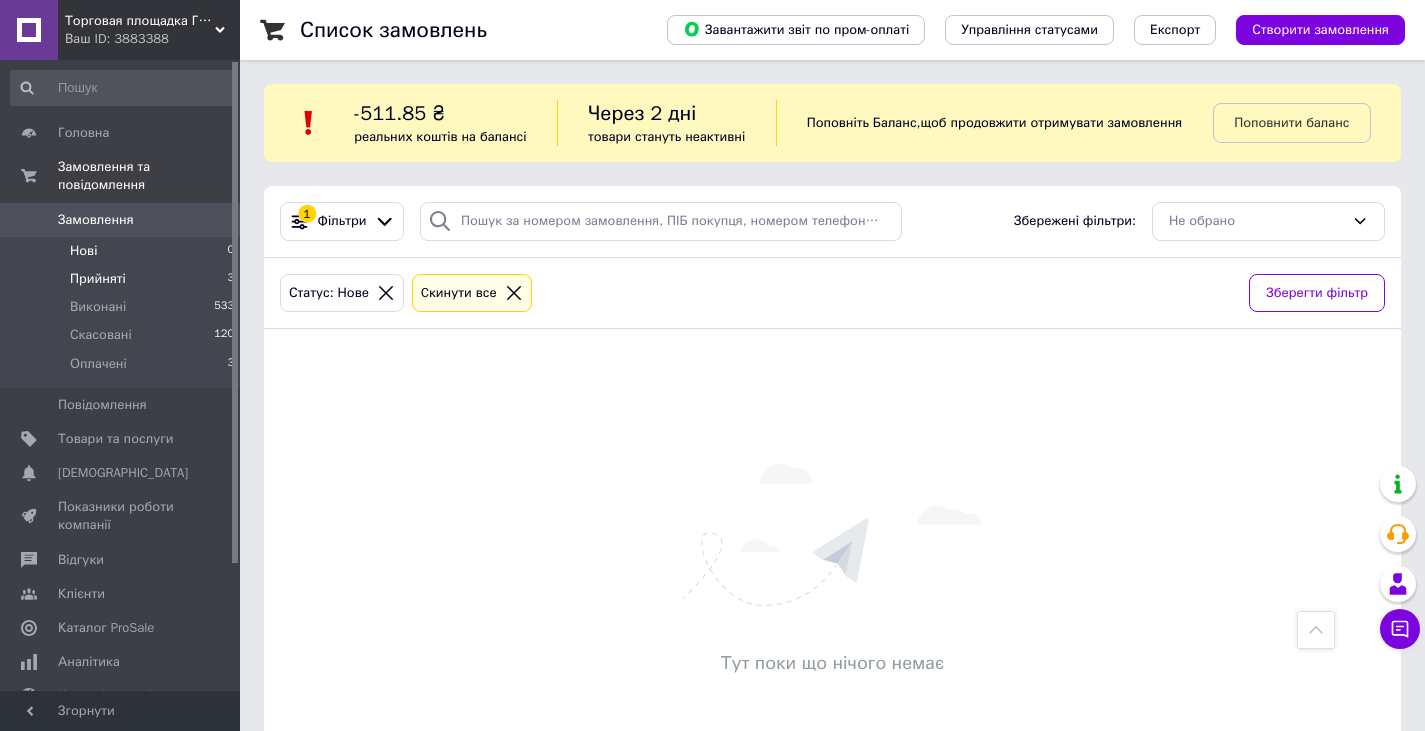 click on "Прийняті 3" at bounding box center [123, 279] 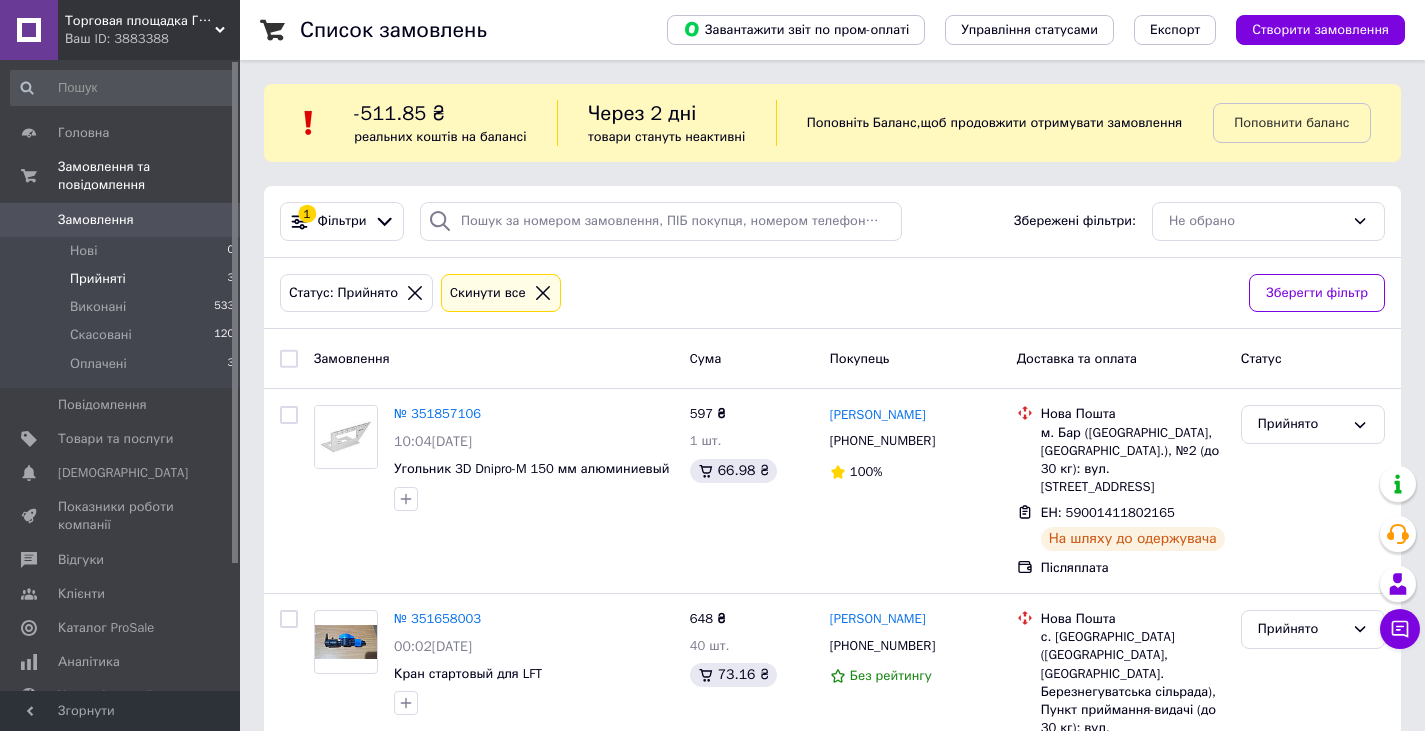 click on "Ваш ID: 3883388" at bounding box center (152, 39) 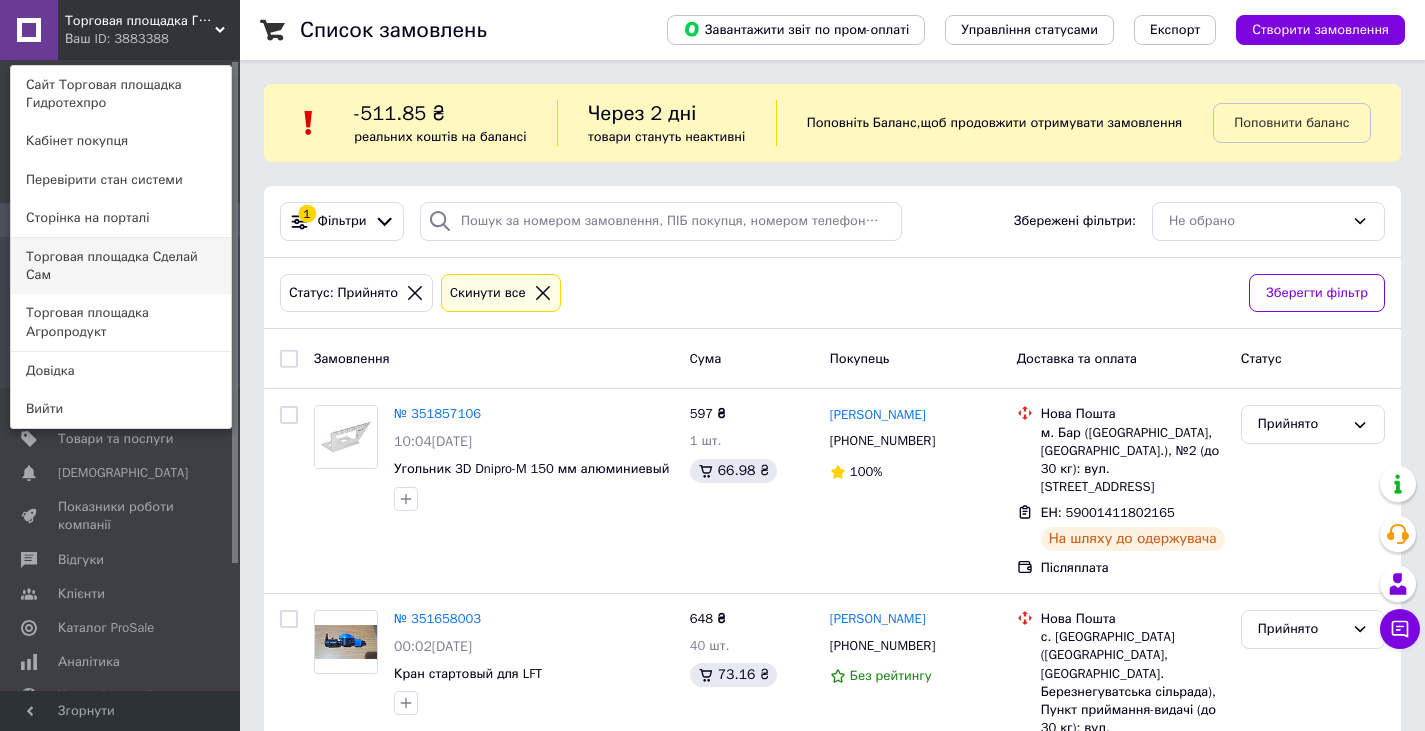click on "Торговая площадка Сделай Сам" at bounding box center [121, 266] 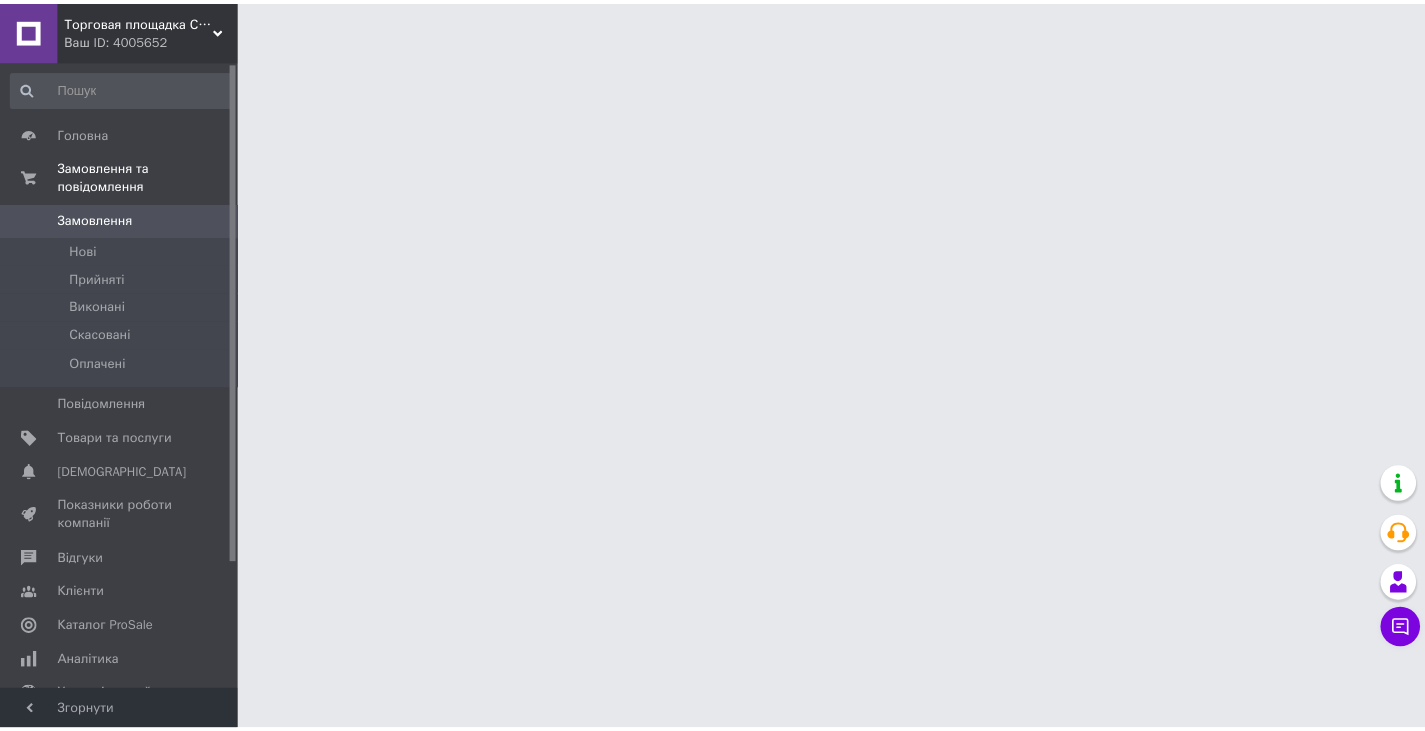 scroll, scrollTop: 0, scrollLeft: 0, axis: both 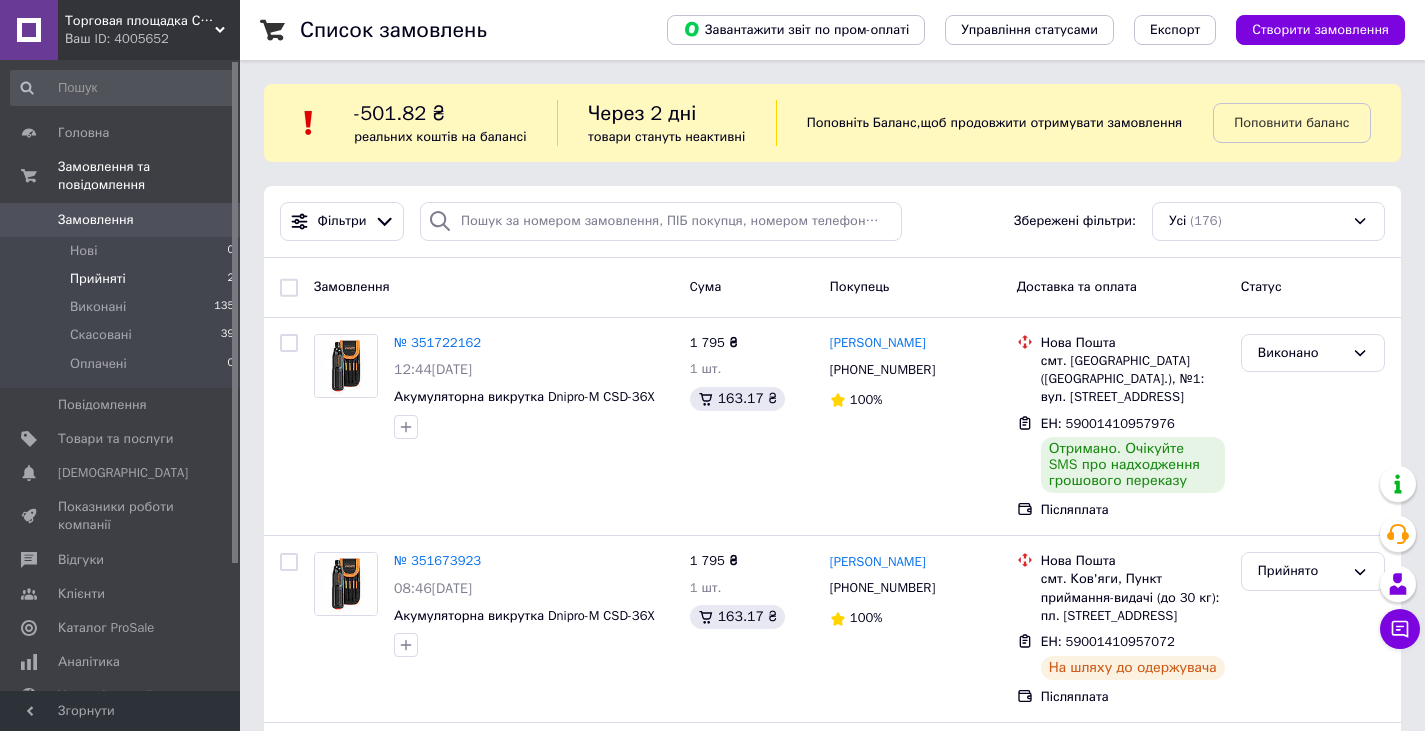 click on "Прийняті 2" at bounding box center [123, 279] 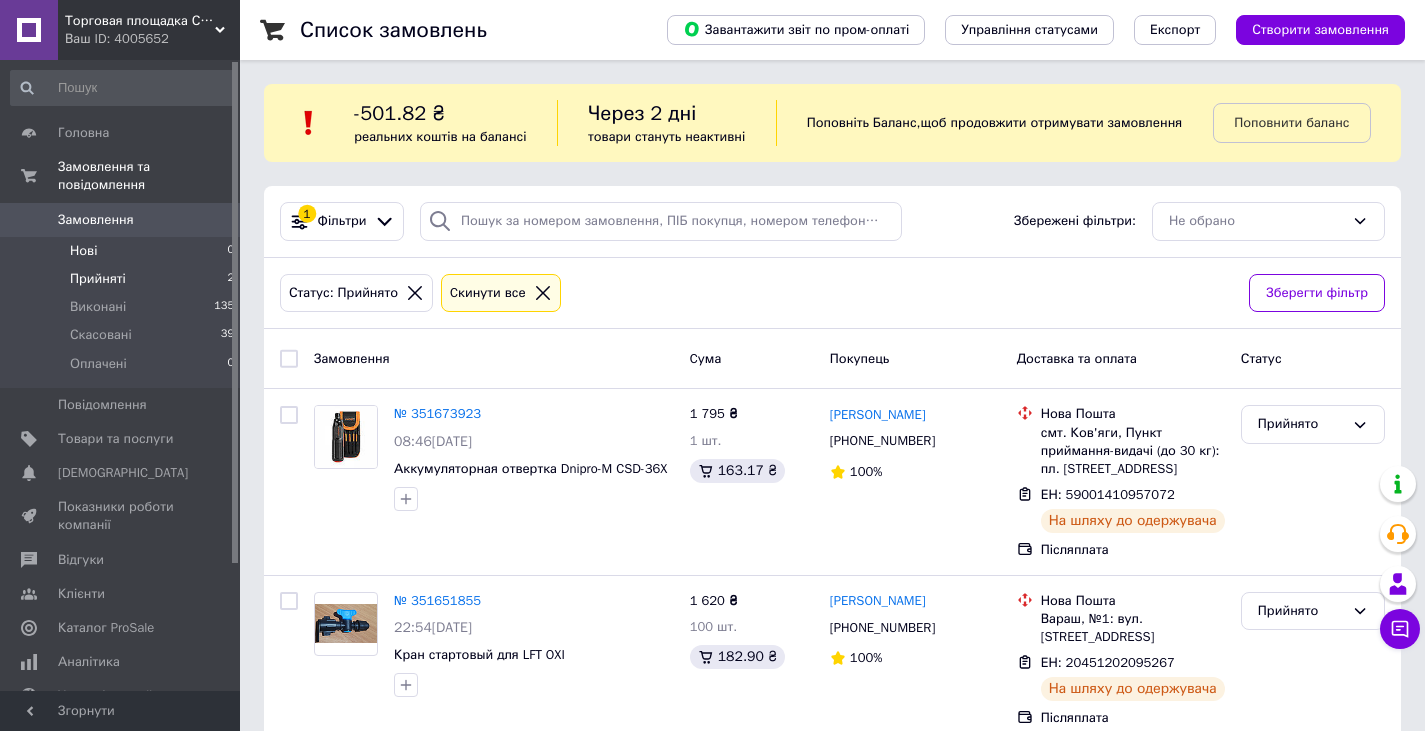 click on "Нові 0" at bounding box center (123, 251) 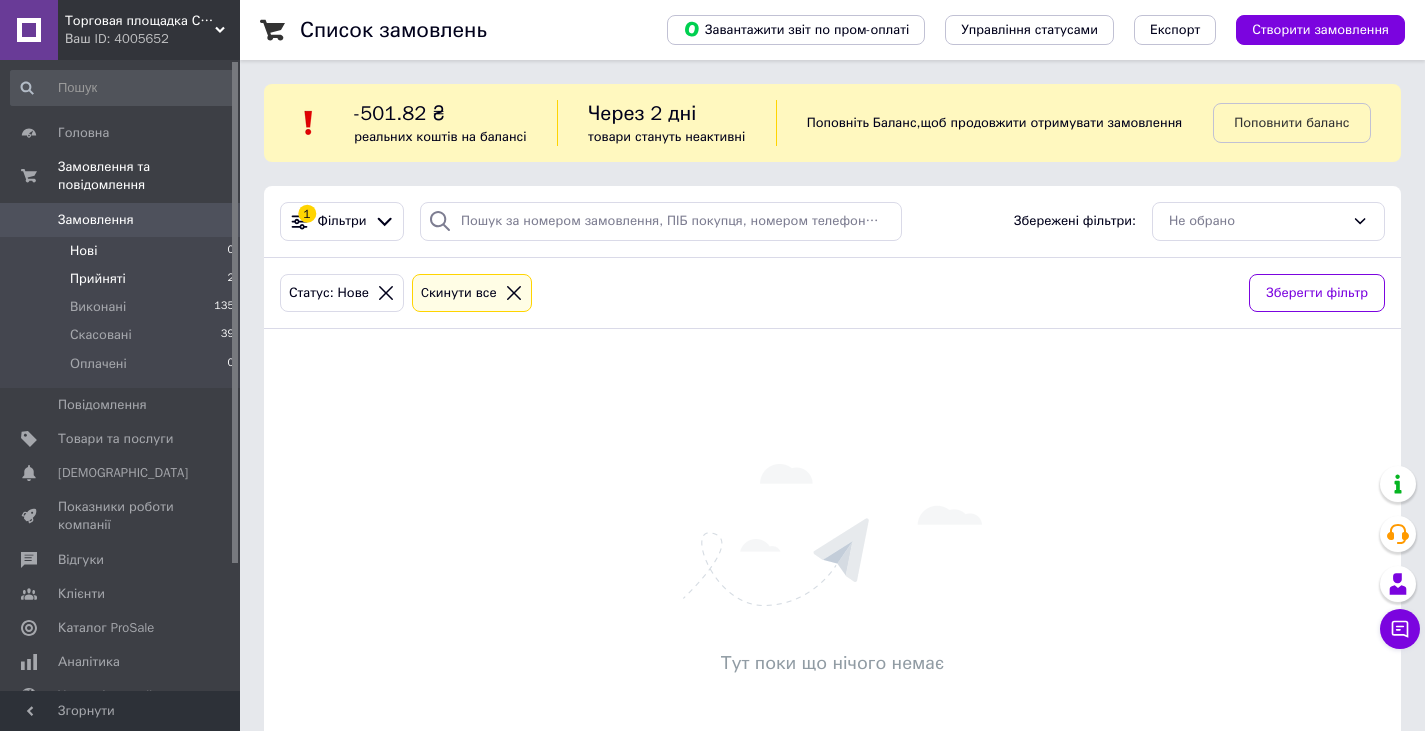 click on "Прийняті 2" at bounding box center [123, 279] 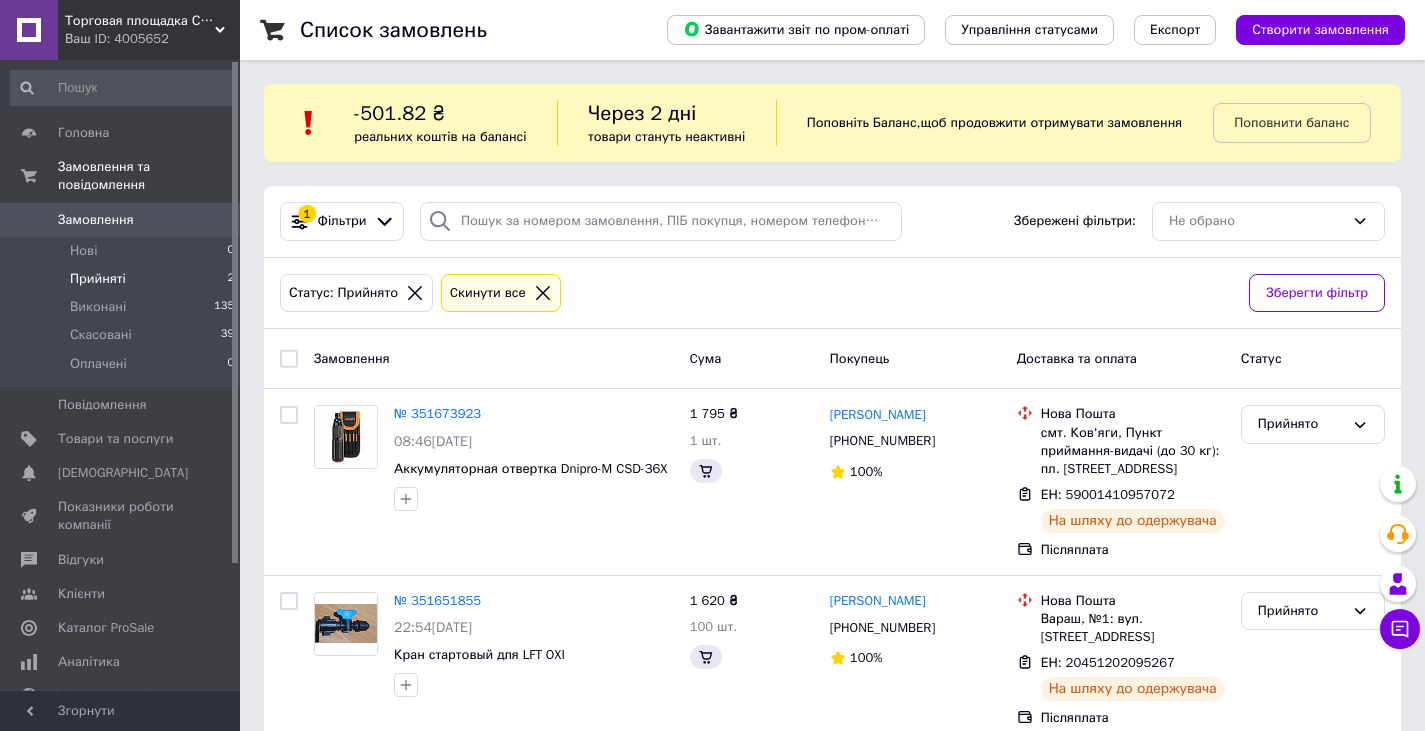 click on "Торговая площадка Сделай Сам" at bounding box center (140, 21) 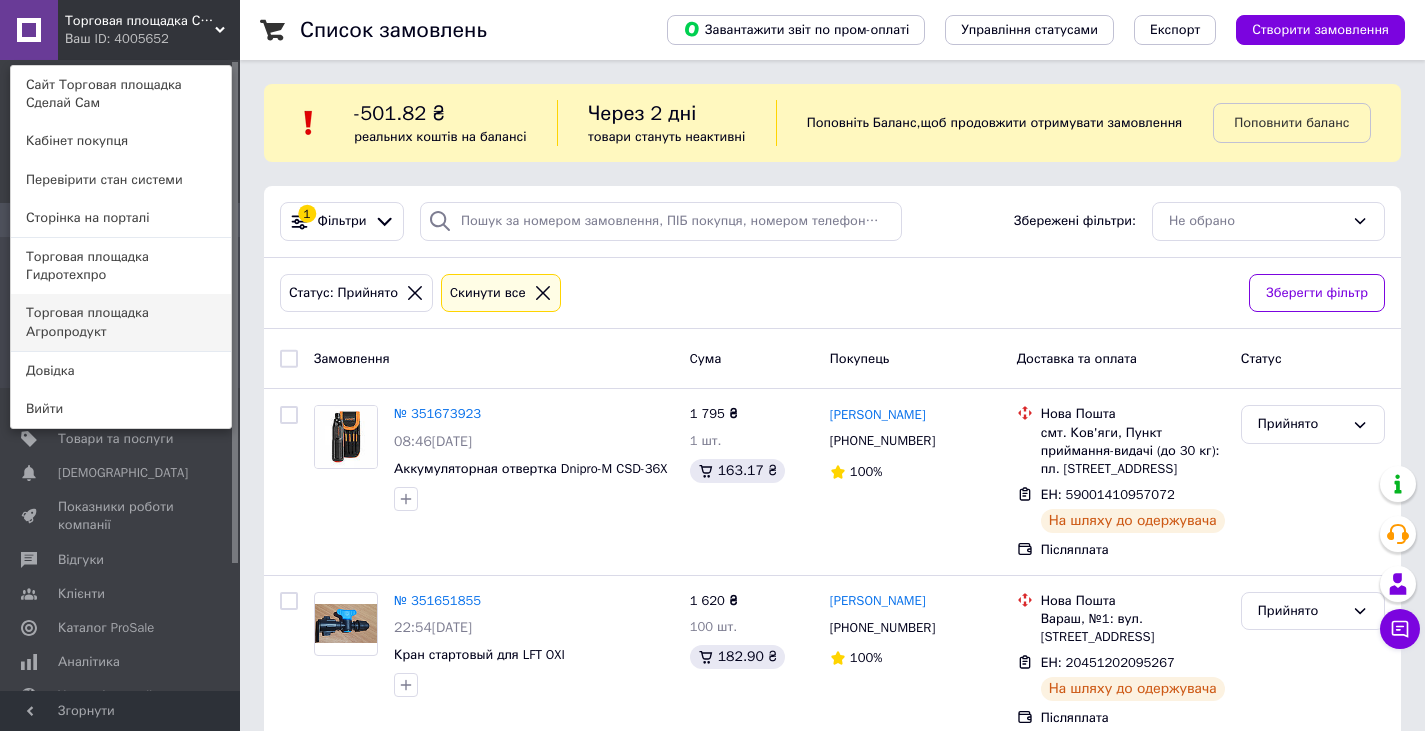 click on "Торговая площадка Агропродукт" at bounding box center (121, 322) 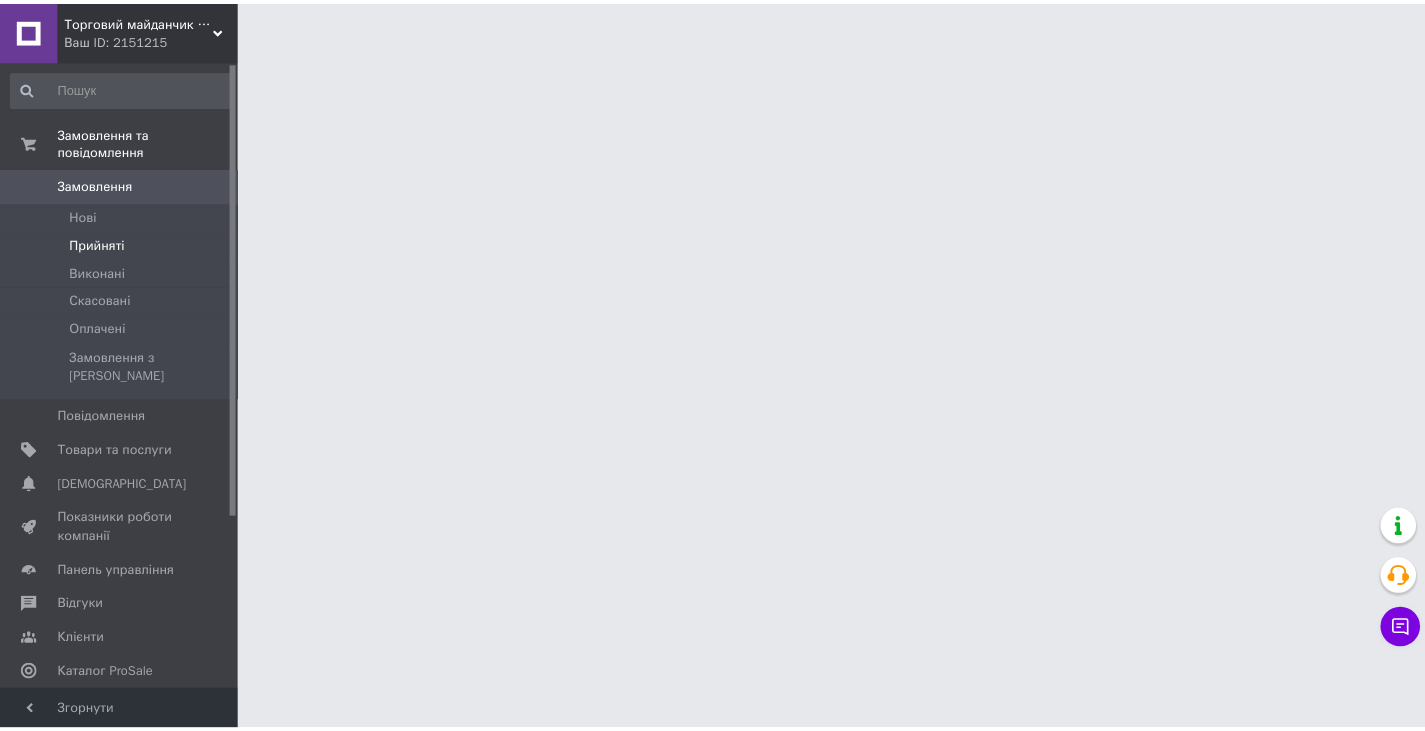 scroll, scrollTop: 0, scrollLeft: 0, axis: both 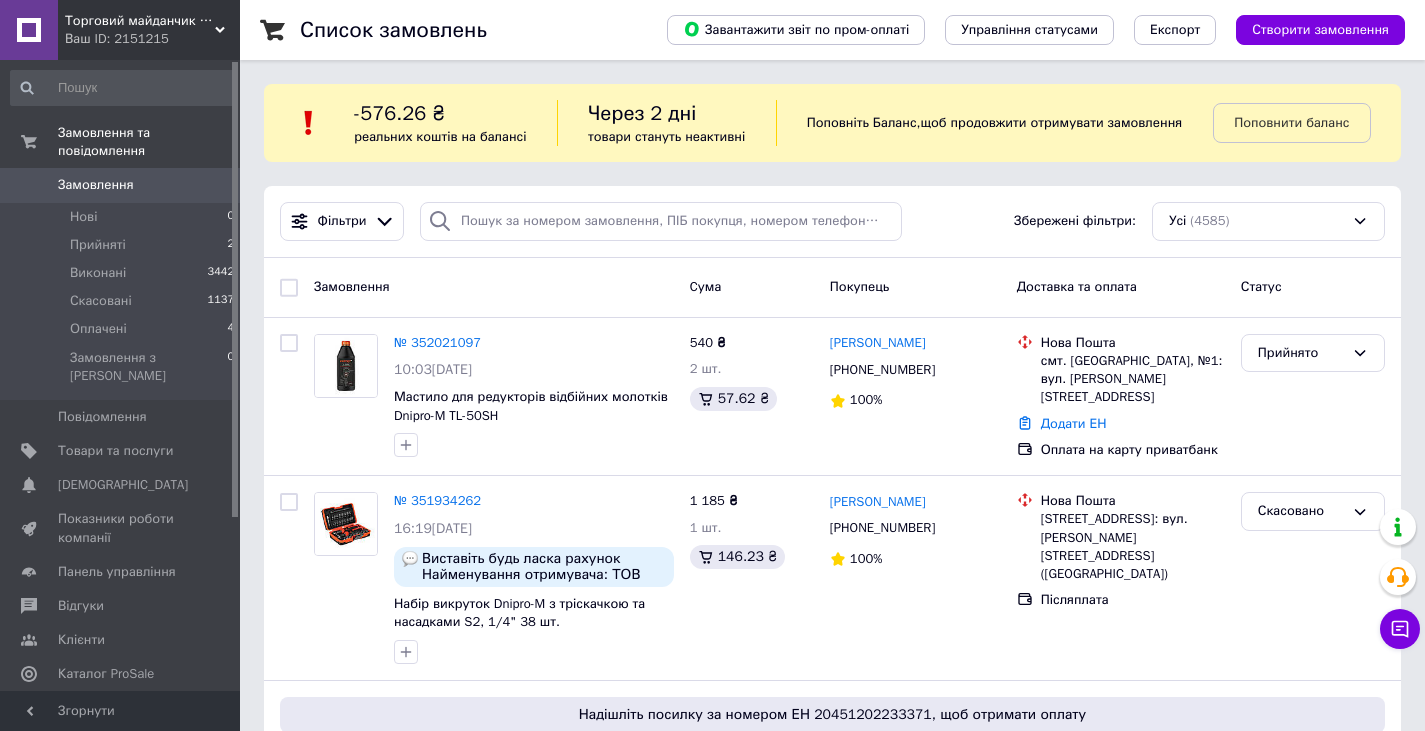 click 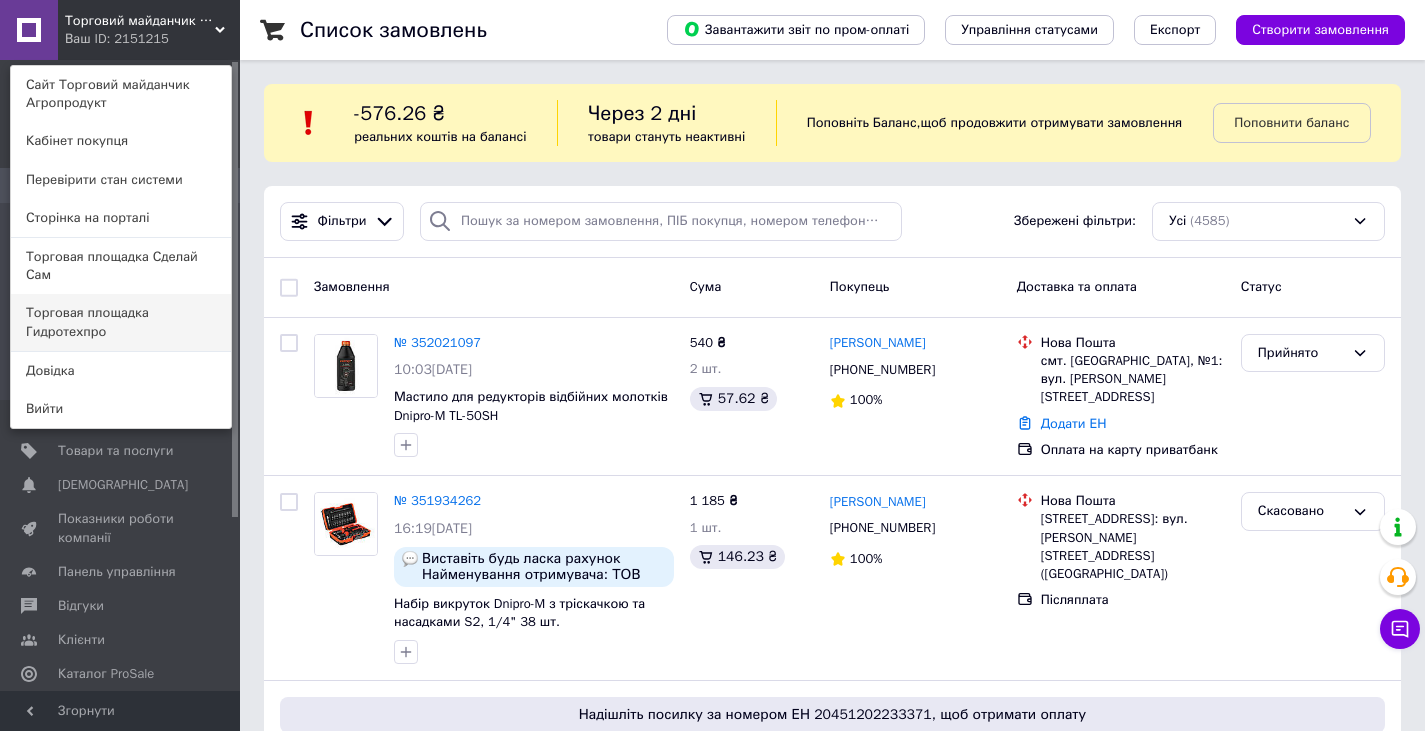 click on "Торговая площадка Гидротехпро" at bounding box center (121, 322) 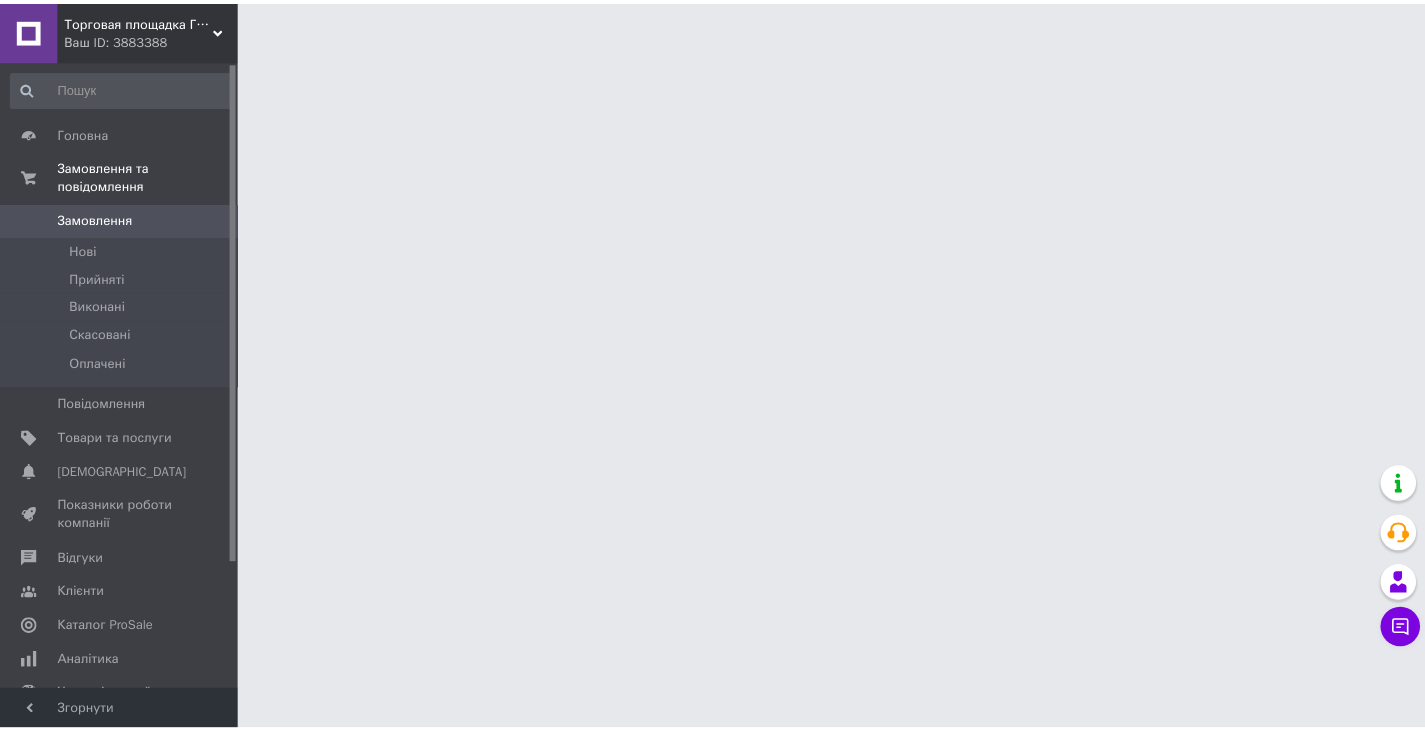 scroll, scrollTop: 0, scrollLeft: 0, axis: both 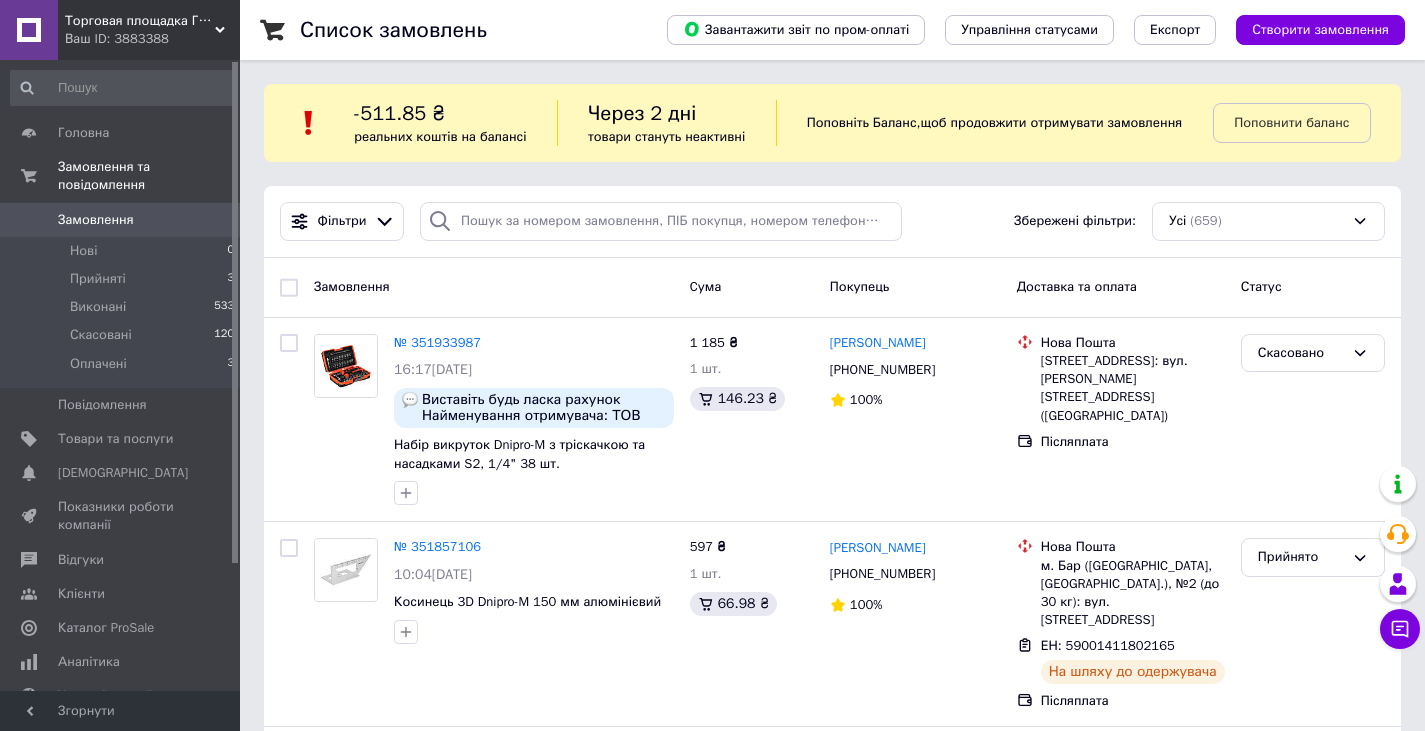 click on "Торговая площадка Гидротехпро" at bounding box center (140, 21) 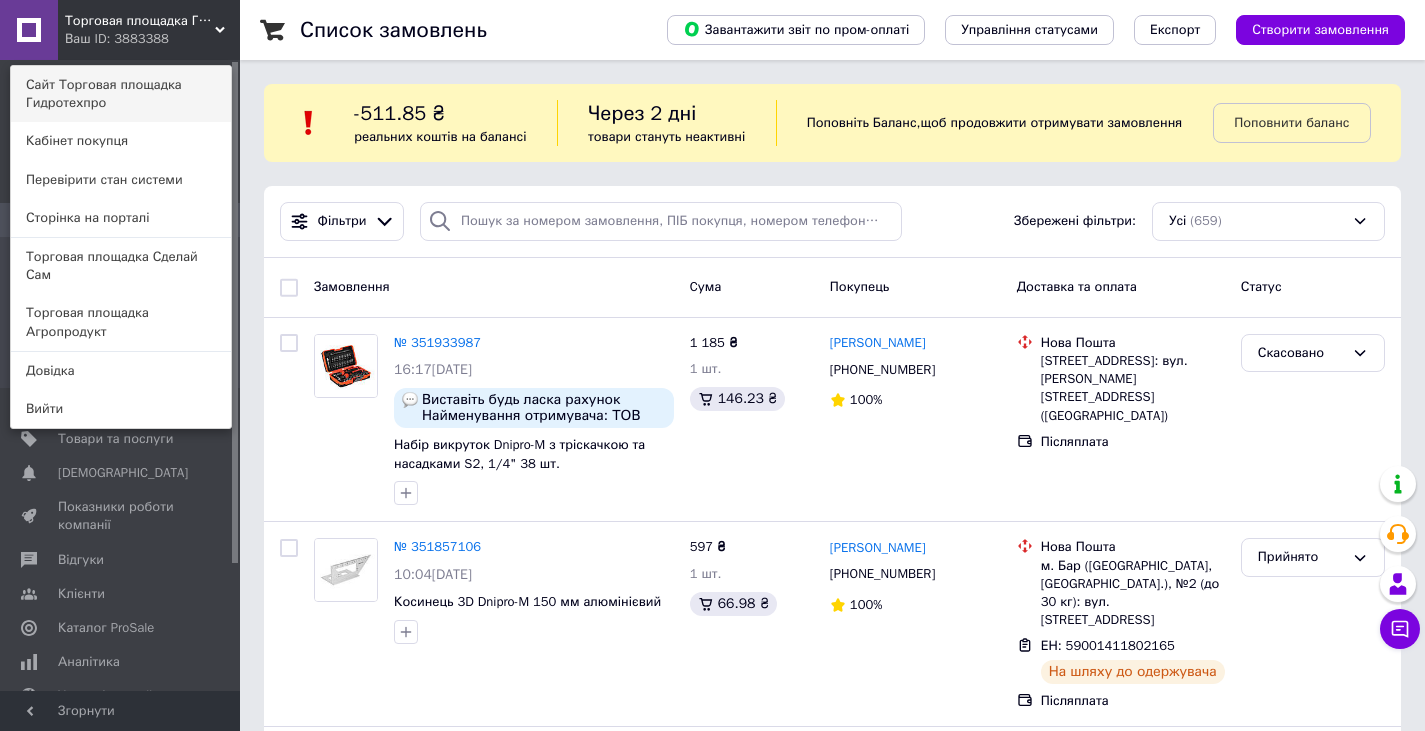 click on "Сайт Торговая площадка Гидротехпро" at bounding box center (121, 94) 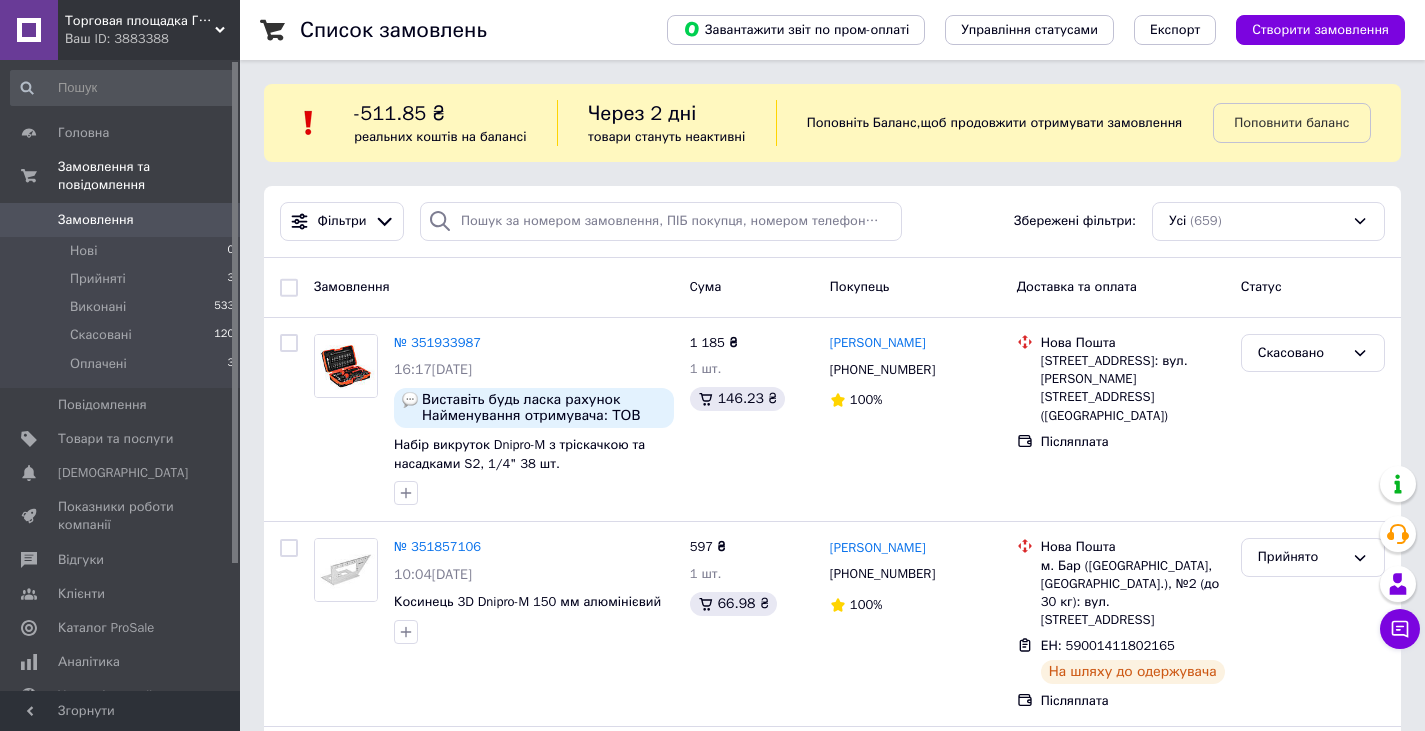 click 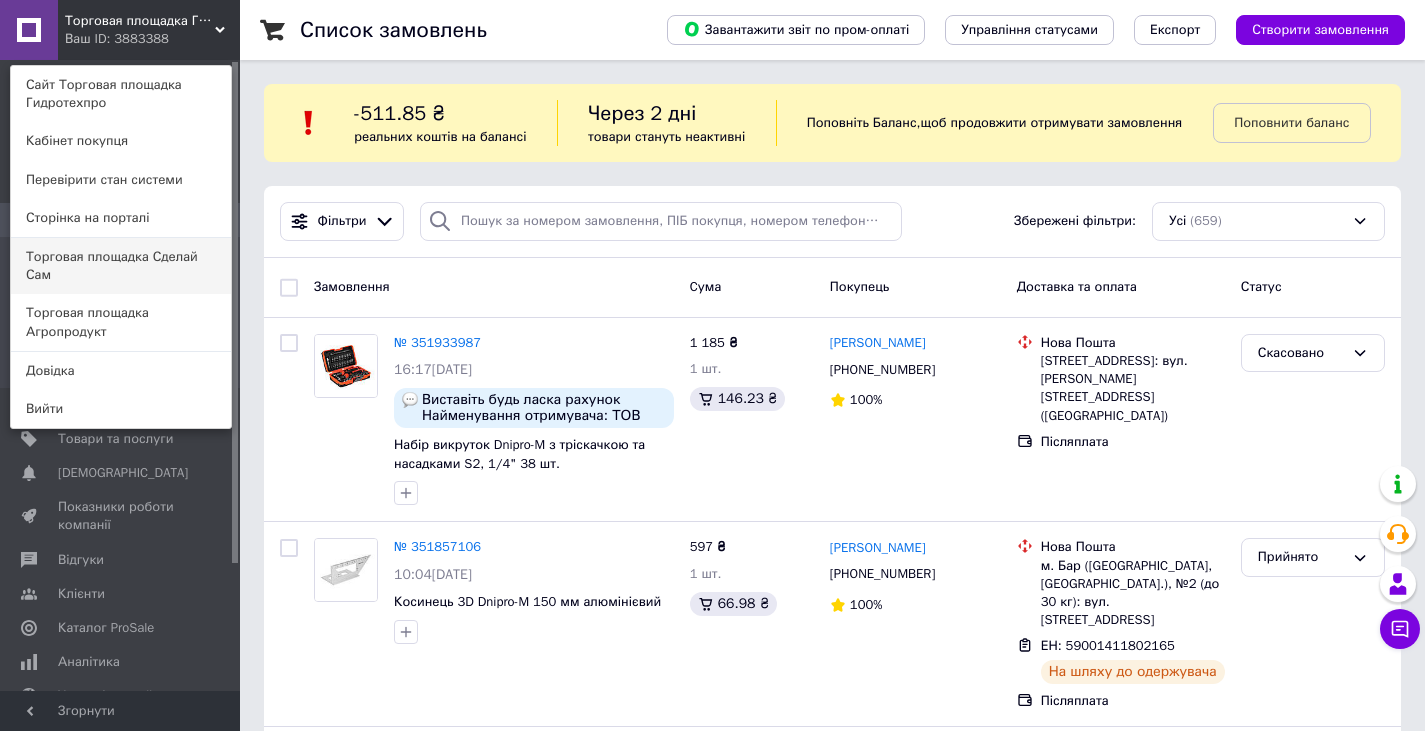 click on "Торговая площадка Сделай Сам" at bounding box center [121, 266] 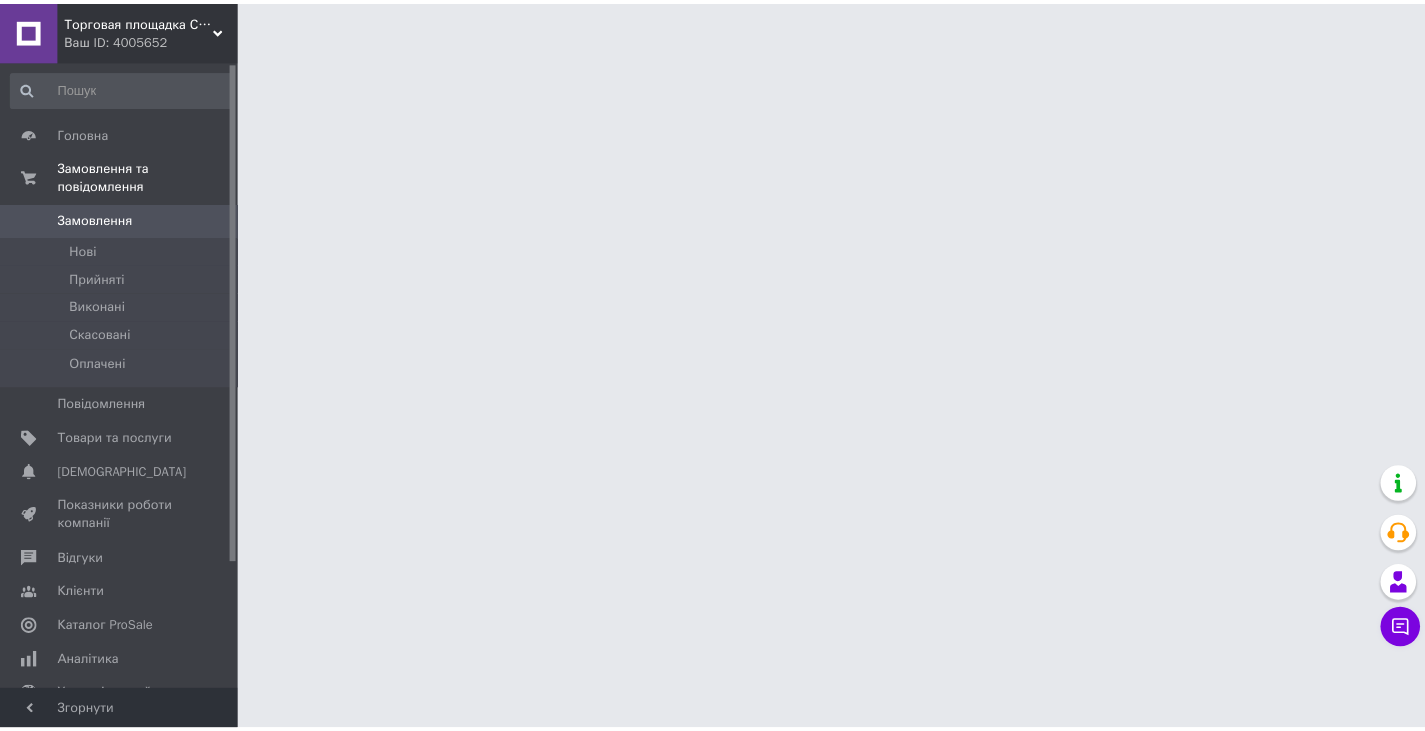 scroll, scrollTop: 0, scrollLeft: 0, axis: both 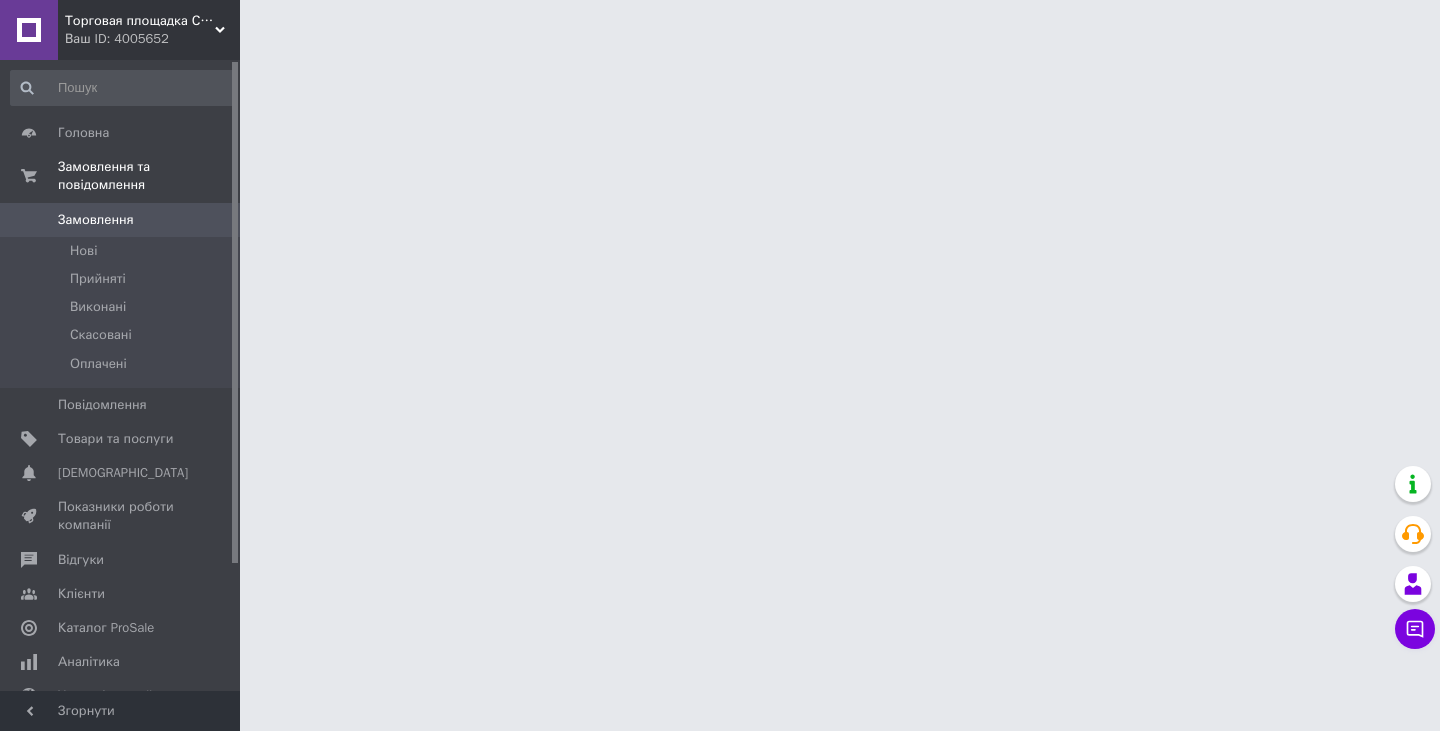 click on "Торговая площадка Сделай Сам" at bounding box center (140, 21) 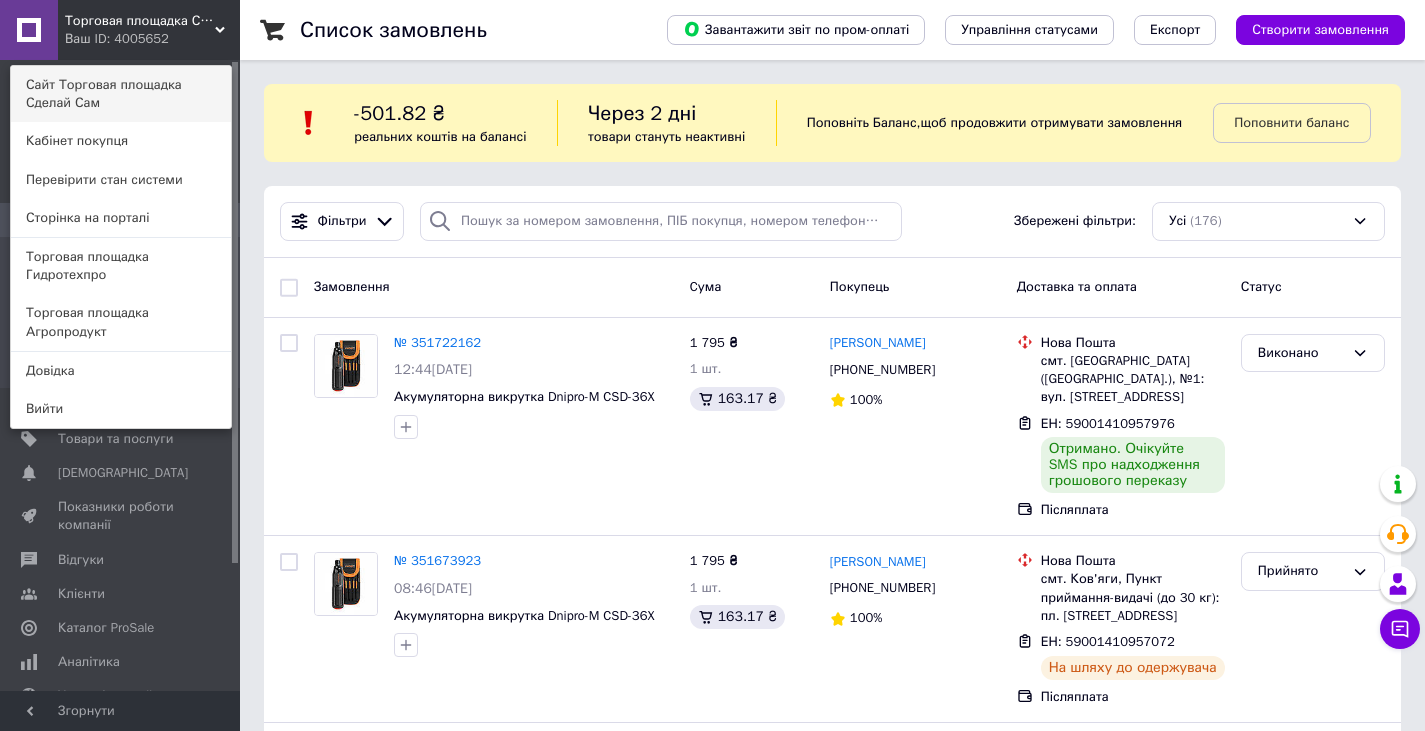 click on "Сайт Торговая площадка Сделай Сам" at bounding box center (121, 94) 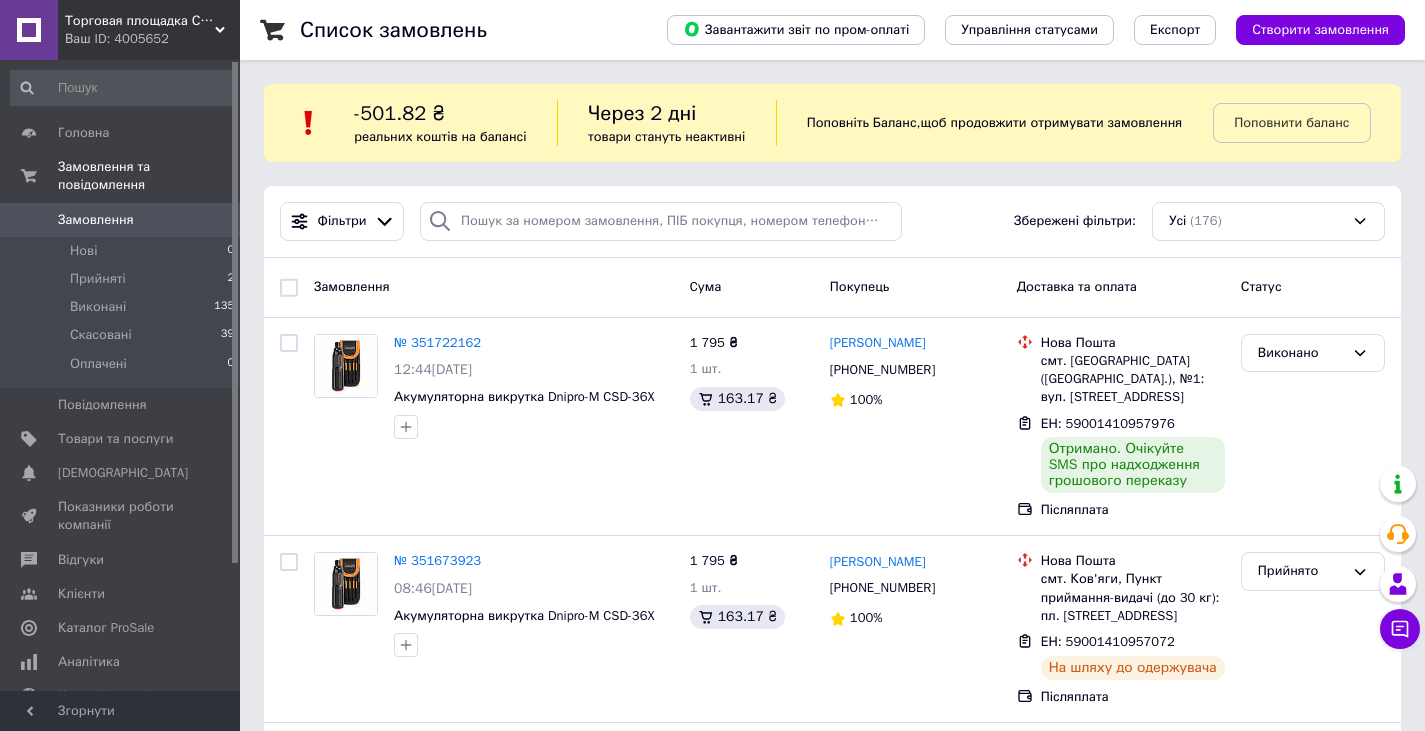 click 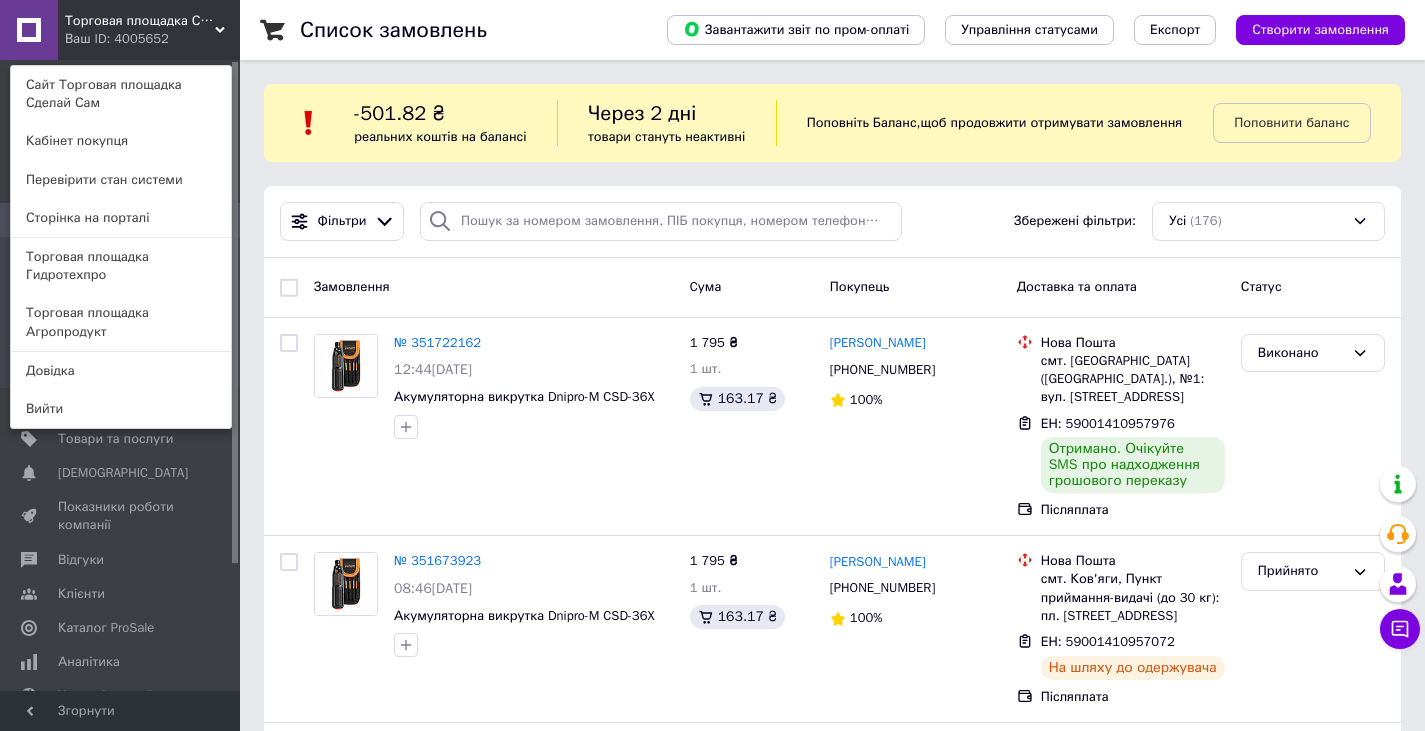 click on "Торговая площадка Агропродукт" at bounding box center (121, 322) 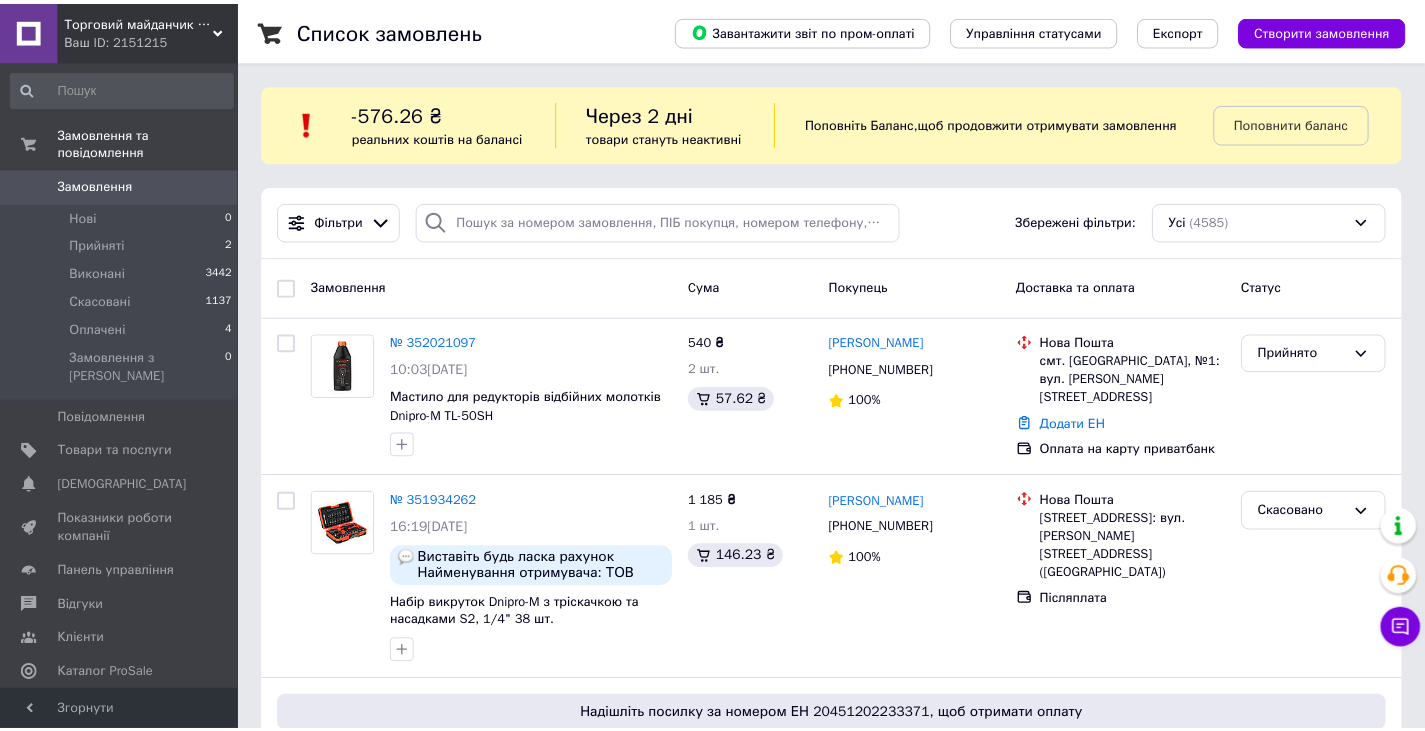 scroll, scrollTop: 0, scrollLeft: 0, axis: both 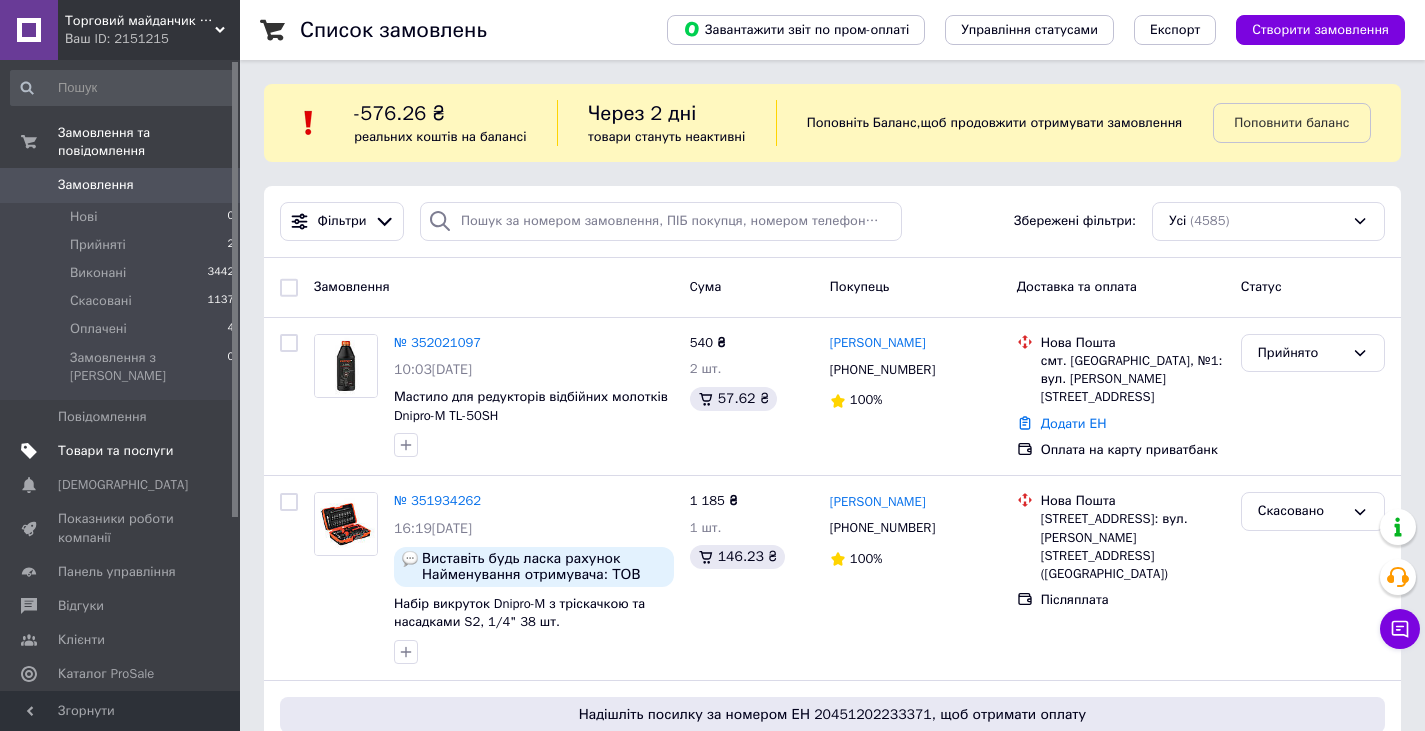 click on "Товари та послуги" at bounding box center [115, 451] 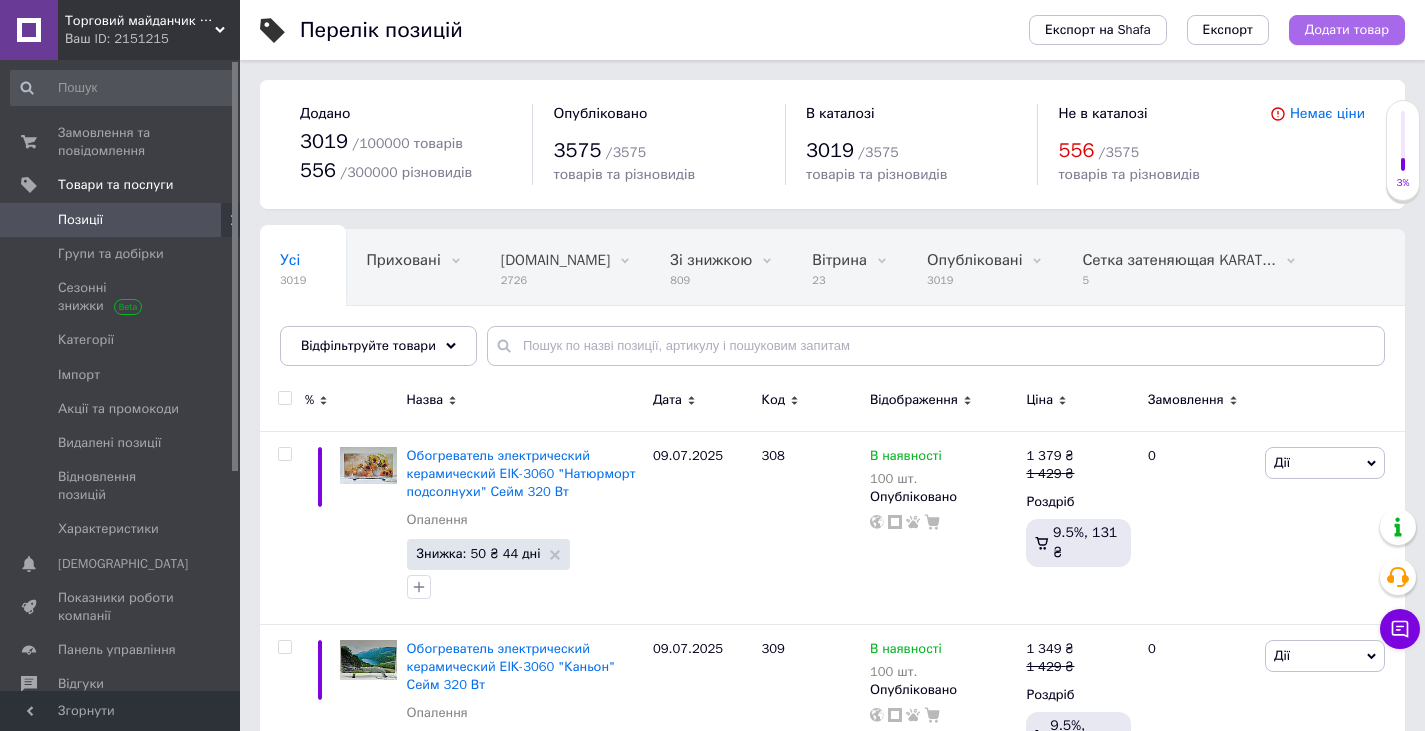 click on "Додати товар" at bounding box center [1347, 30] 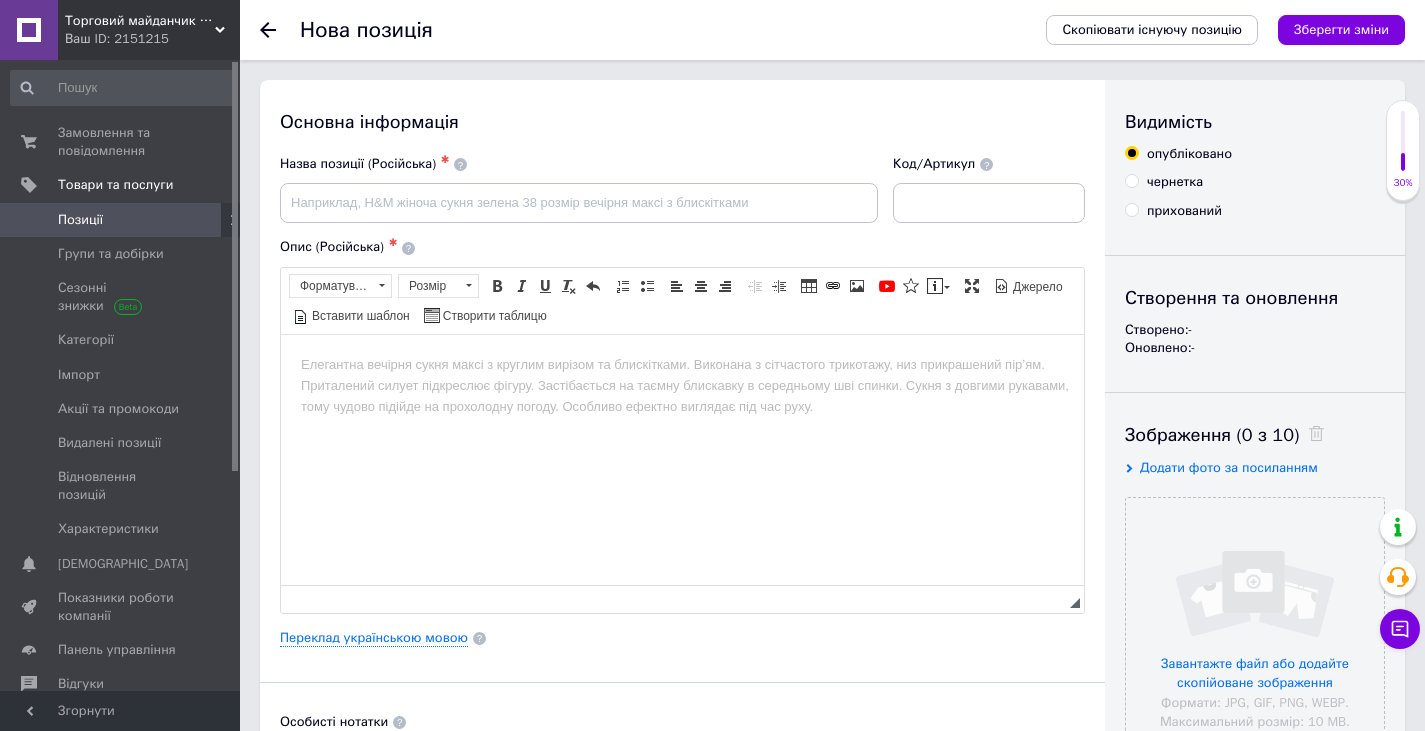 scroll, scrollTop: 0, scrollLeft: 0, axis: both 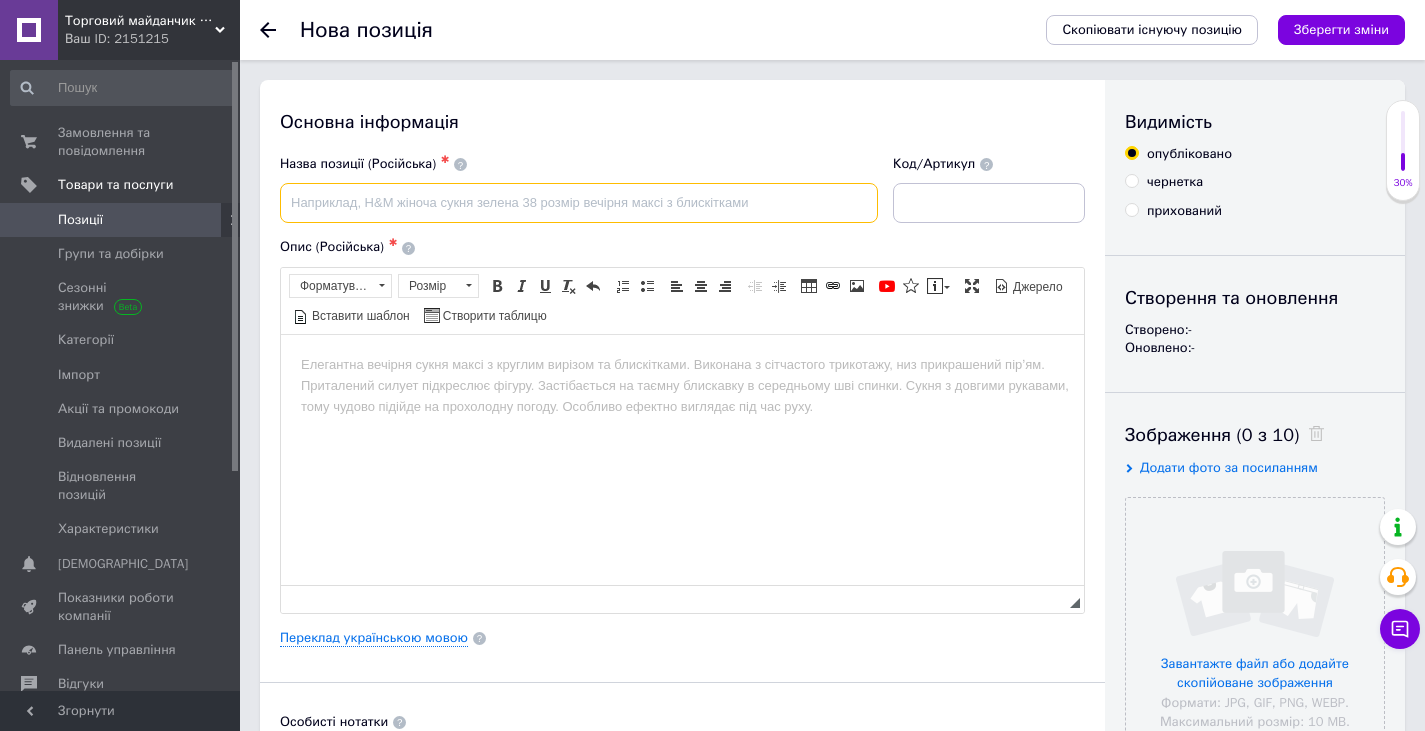 paste on "Автомобильный мини вентилятор FAN F15" 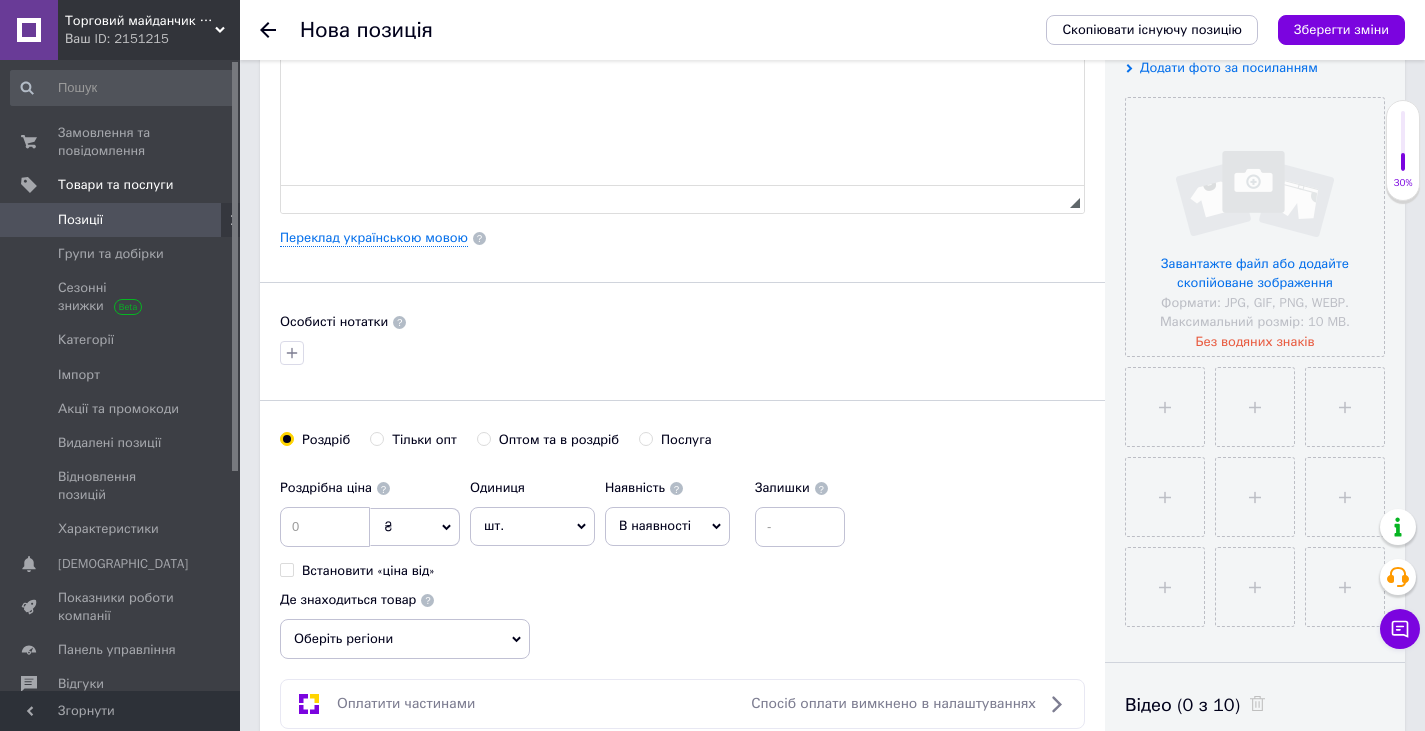 scroll, scrollTop: 700, scrollLeft: 0, axis: vertical 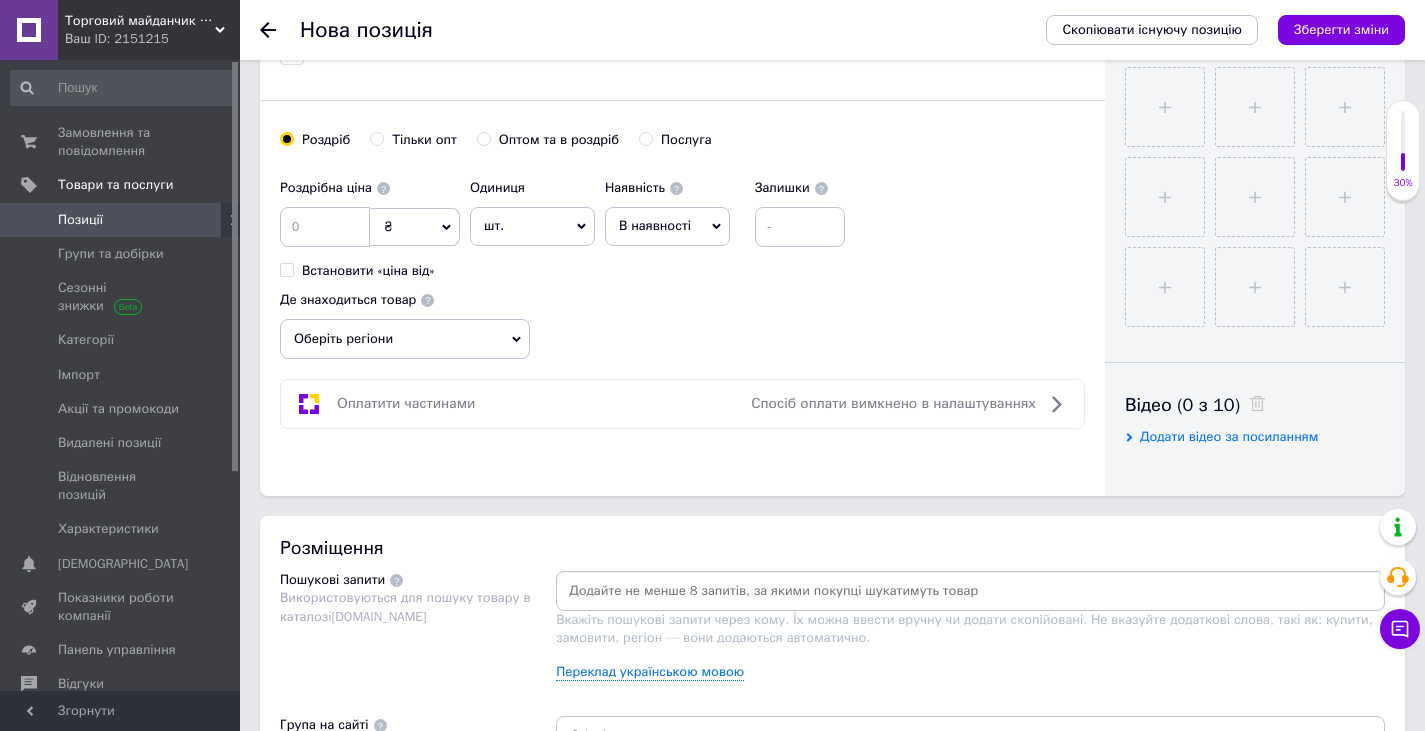 type on "Автомобильный мини вентилятор FAN F15" 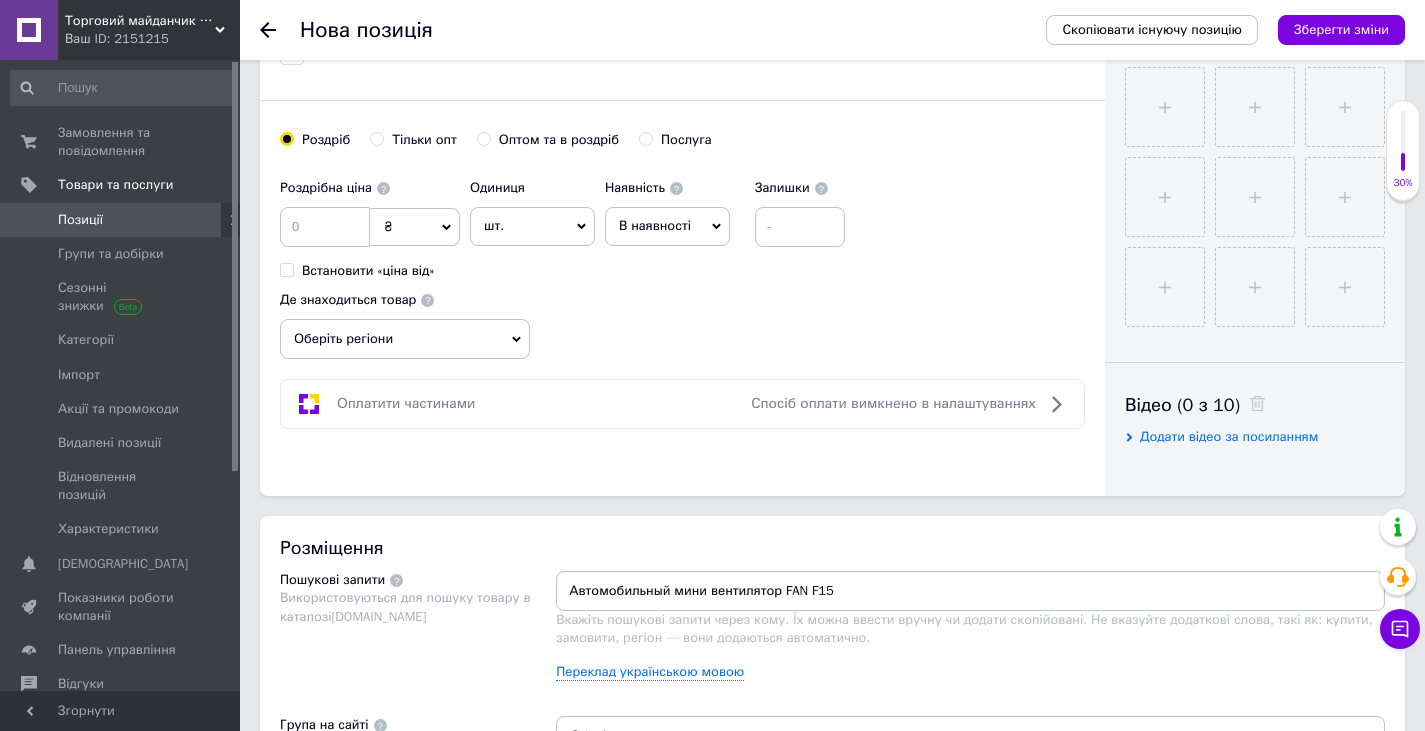 type 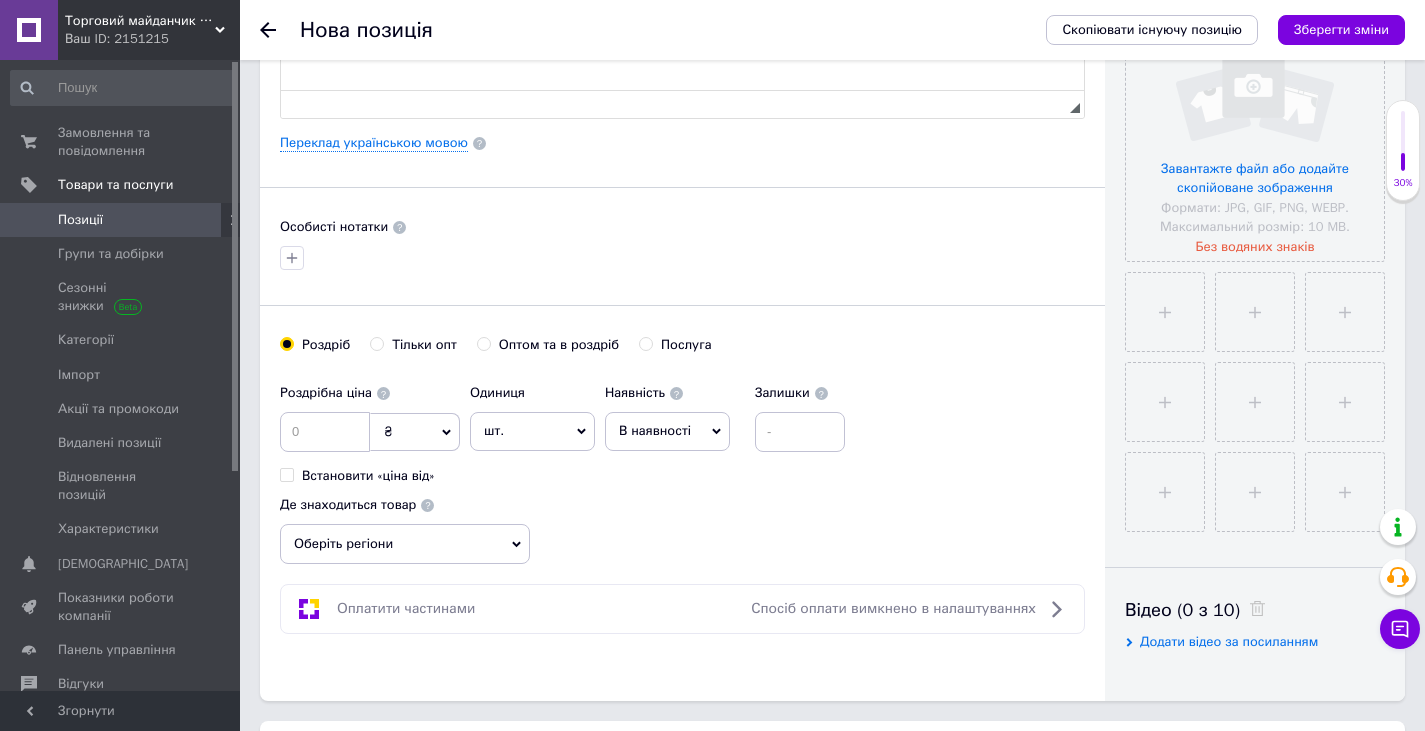 scroll, scrollTop: 300, scrollLeft: 0, axis: vertical 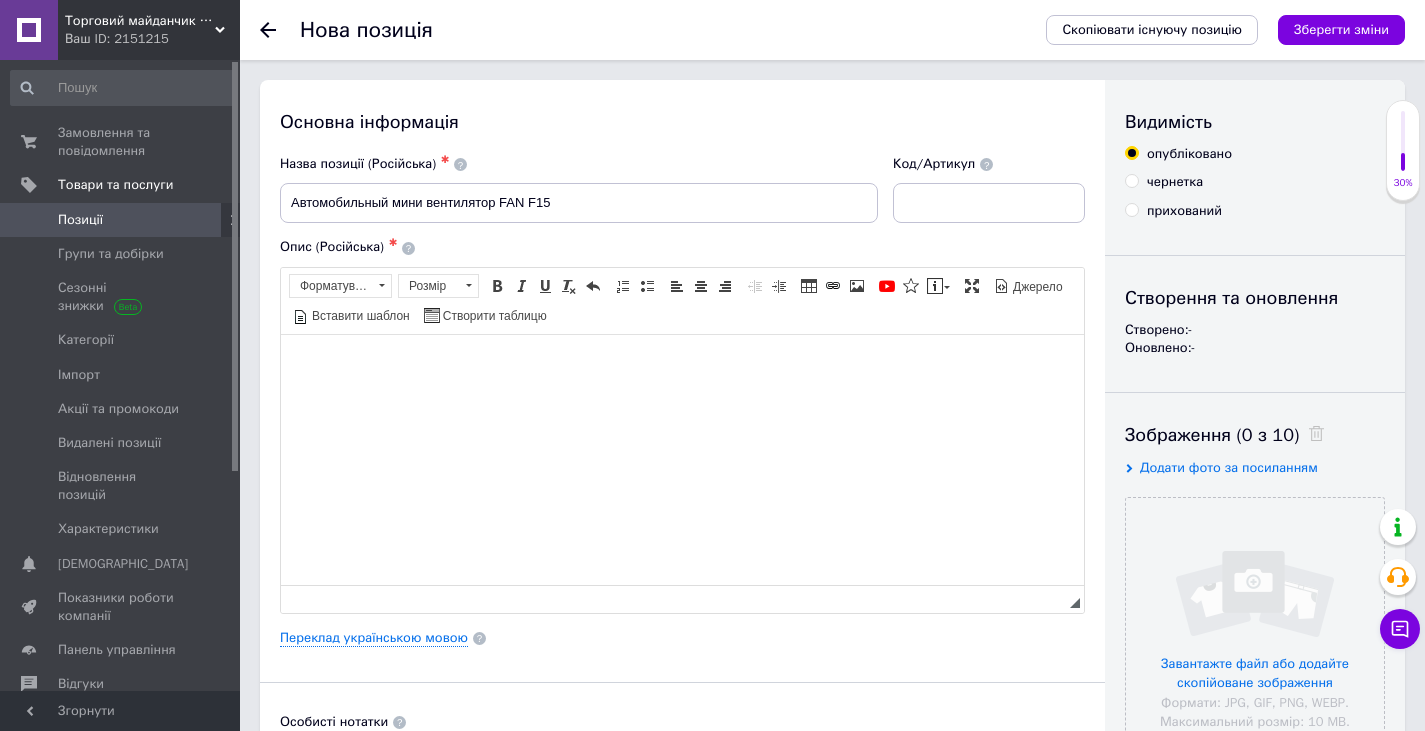 click at bounding box center (682, 364) 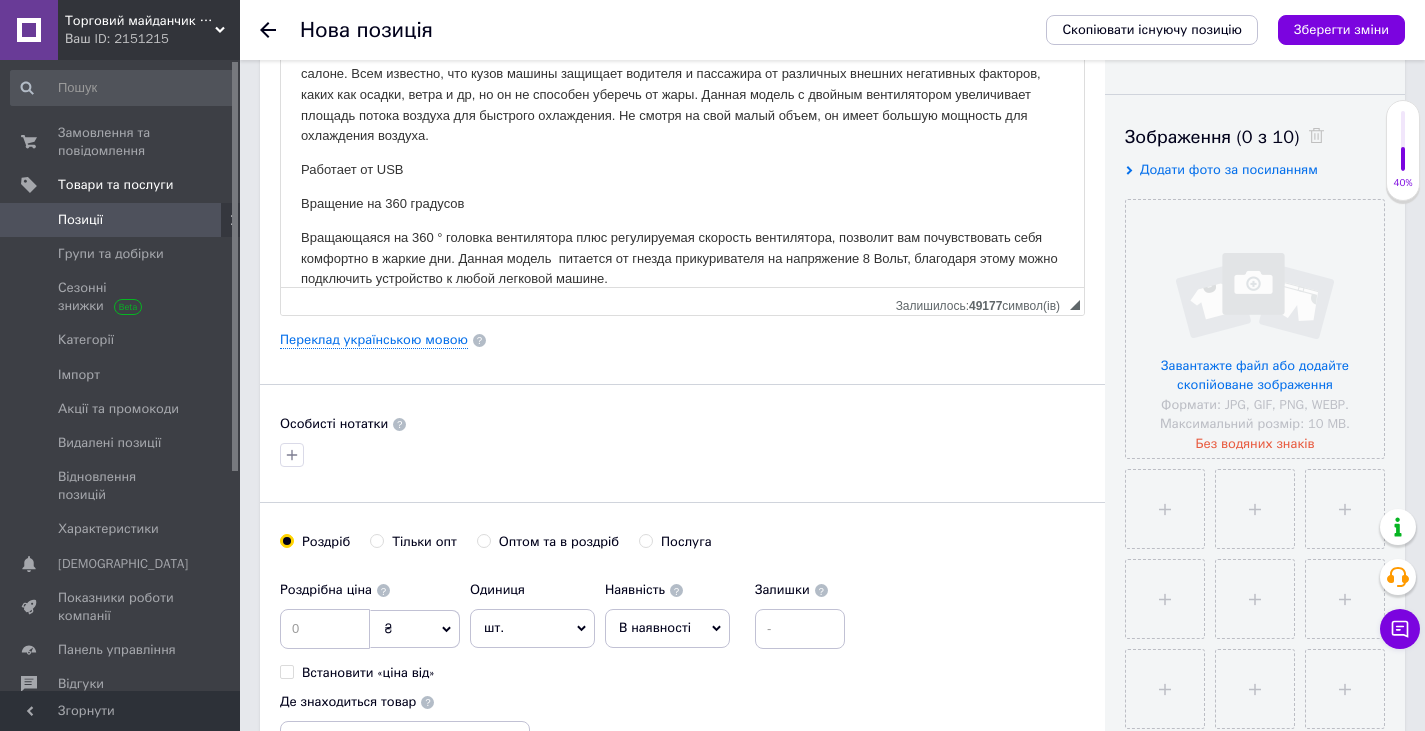 scroll, scrollTop: 300, scrollLeft: 0, axis: vertical 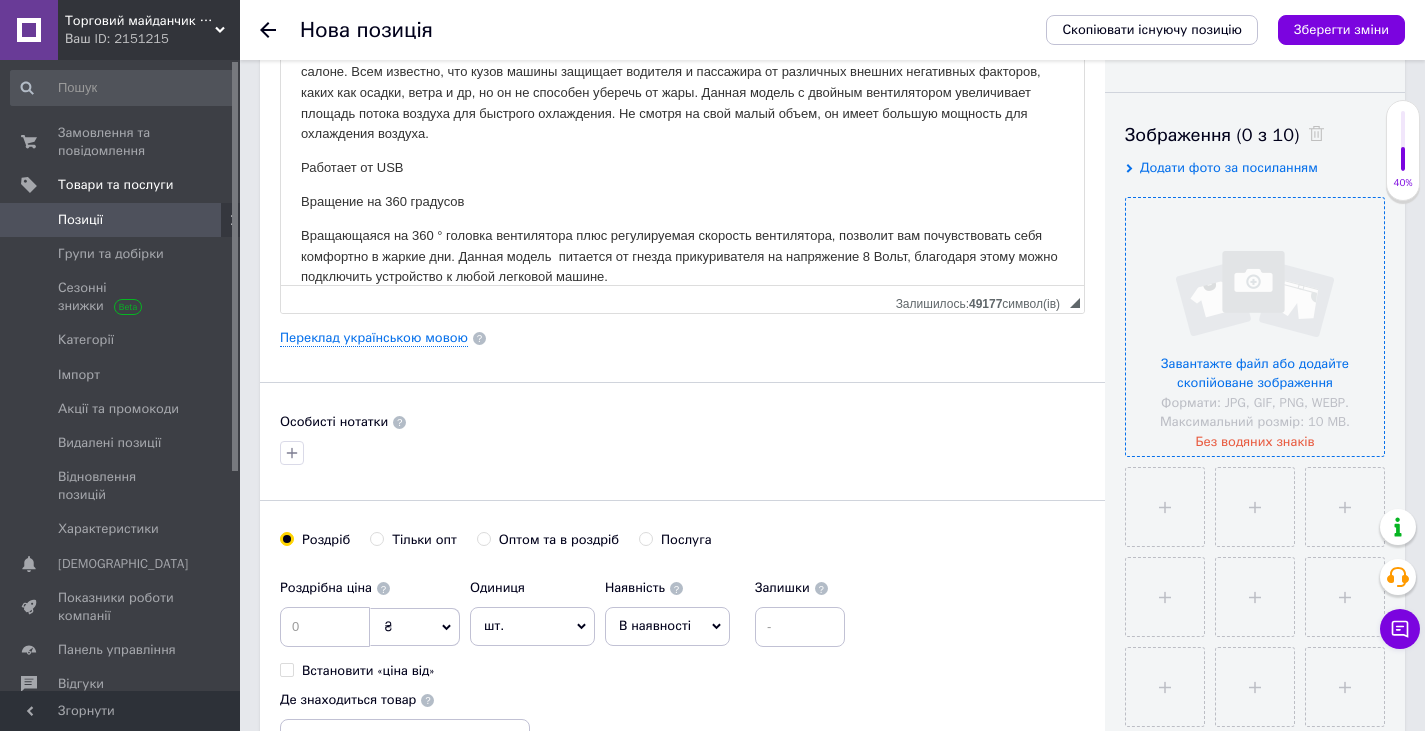 click at bounding box center (1255, 327) 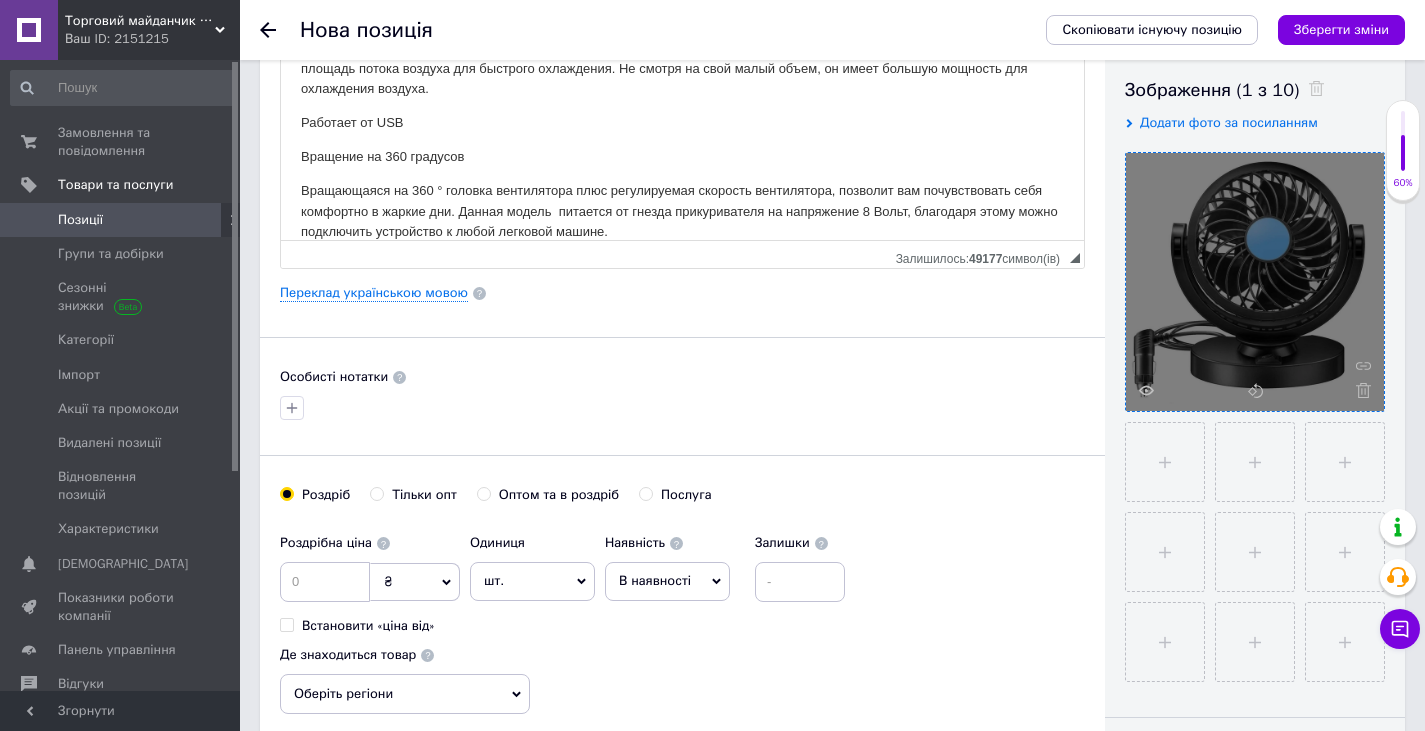 scroll, scrollTop: 400, scrollLeft: 0, axis: vertical 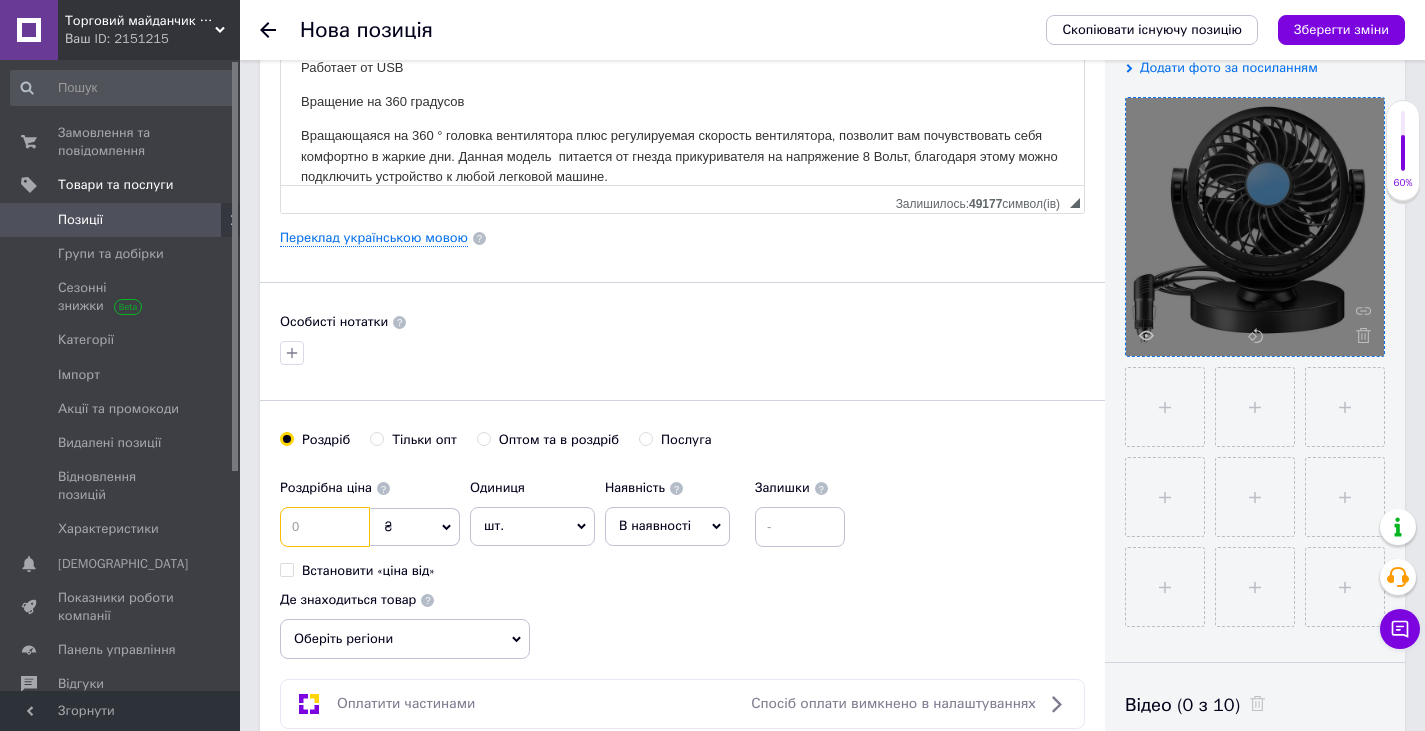 click at bounding box center (325, 527) 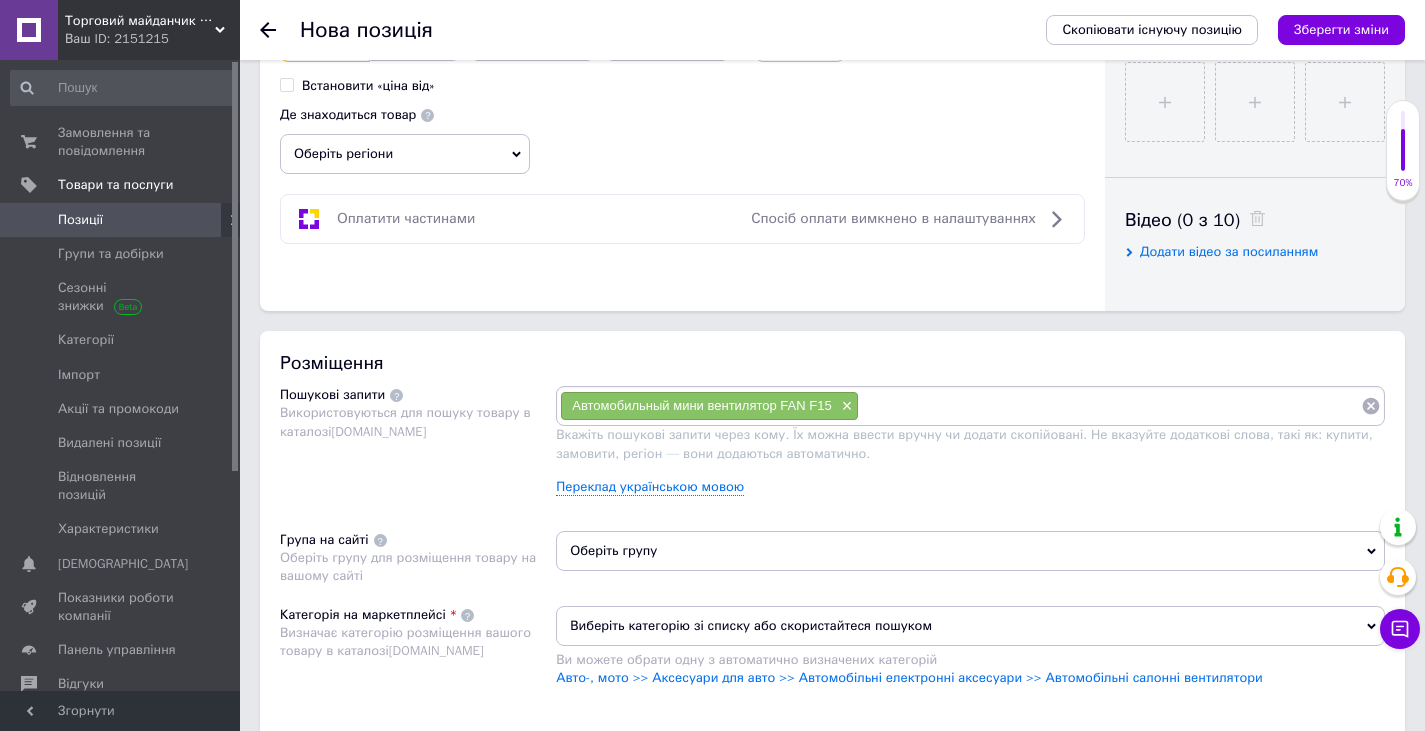 scroll, scrollTop: 1000, scrollLeft: 0, axis: vertical 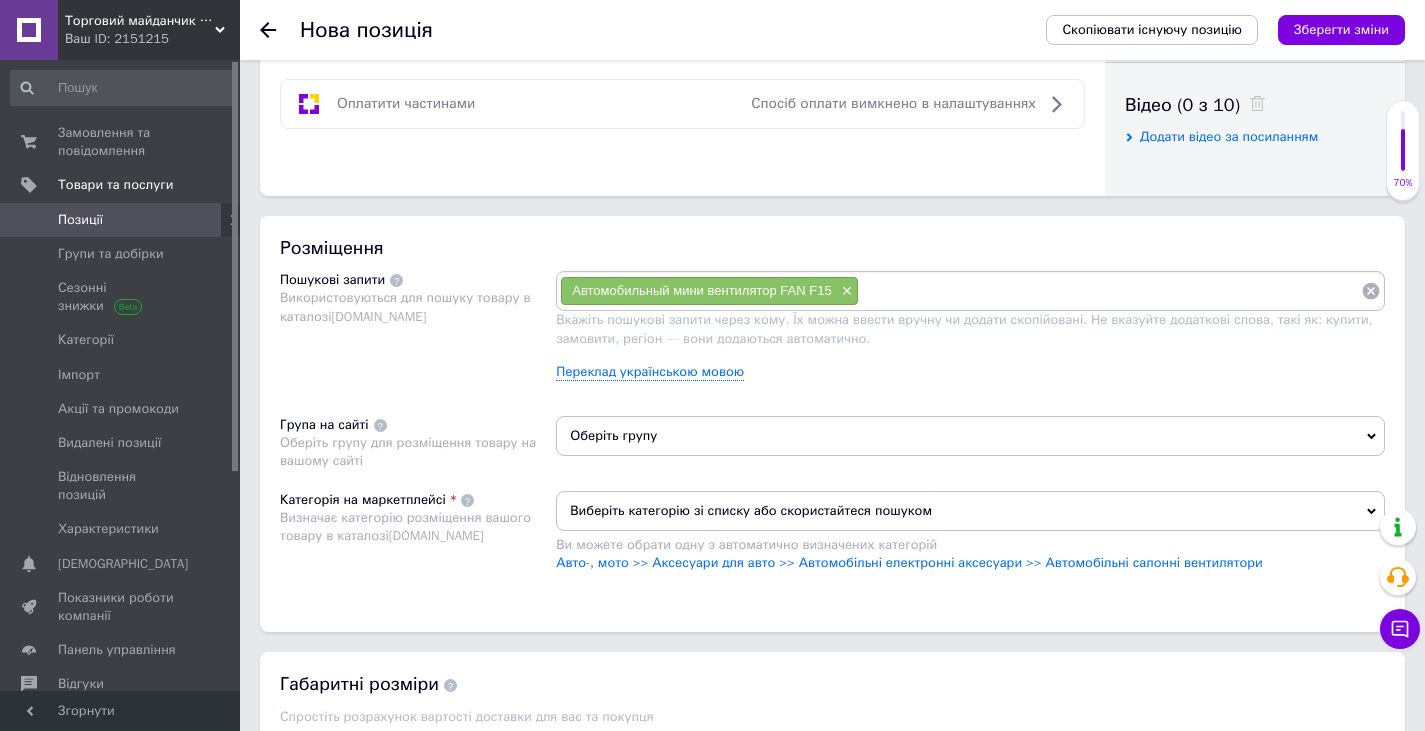 type on "600" 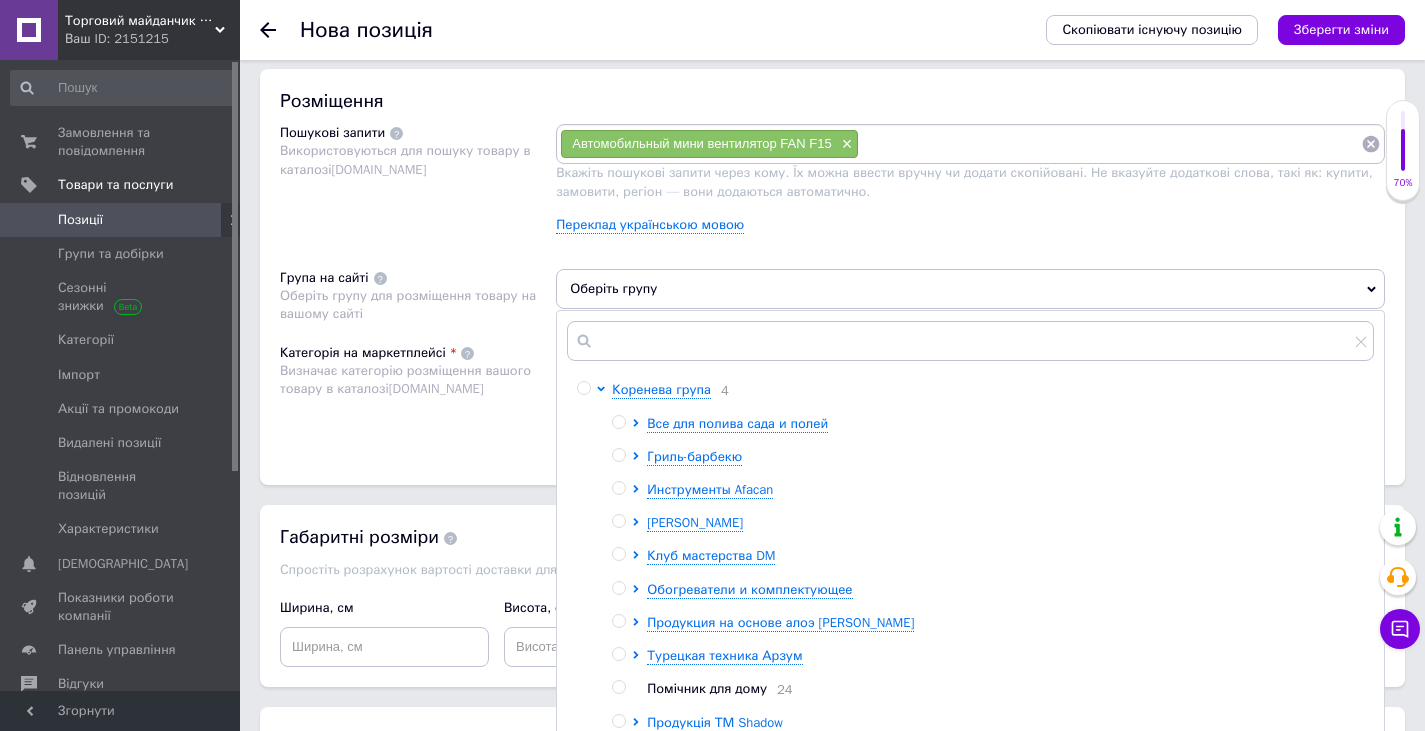 scroll, scrollTop: 1200, scrollLeft: 0, axis: vertical 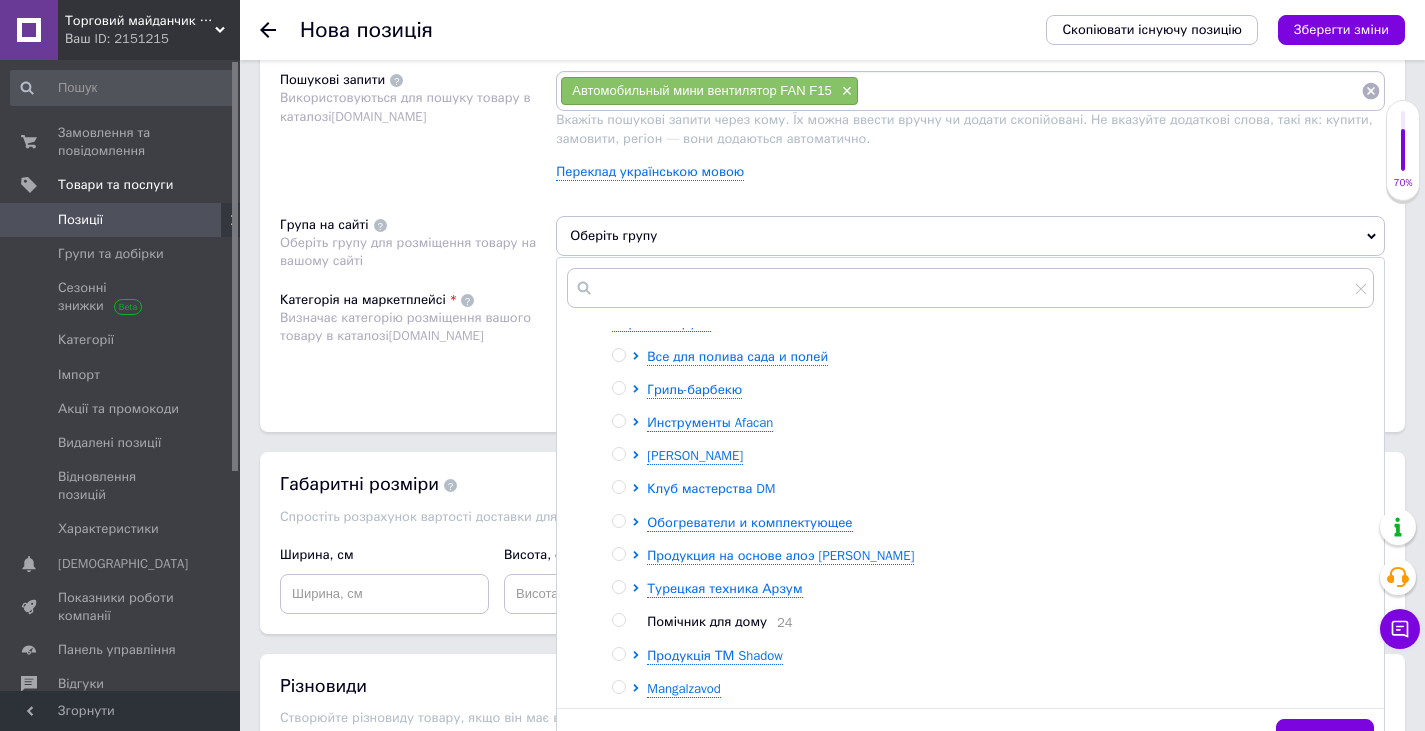 click 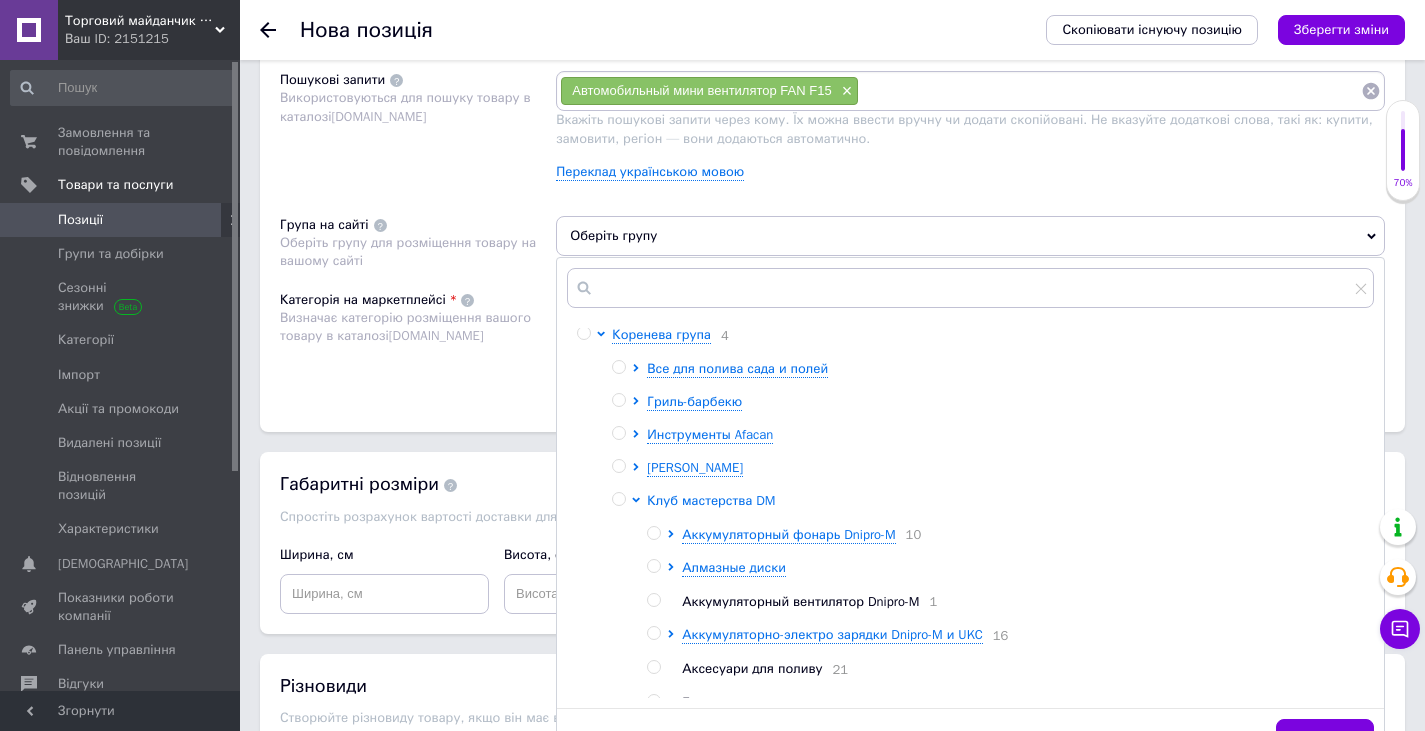 scroll, scrollTop: 0, scrollLeft: 0, axis: both 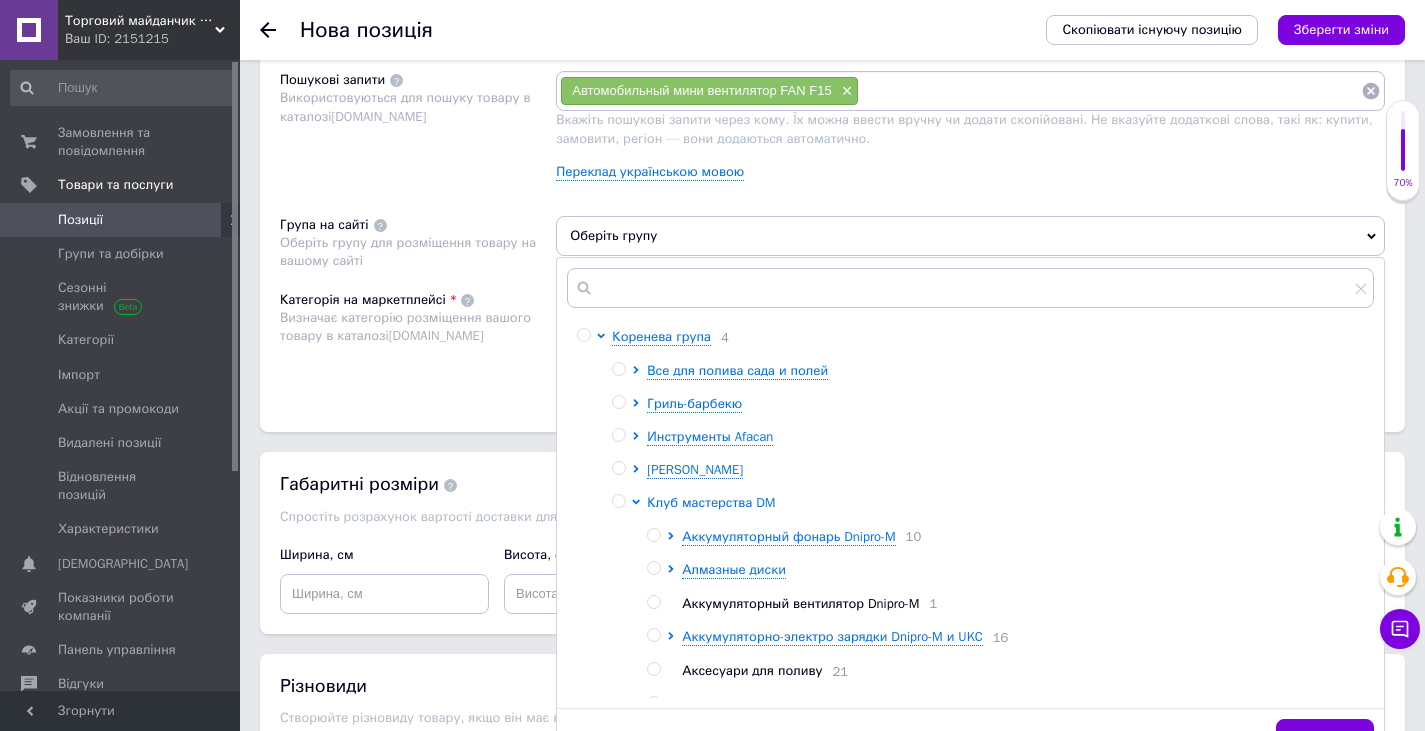 click 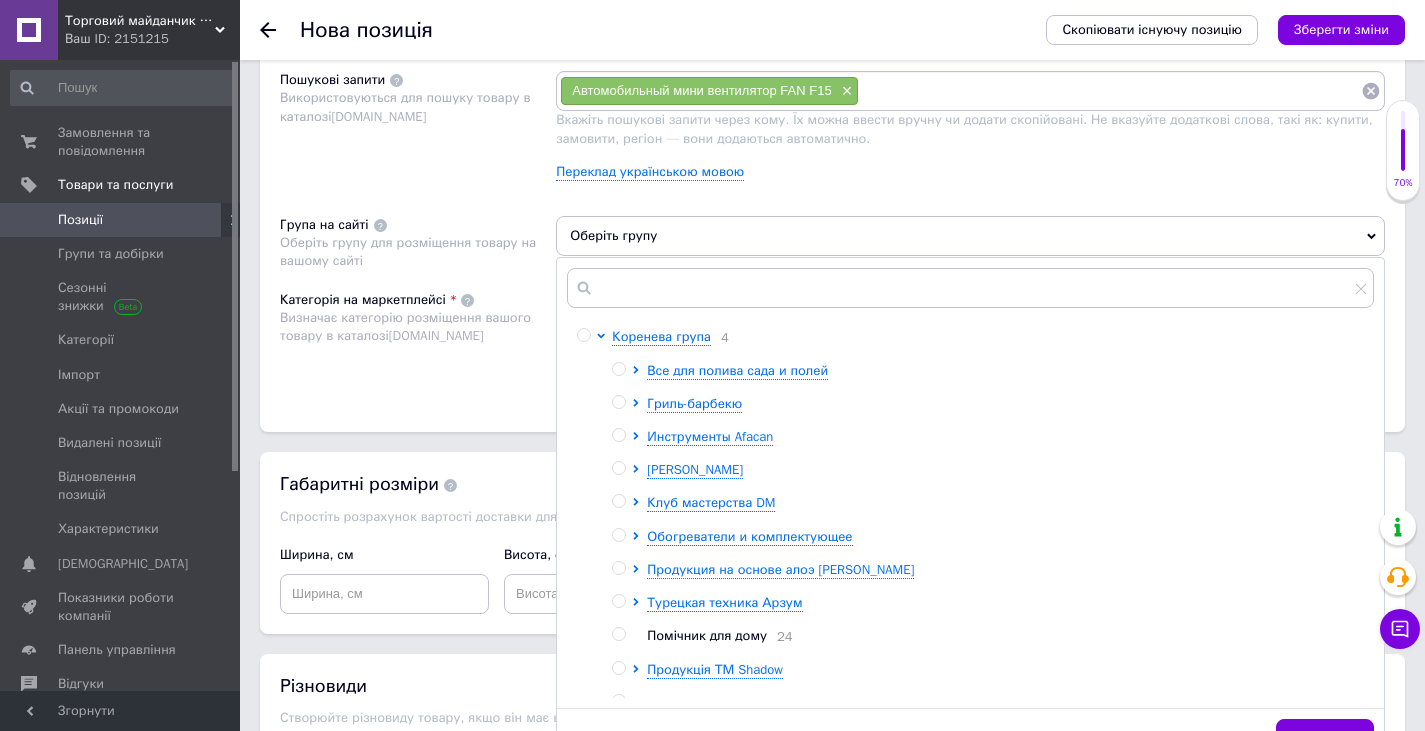 scroll, scrollTop: 17, scrollLeft: 0, axis: vertical 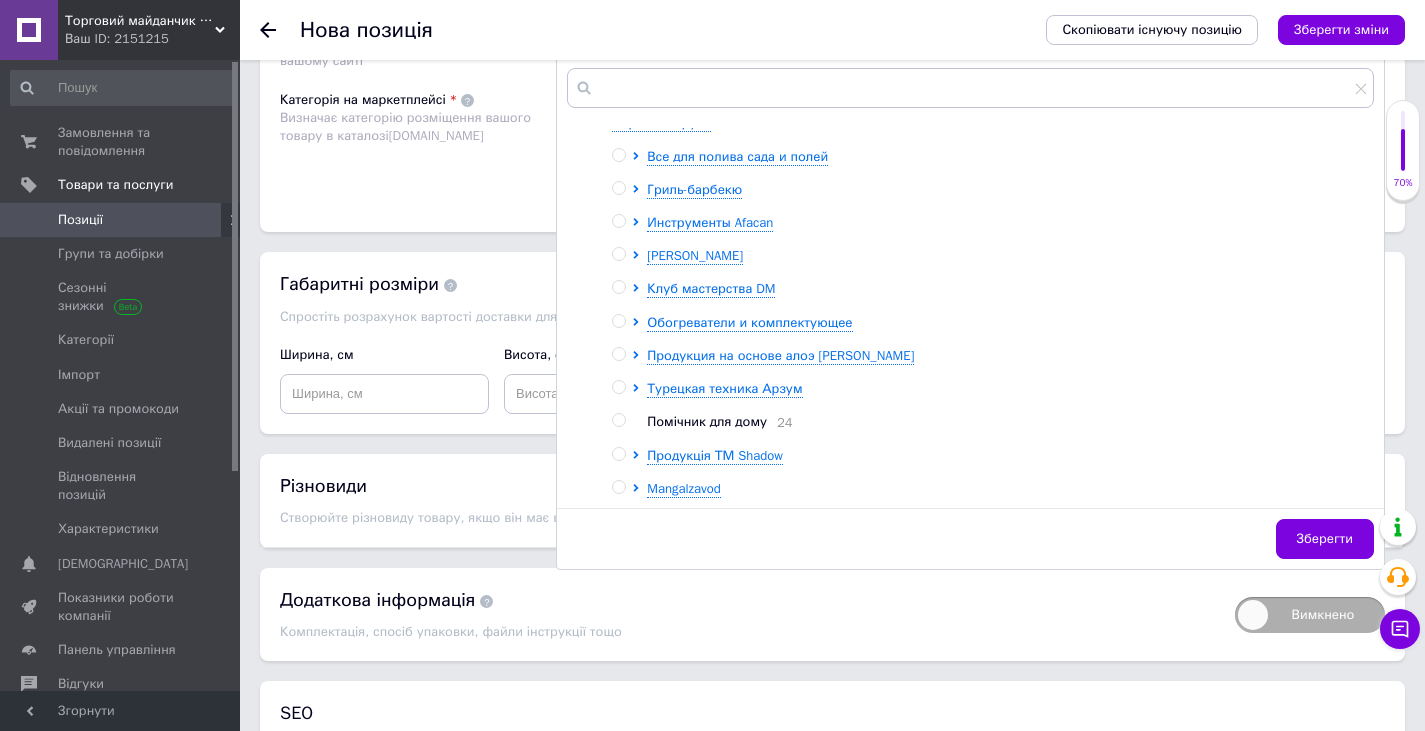click at bounding box center [622, 422] 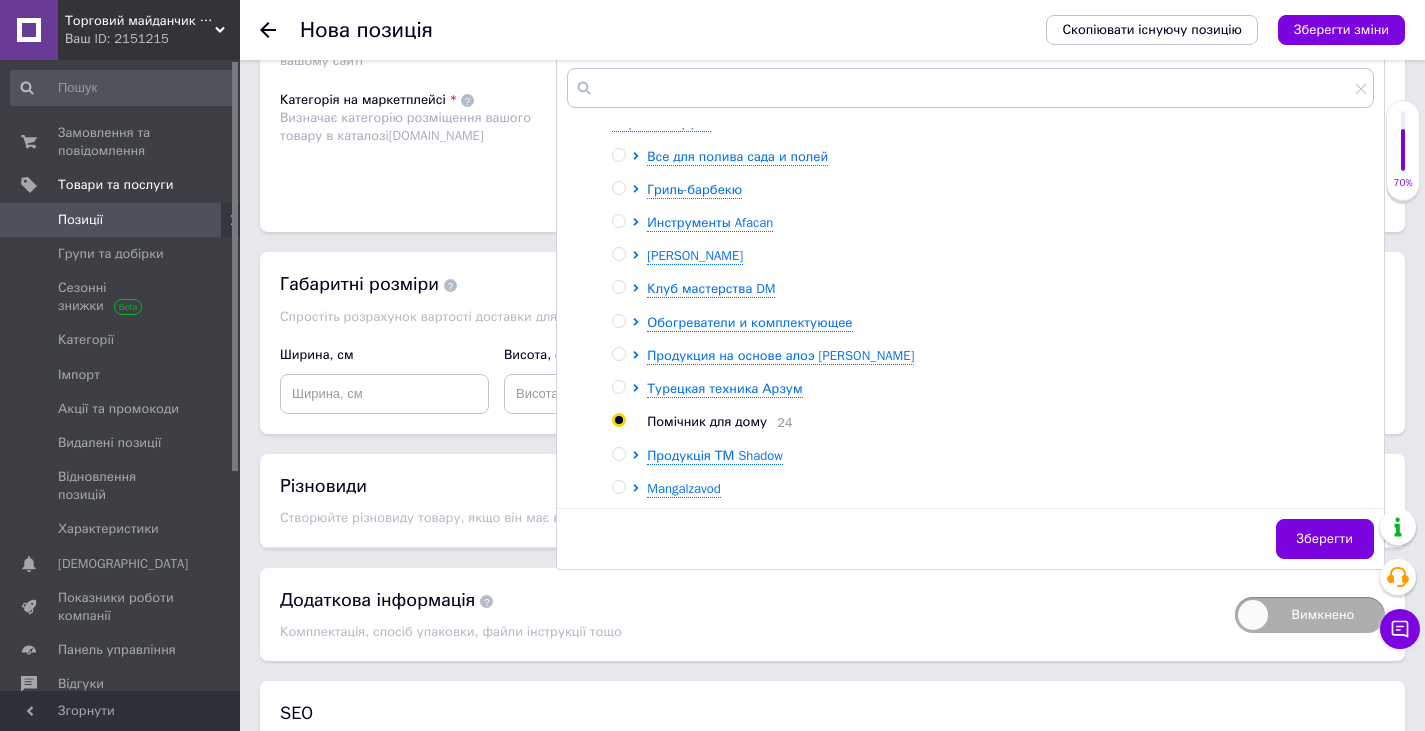 radio on "true" 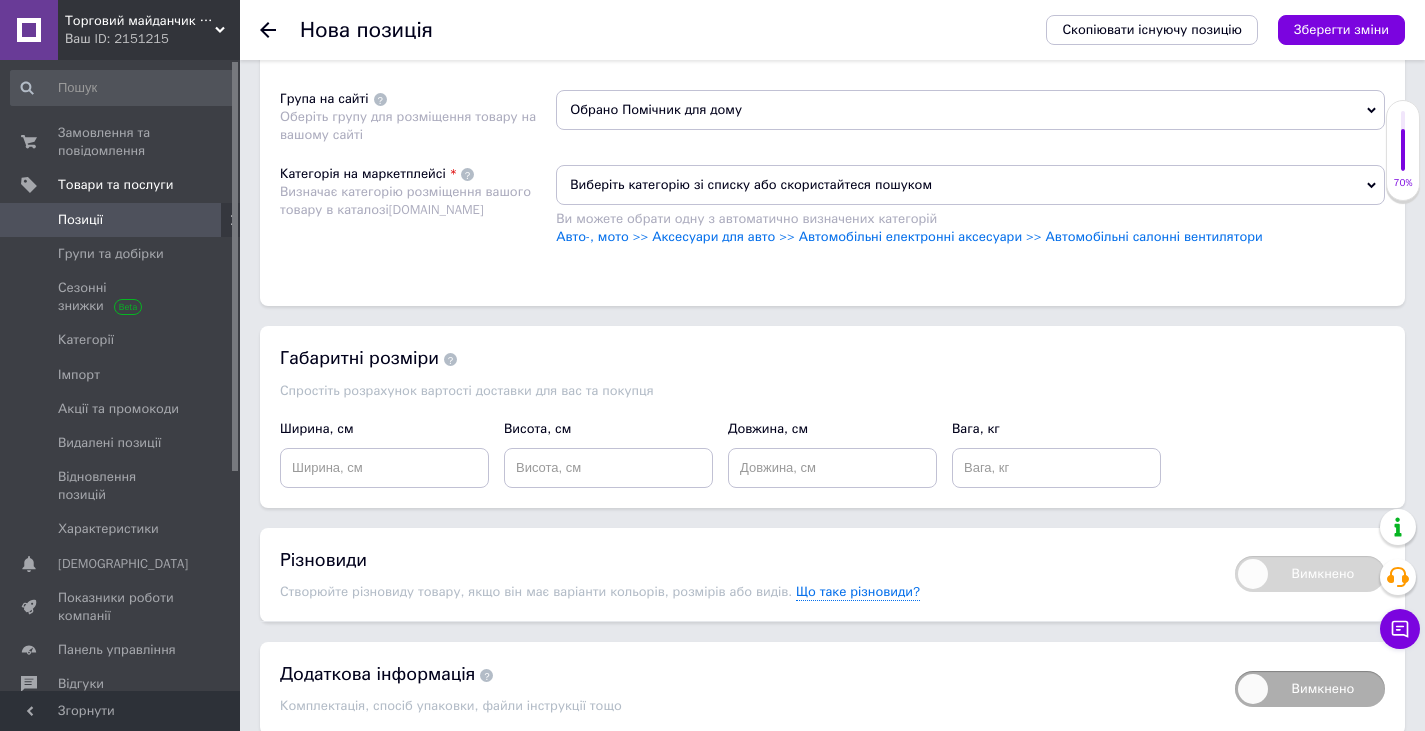 scroll, scrollTop: 1200, scrollLeft: 0, axis: vertical 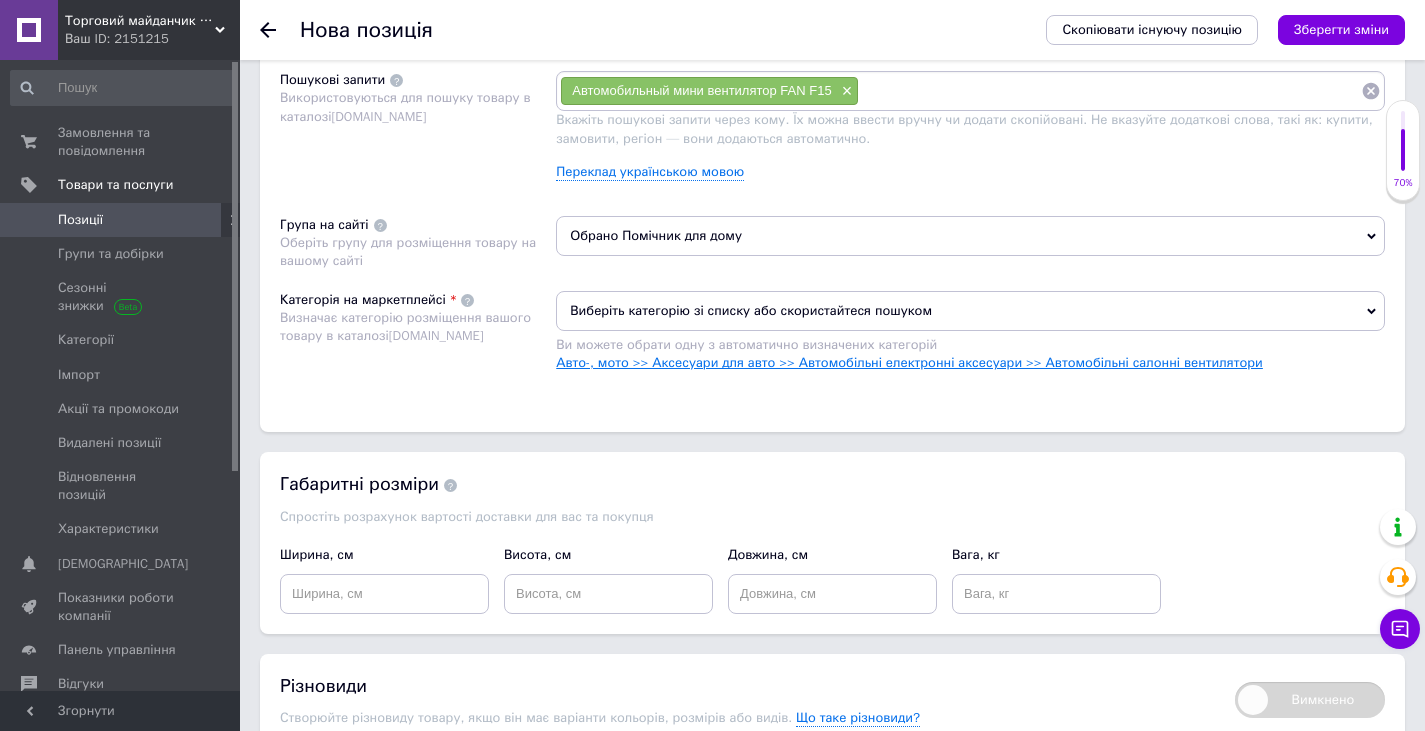drag, startPoint x: 863, startPoint y: 357, endPoint x: 871, endPoint y: 367, distance: 12.806249 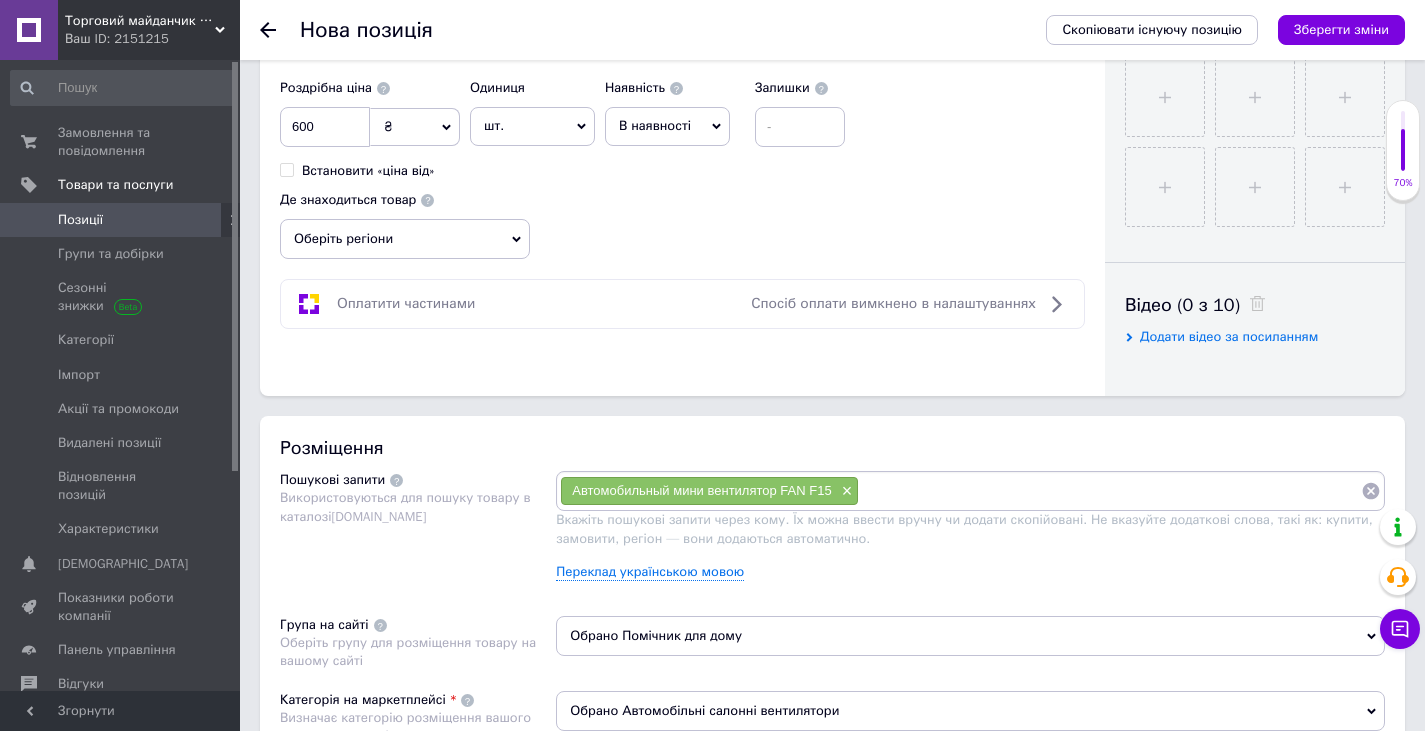 scroll, scrollTop: 400, scrollLeft: 0, axis: vertical 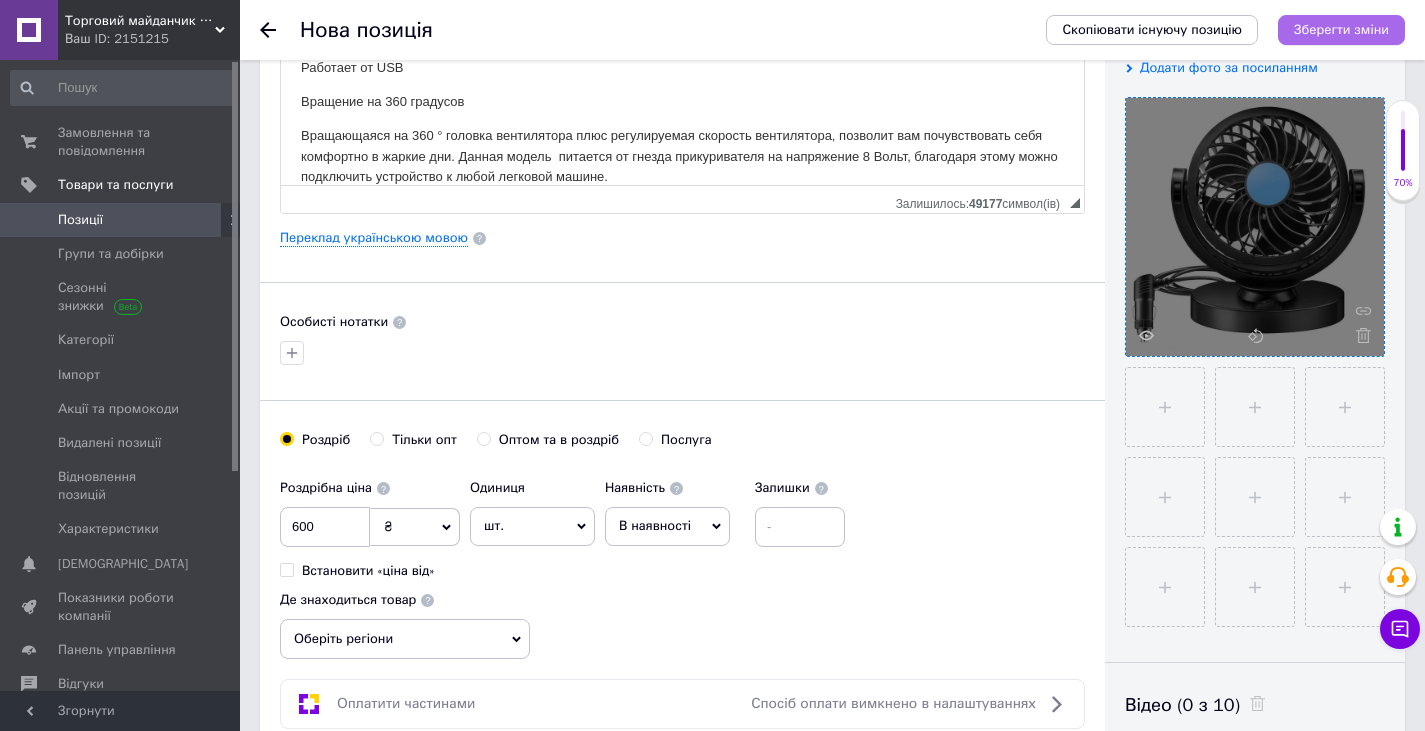 click on "Зберегти зміни" at bounding box center (1341, 30) 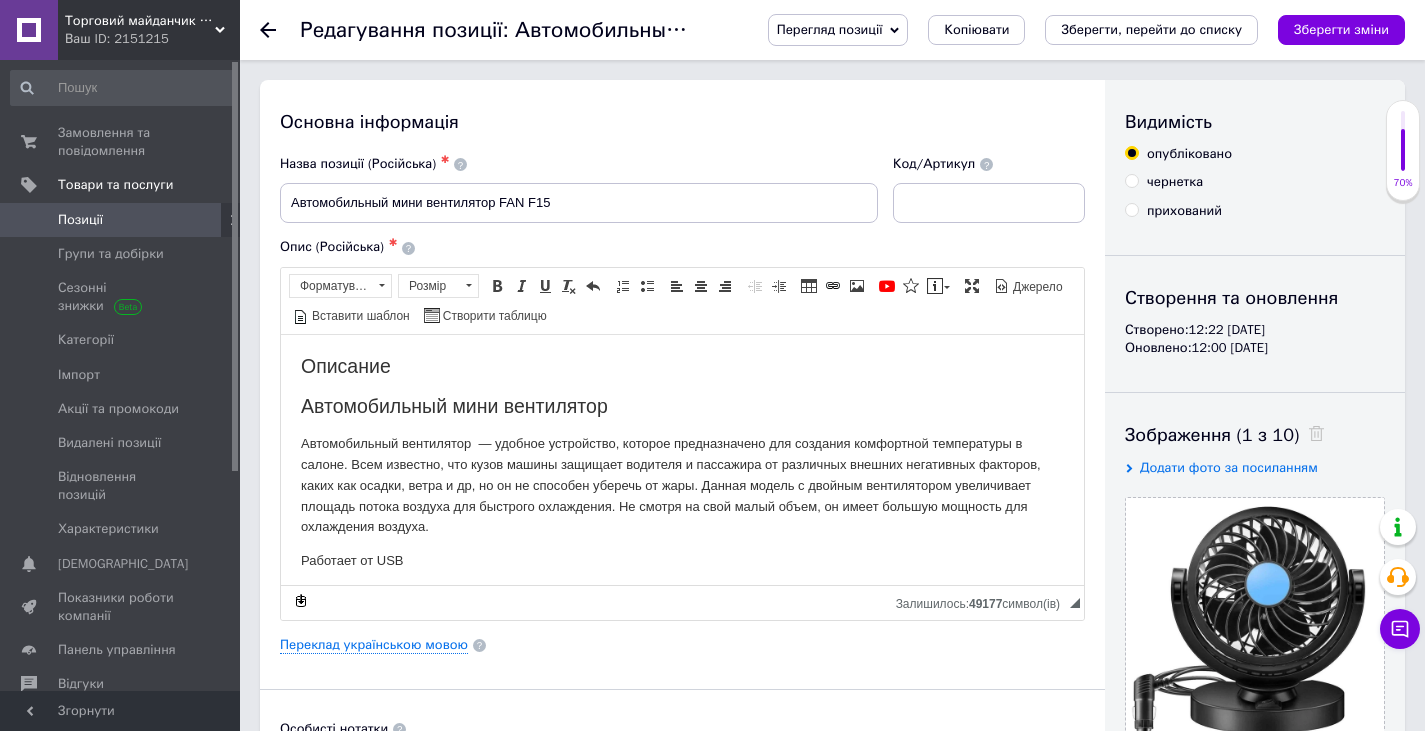 scroll, scrollTop: 0, scrollLeft: 0, axis: both 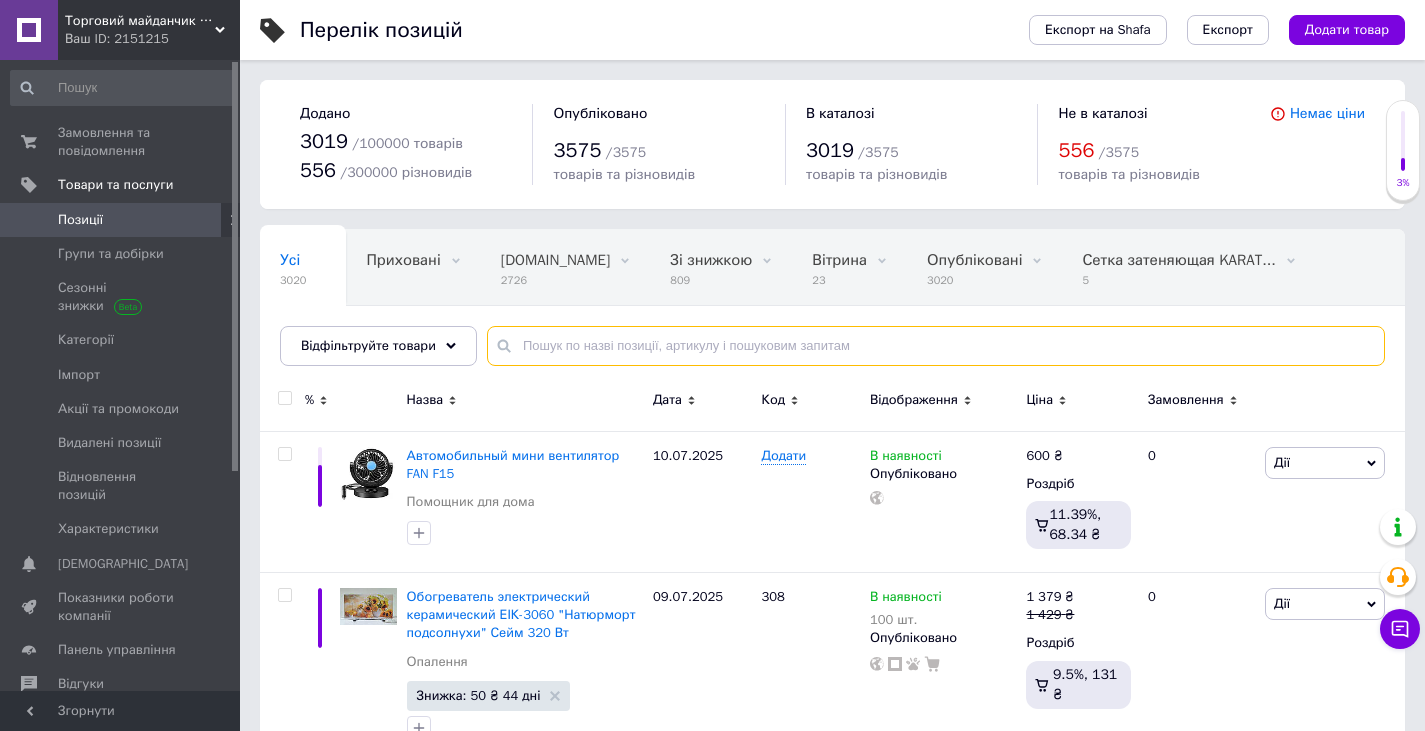 paste on "Автомобильный солнцезащитный зонтик на лобовое стекло 78х136 см" 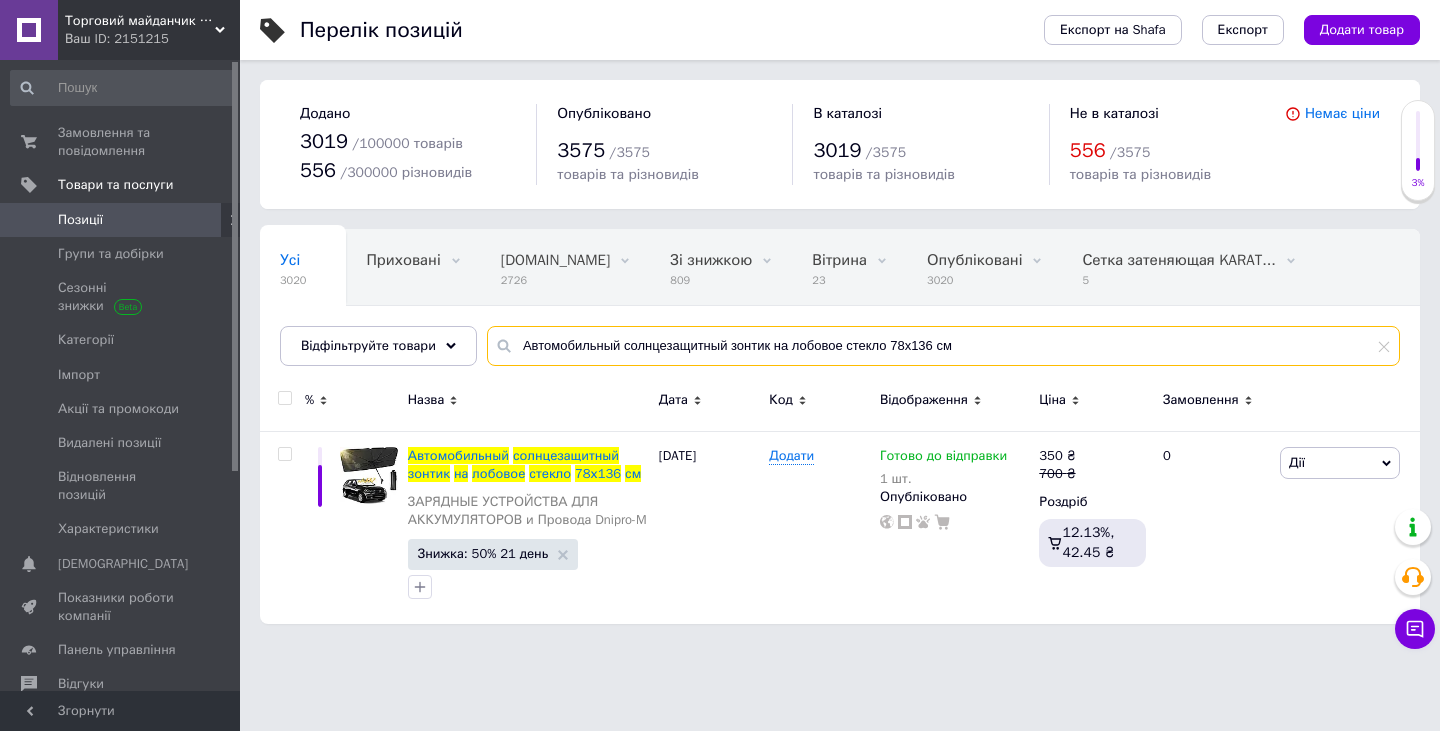 type on "Автомобильный солнцезащитный зонтик на лобовое стекло 78х136 см" 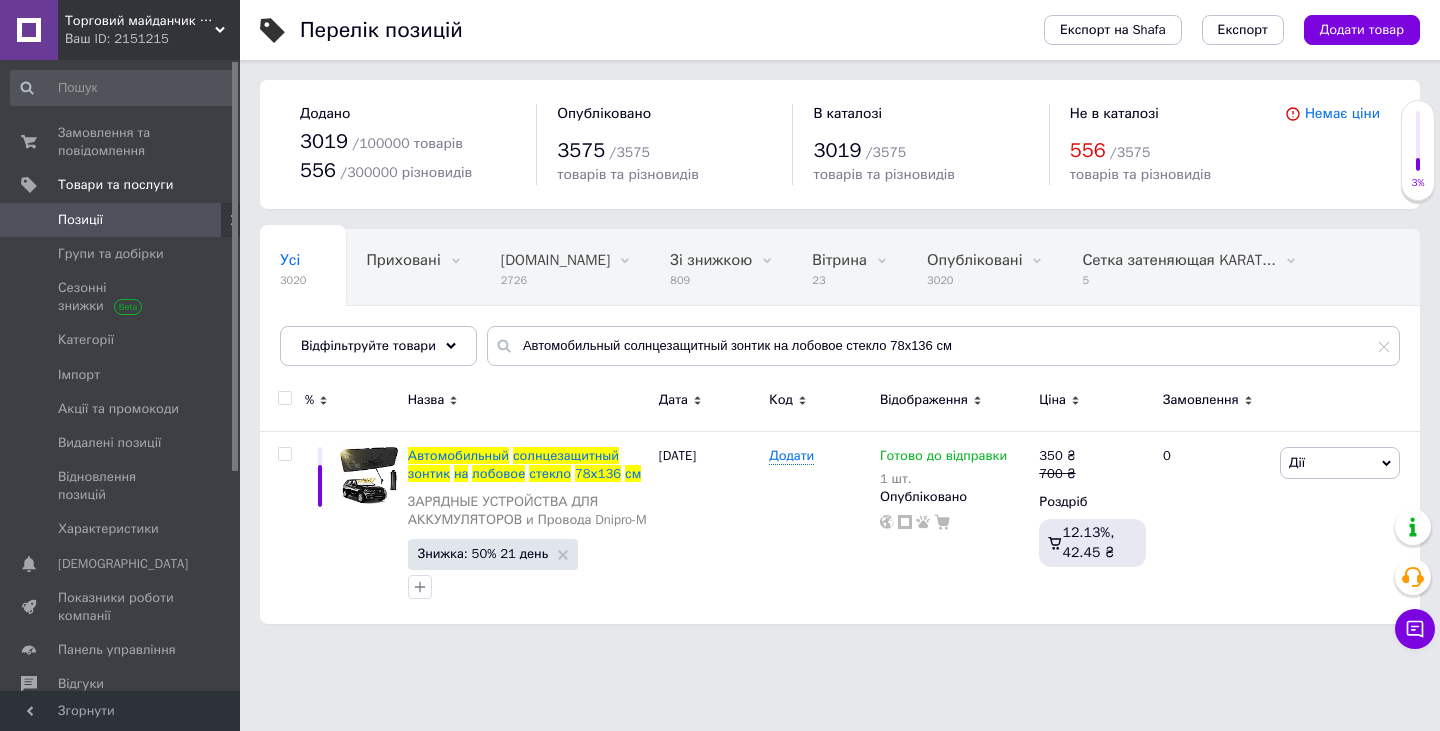 click on "Позиції" at bounding box center [80, 220] 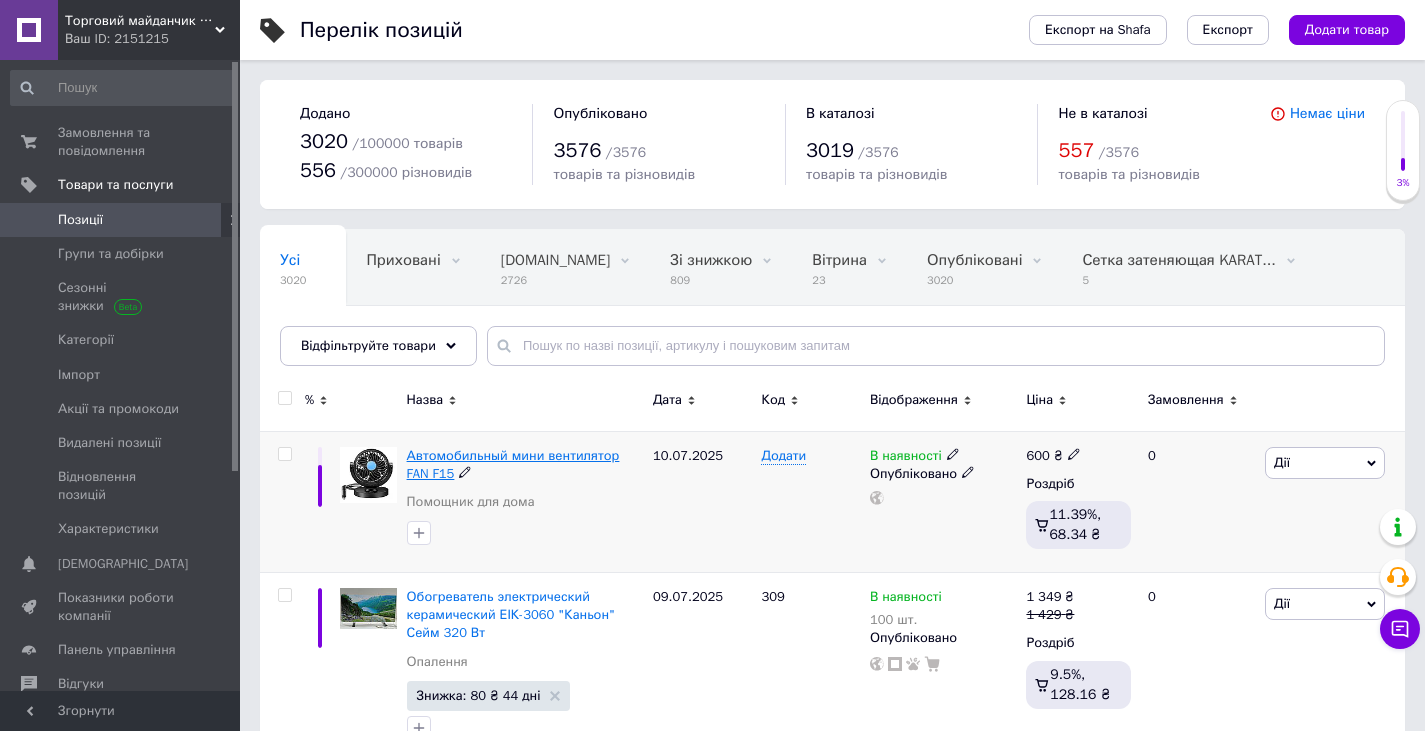click on "Автомобильный мини вентилятор FAN F15" at bounding box center [513, 464] 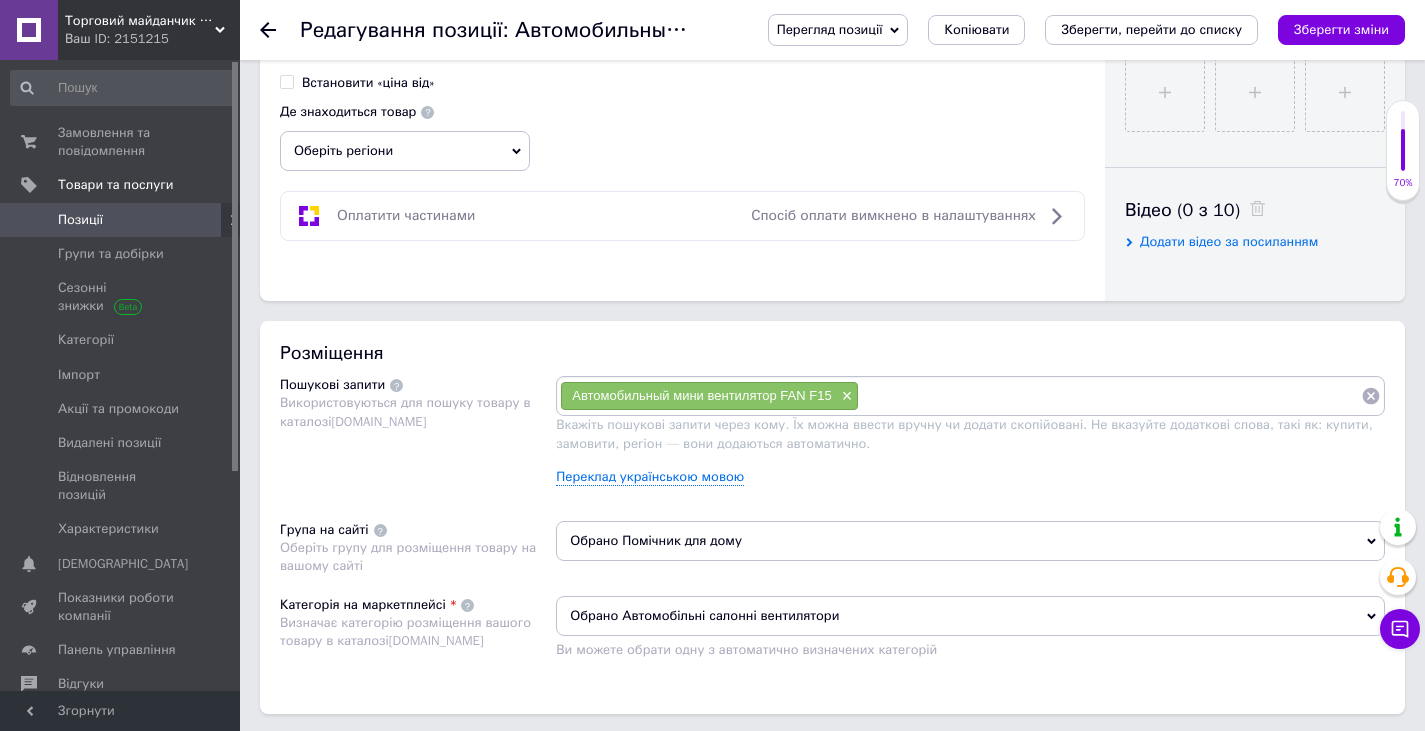 scroll, scrollTop: 900, scrollLeft: 0, axis: vertical 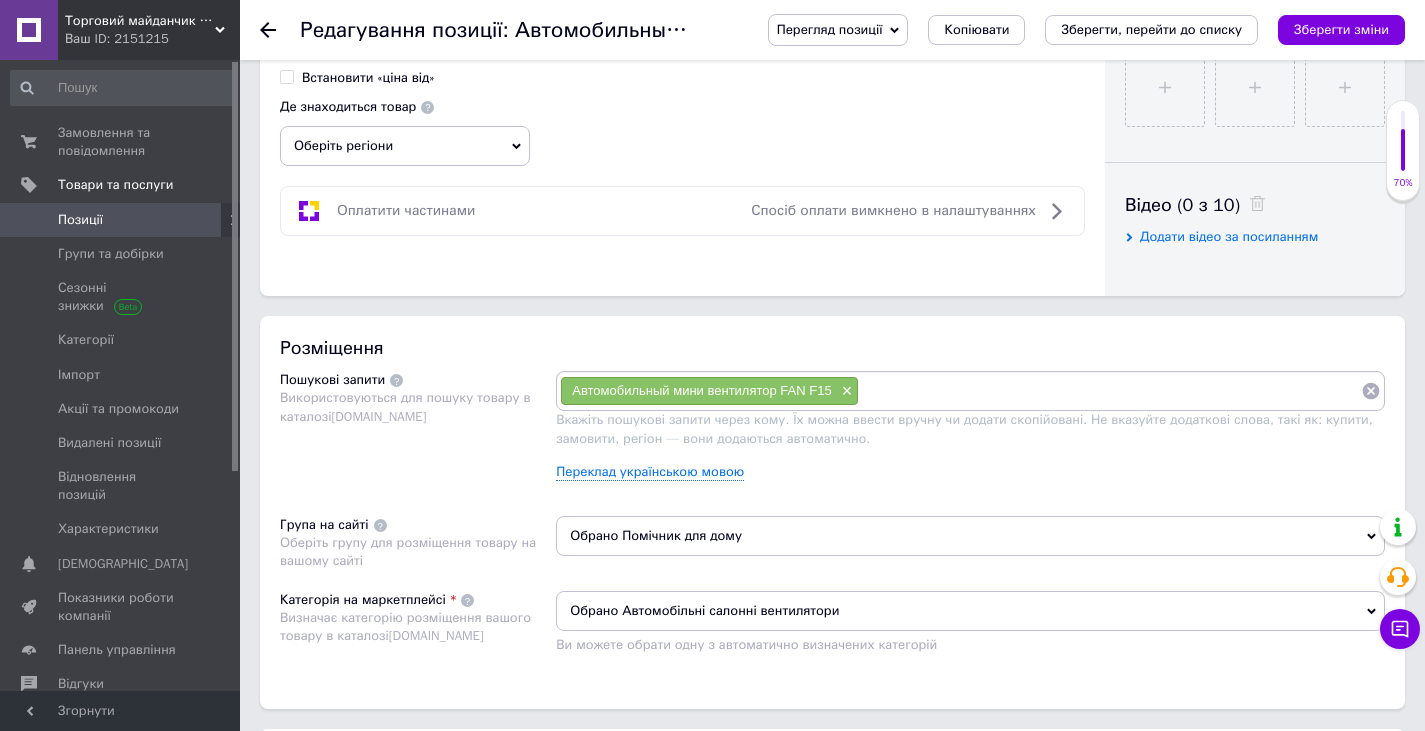 click on "Обрано Помічник для дому" at bounding box center [970, 536] 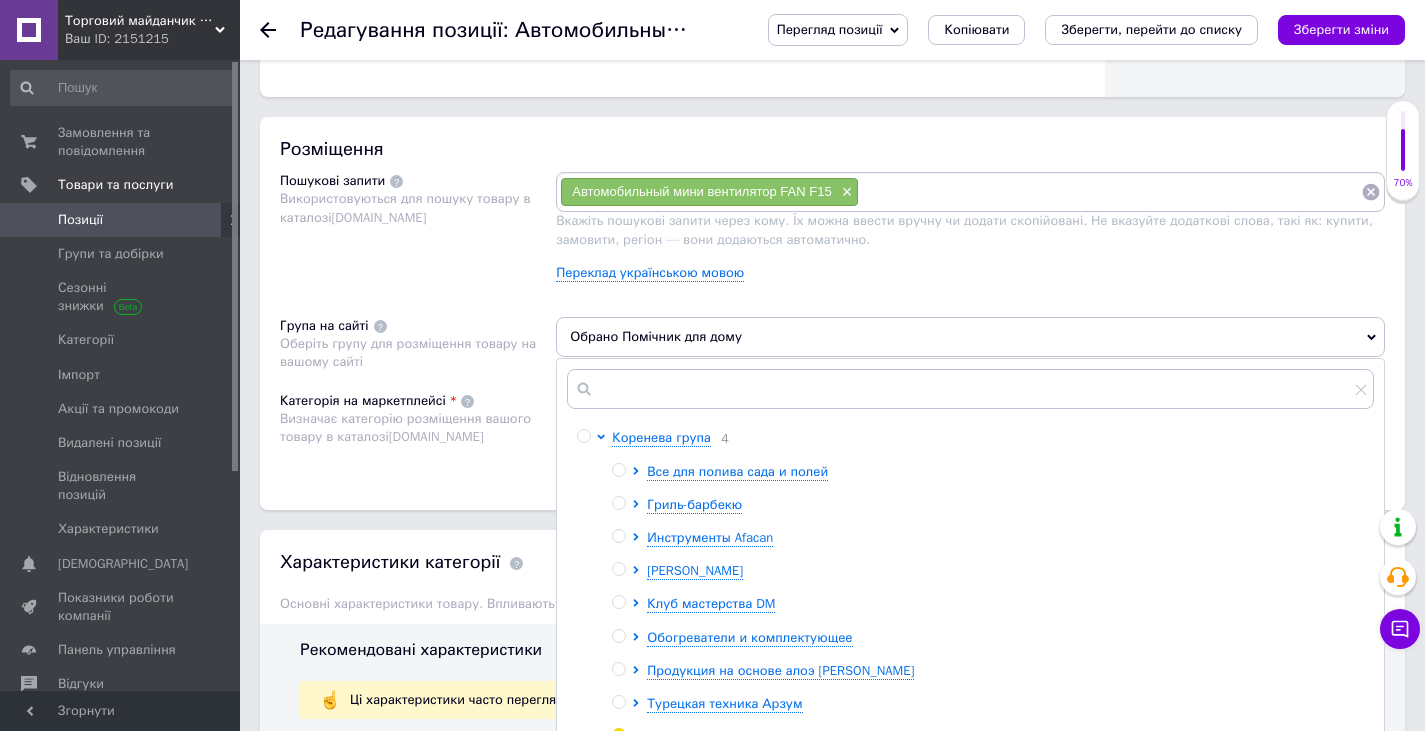 scroll, scrollTop: 1100, scrollLeft: 0, axis: vertical 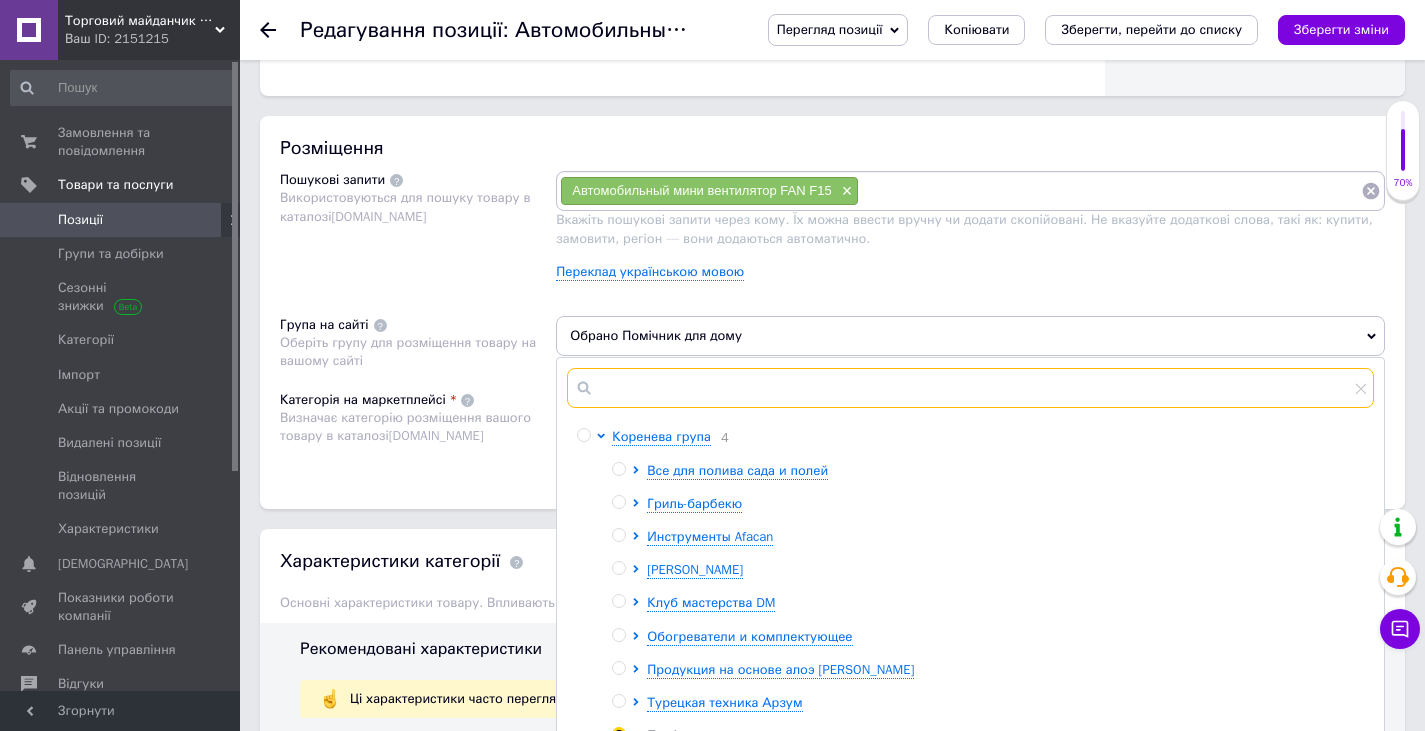 click at bounding box center (970, 388) 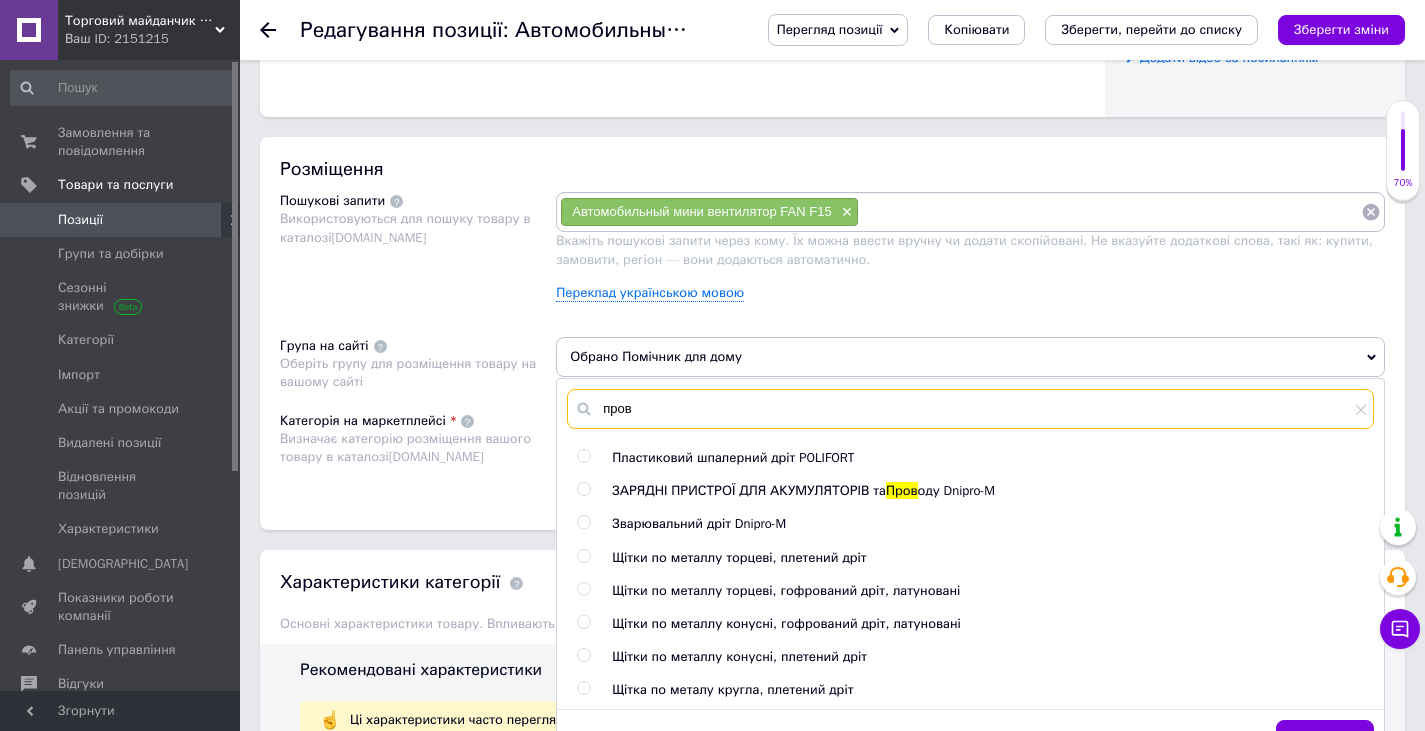 scroll, scrollTop: 1100, scrollLeft: 0, axis: vertical 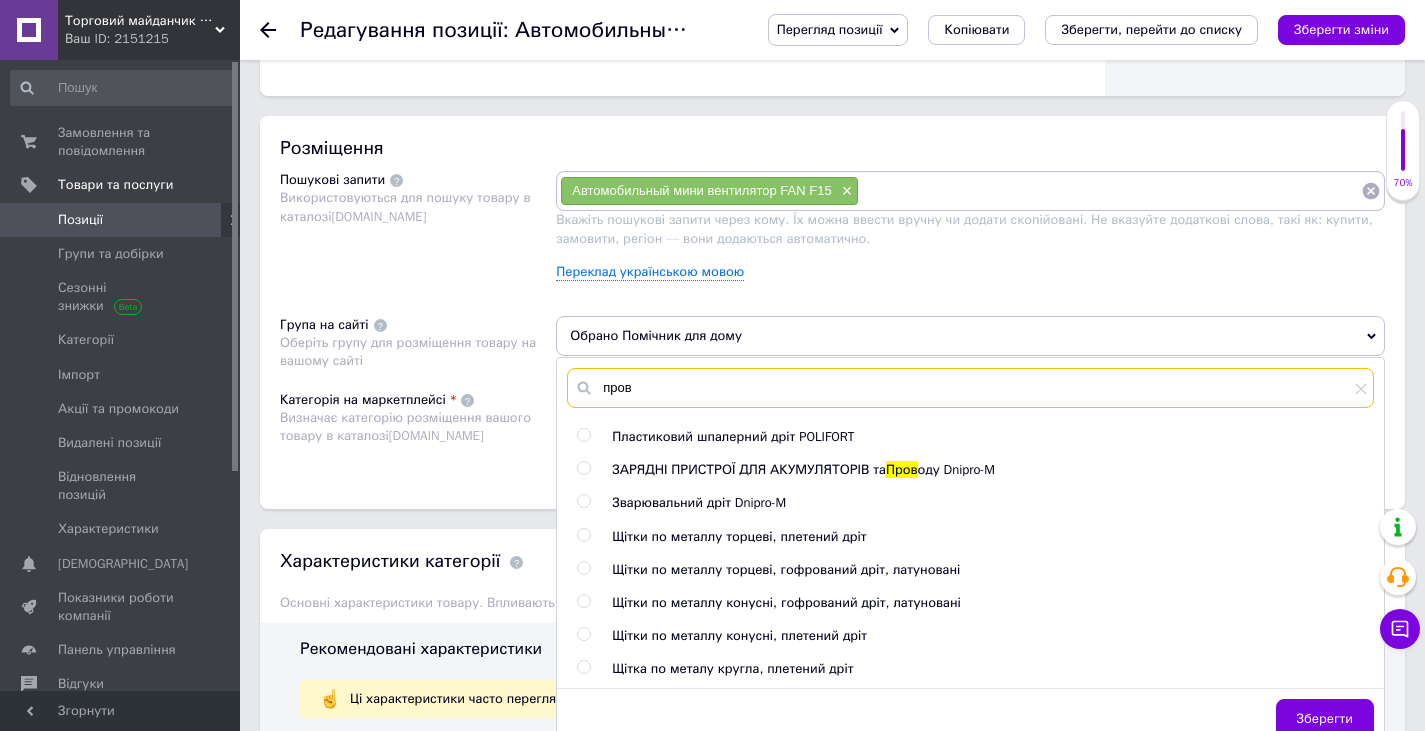 type on "пров" 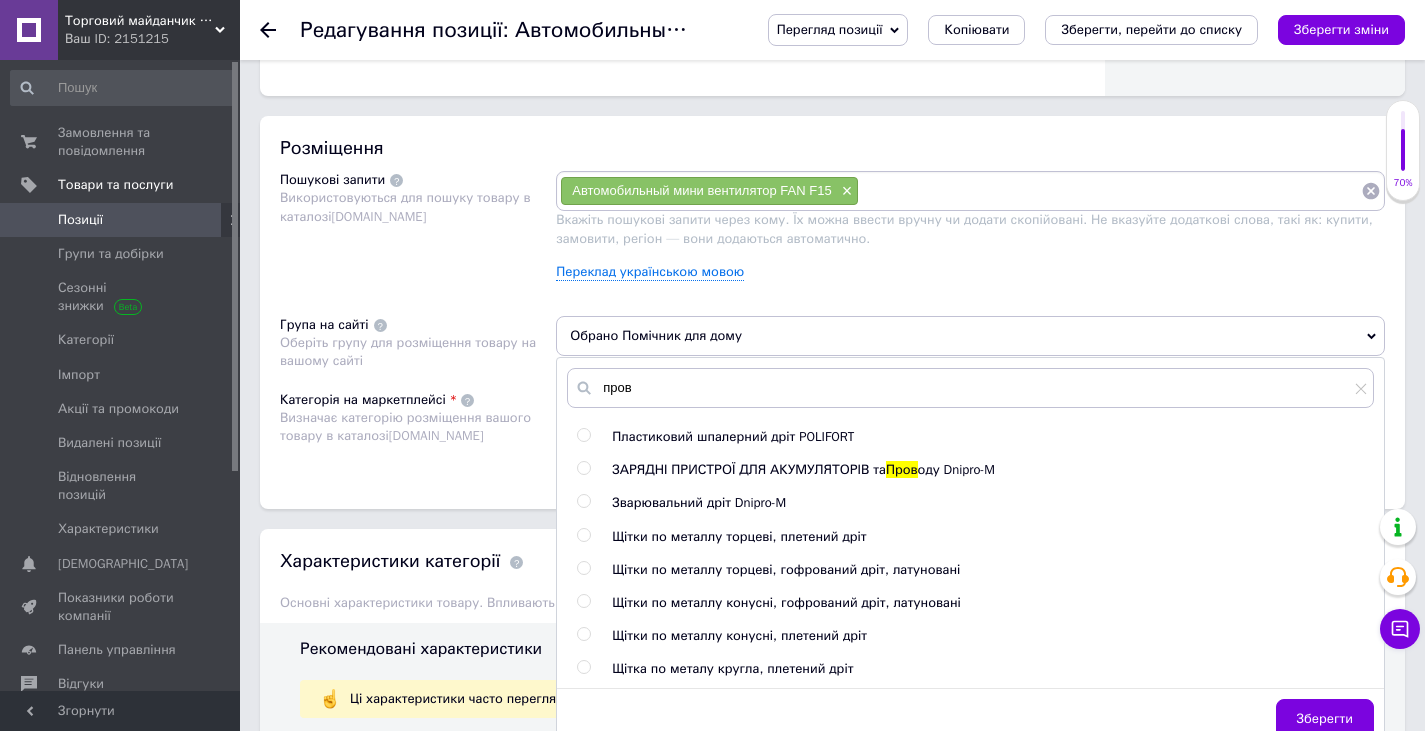 click on "Пластиковий шпалерний дріт POLIFORT ЗАРЯДНІ ПРИСТРОЇ ДЛЯ АКУМУЛЯТОРІВ та  Пров оду Dnipro-M Зварювальний дріт Dnipro-M Щітки по металлу торцеві, плетений дріт Щітки по металлу торцеві, гофрований дріт, латуновані Щітки по металлу конусні, гофрований дріт, латуновані Щітки по металлу конусні, плетений дріт Щітка по металу кругла, плетений дріт" 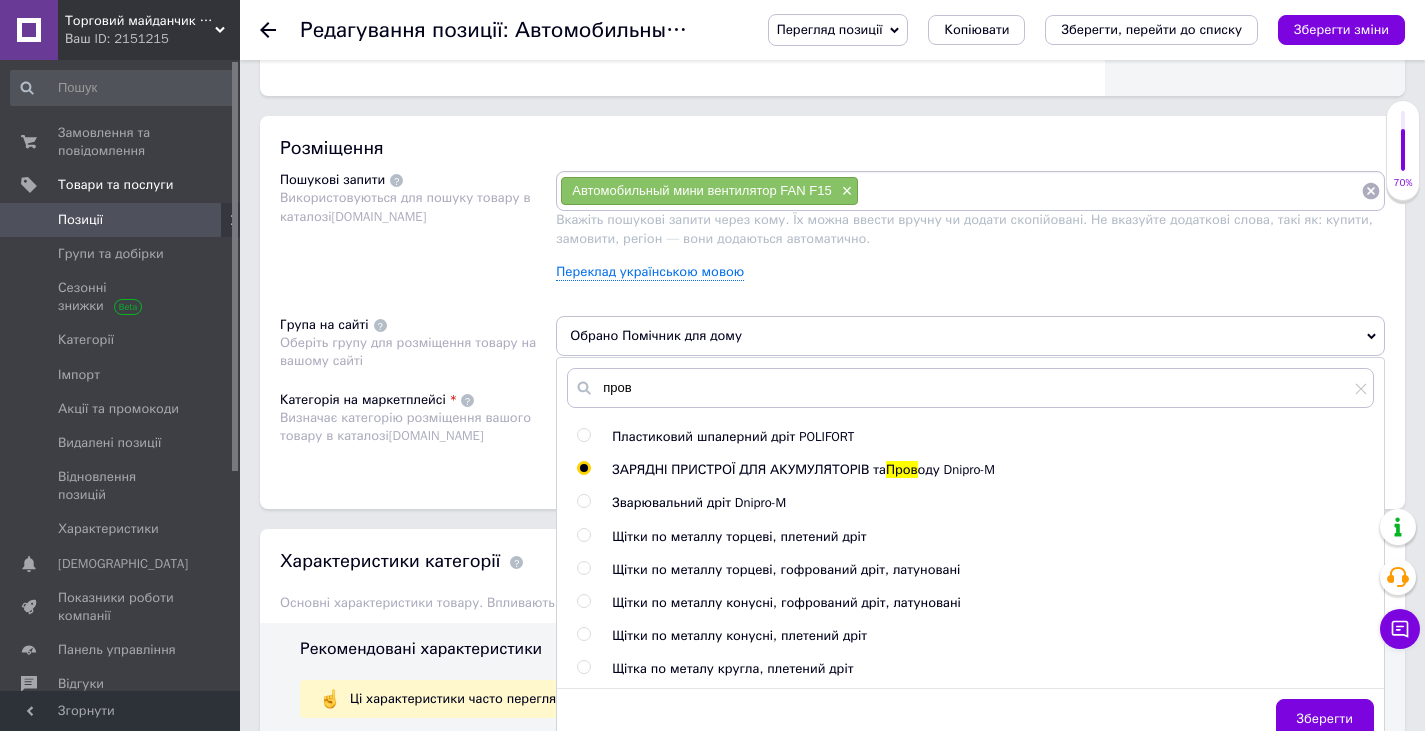 radio on "true" 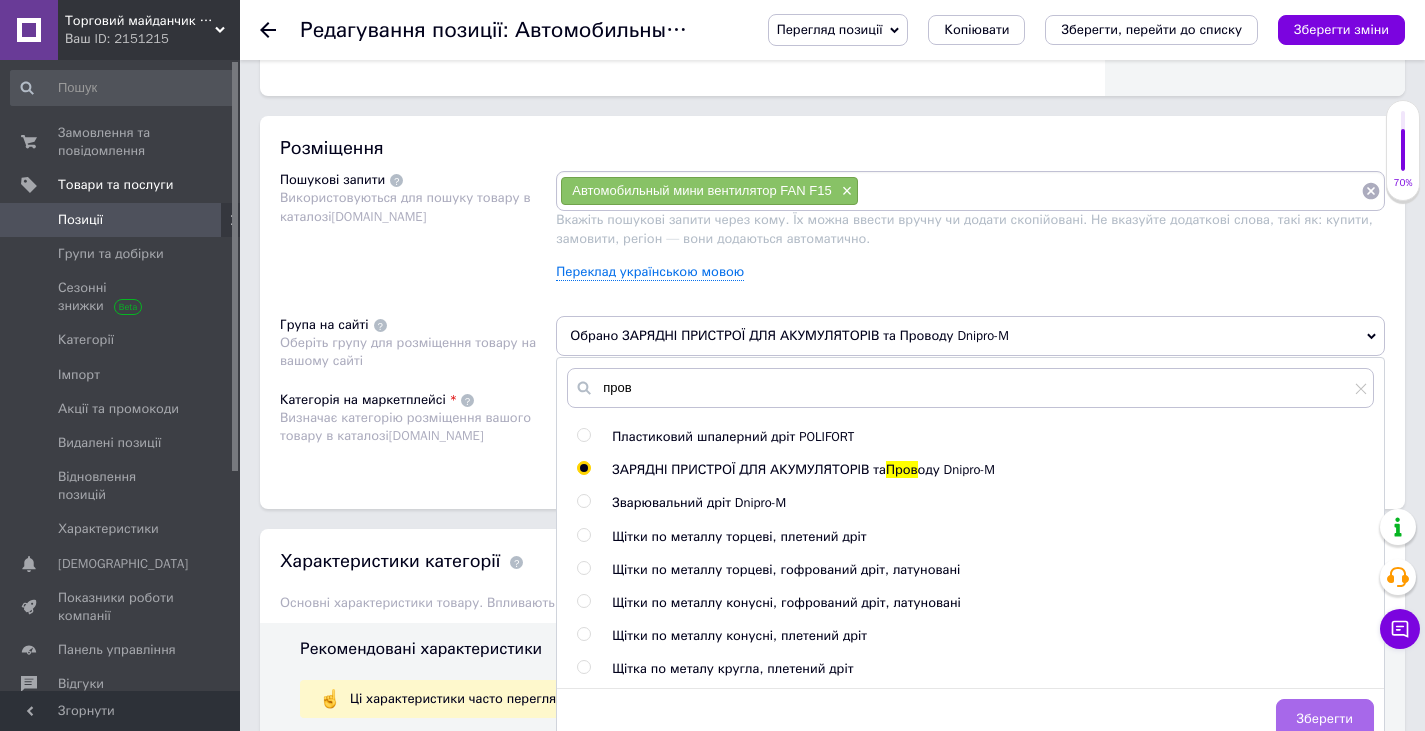 click on "Зберегти" at bounding box center [1325, 719] 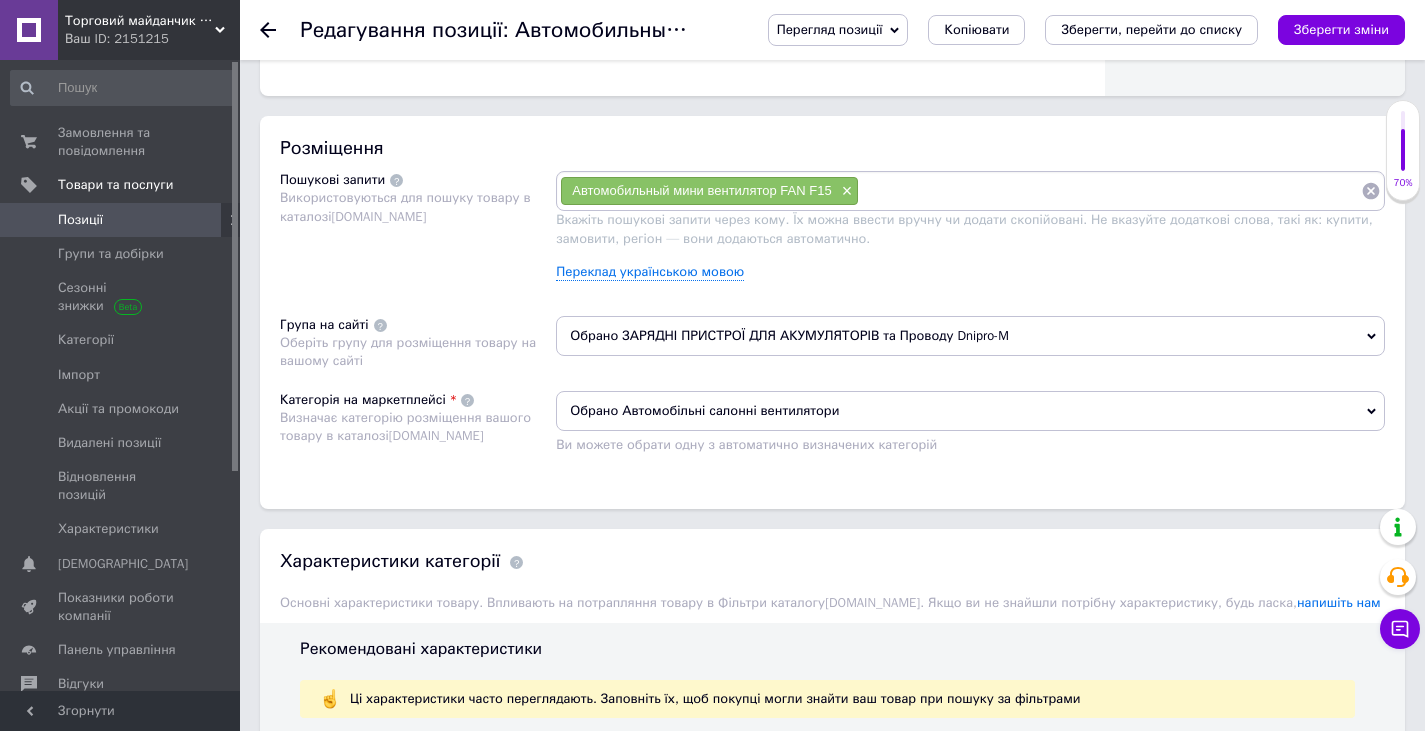 scroll, scrollTop: 700, scrollLeft: 0, axis: vertical 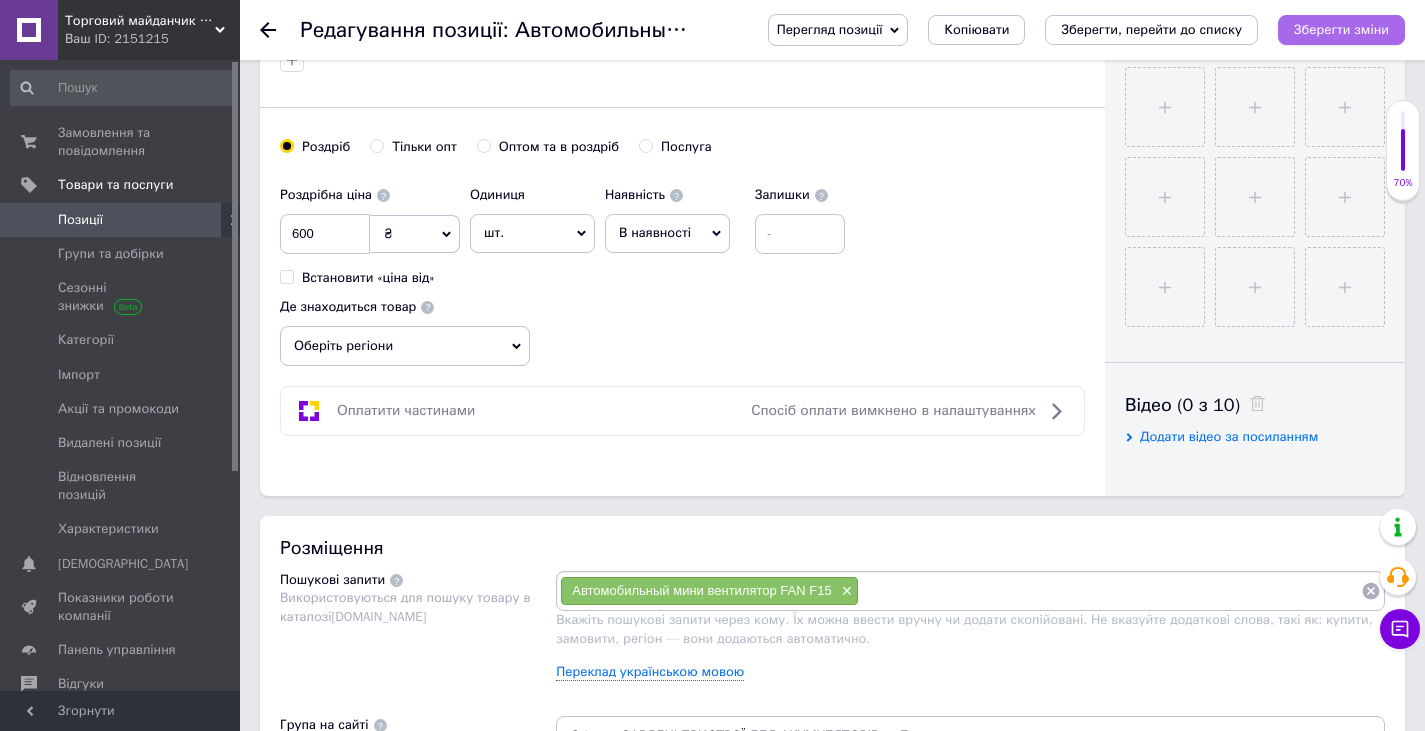 click on "Зберегти зміни" at bounding box center [1341, 29] 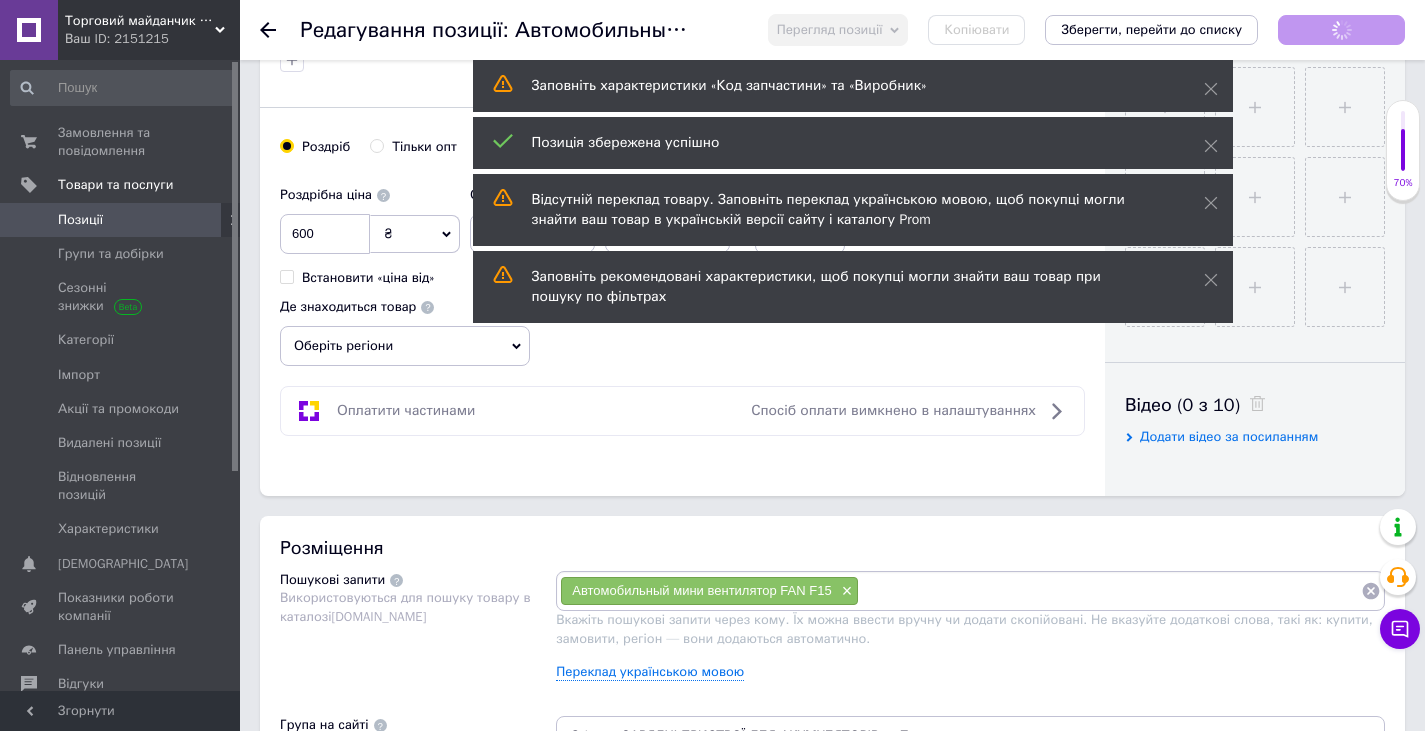 click on "Позиції" at bounding box center [121, 220] 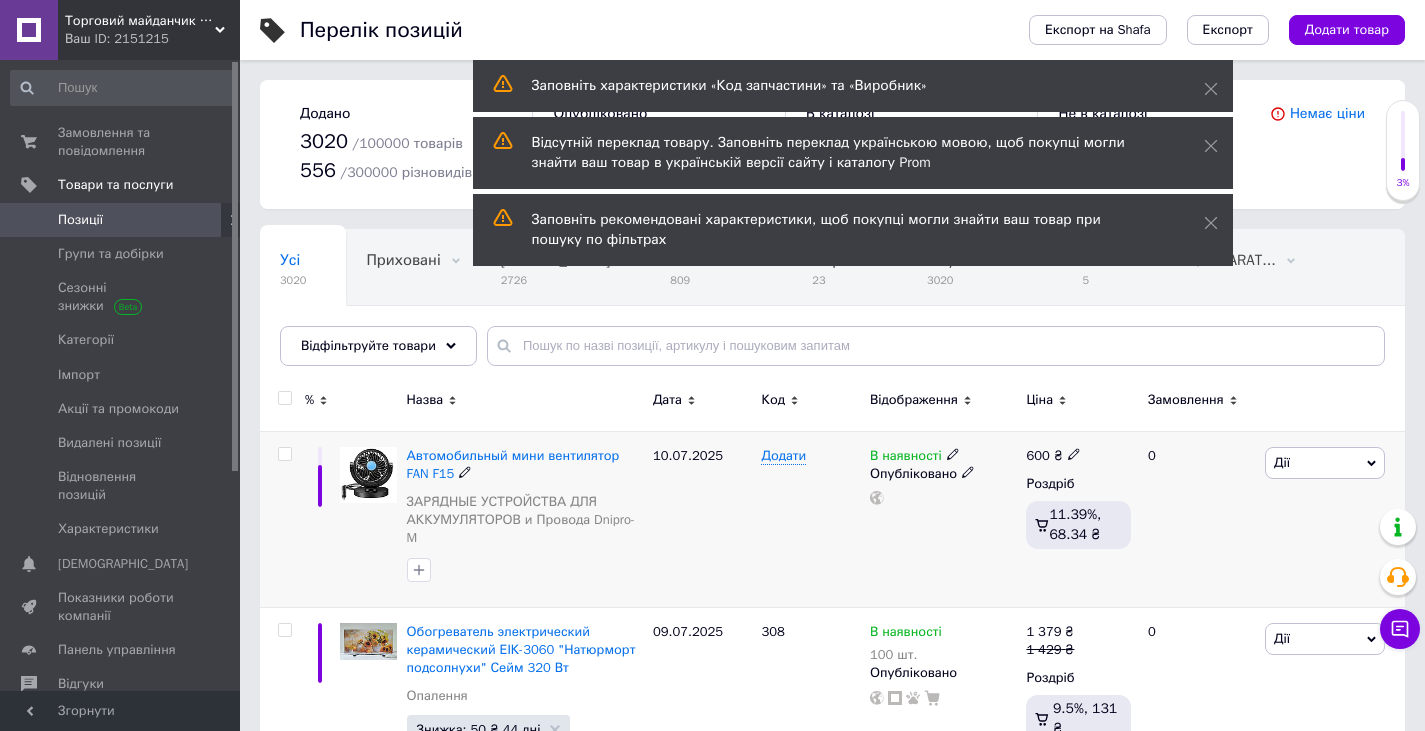 click on "Дії" at bounding box center (1325, 463) 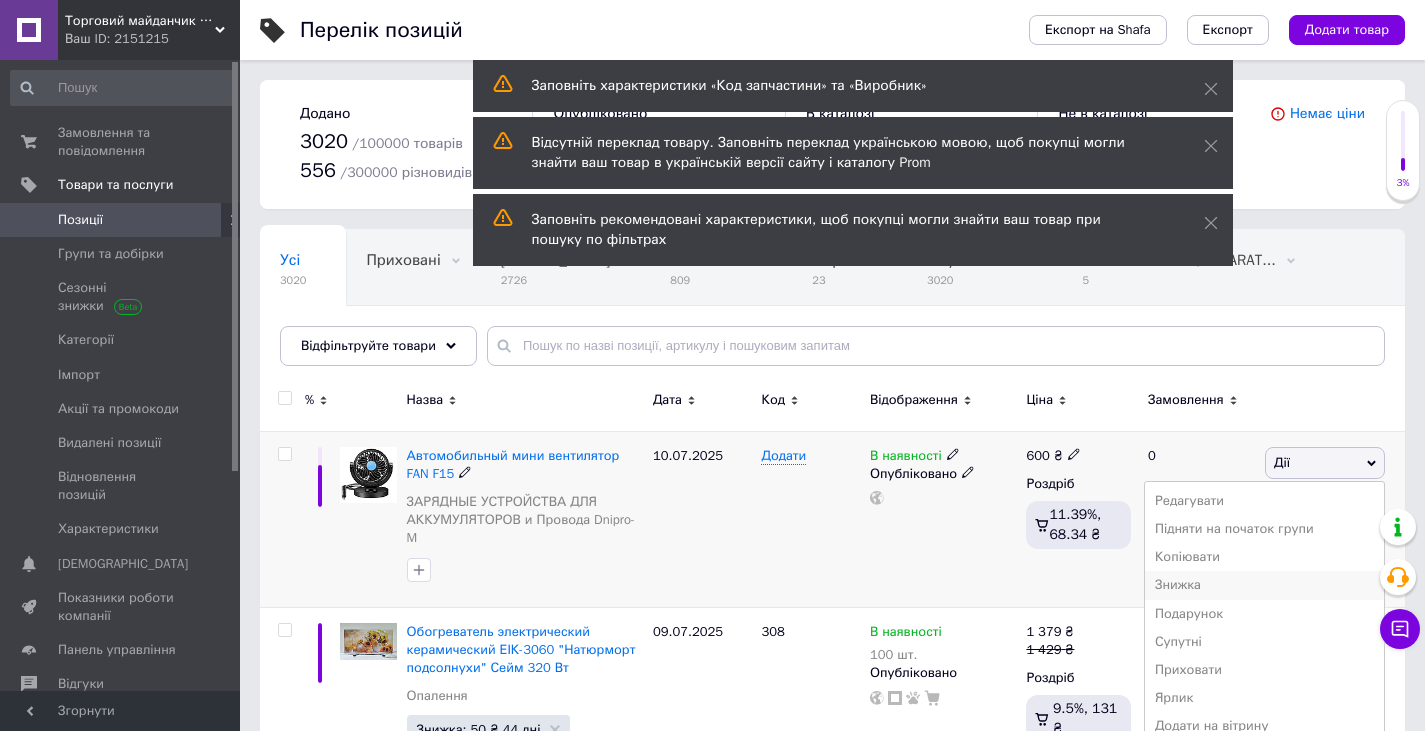 click on "Знижка" at bounding box center [1264, 585] 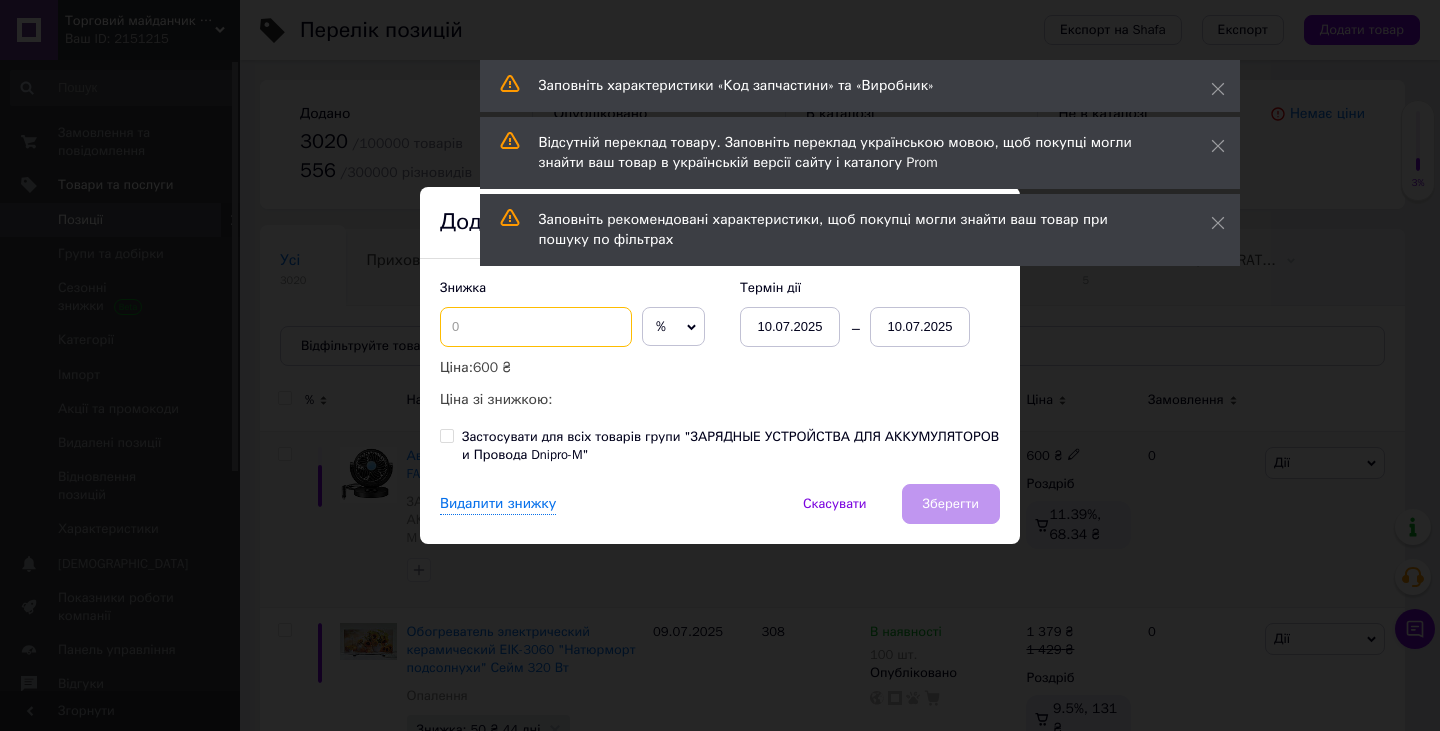 click at bounding box center [536, 327] 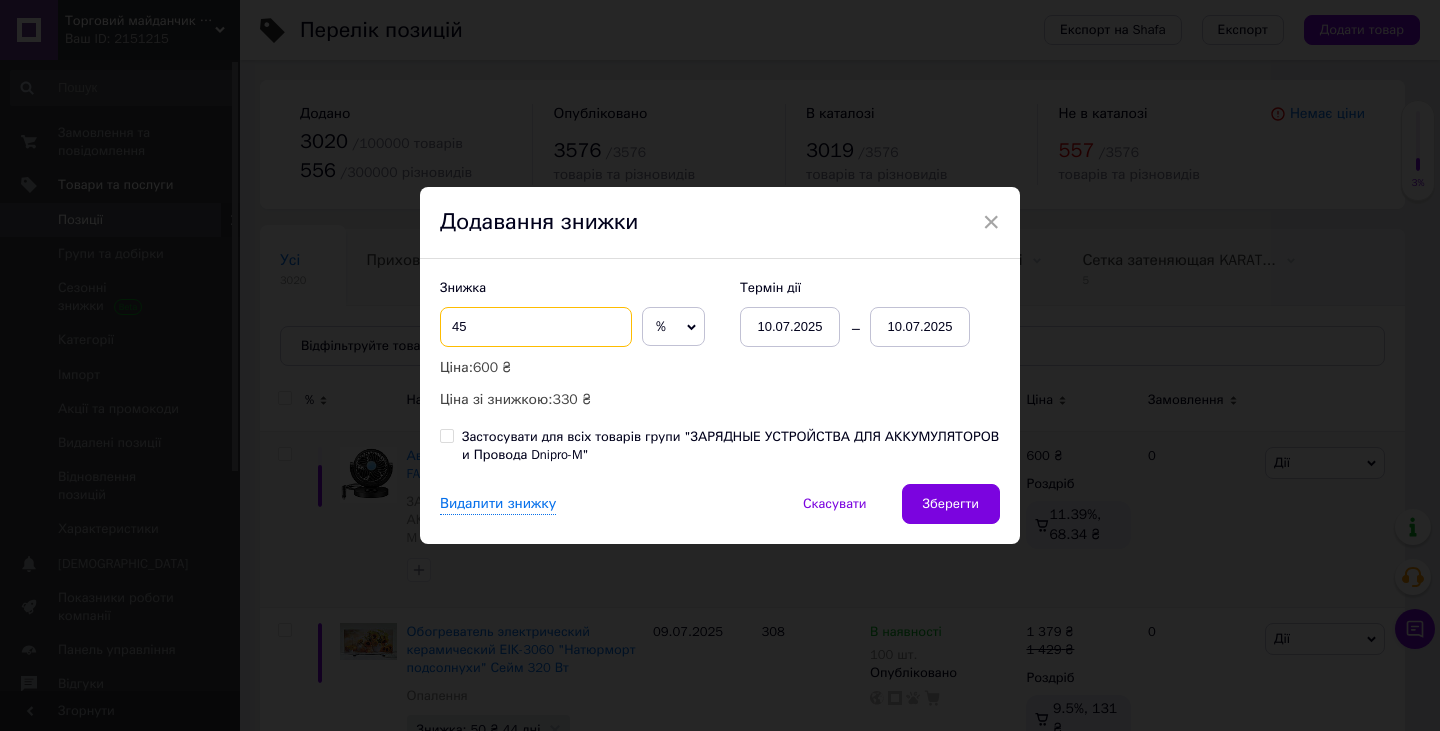 type on "45" 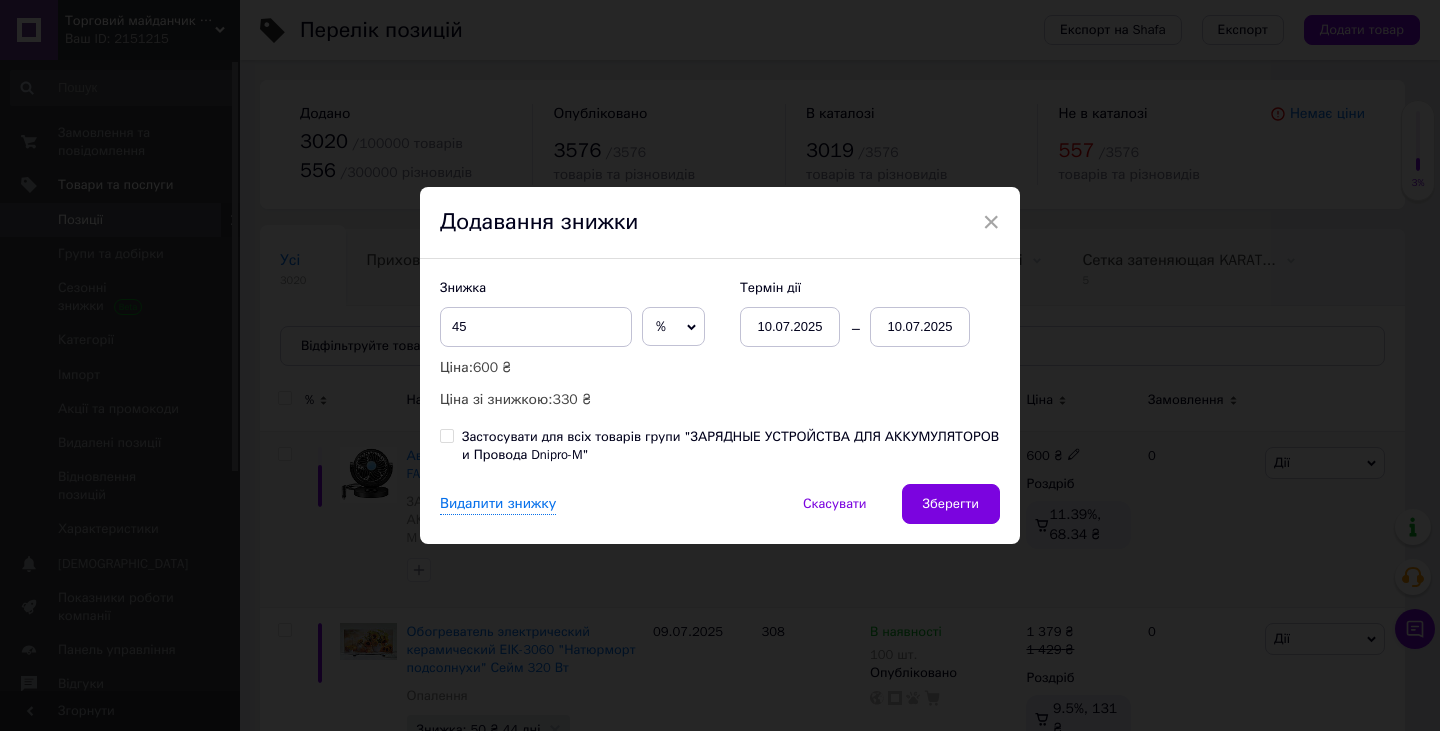 click on "10.07.2025" at bounding box center [920, 327] 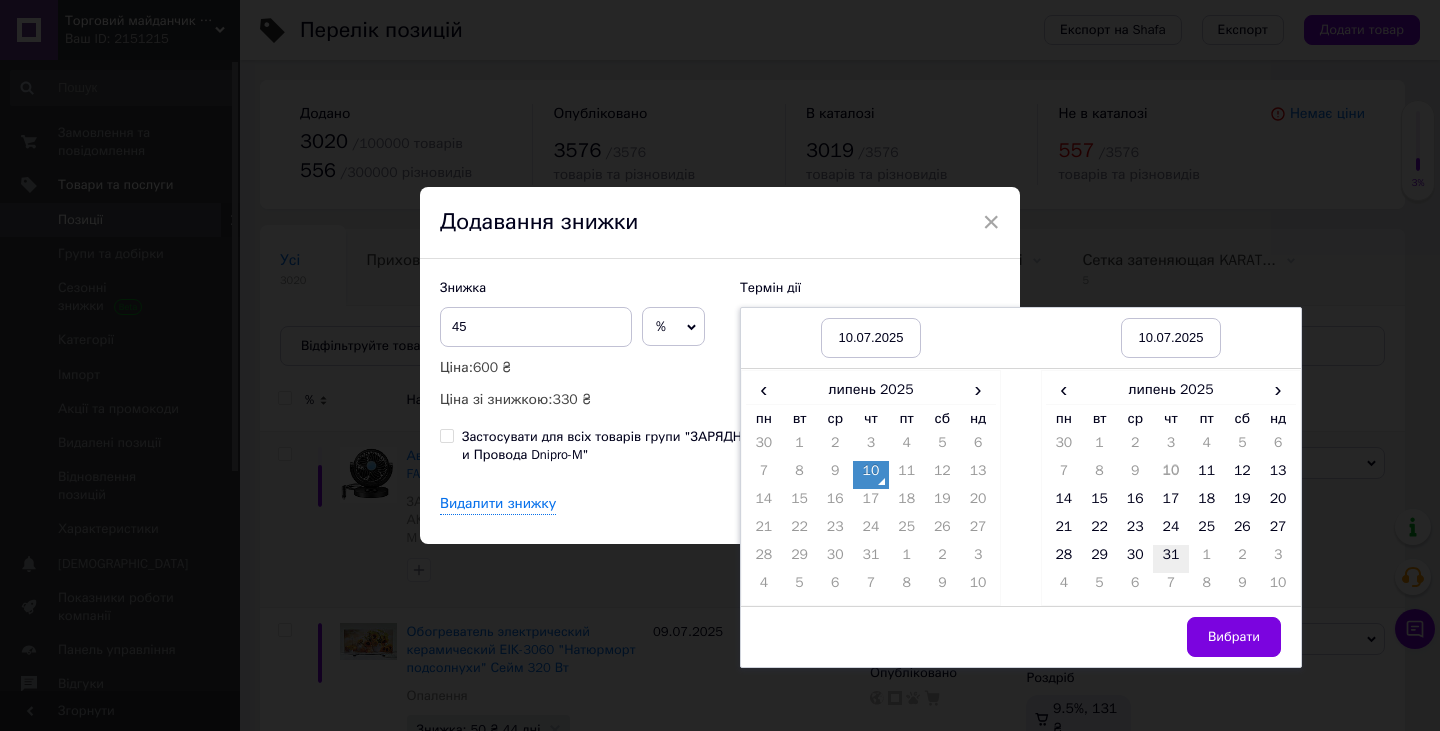 click on "31" at bounding box center (1171, 559) 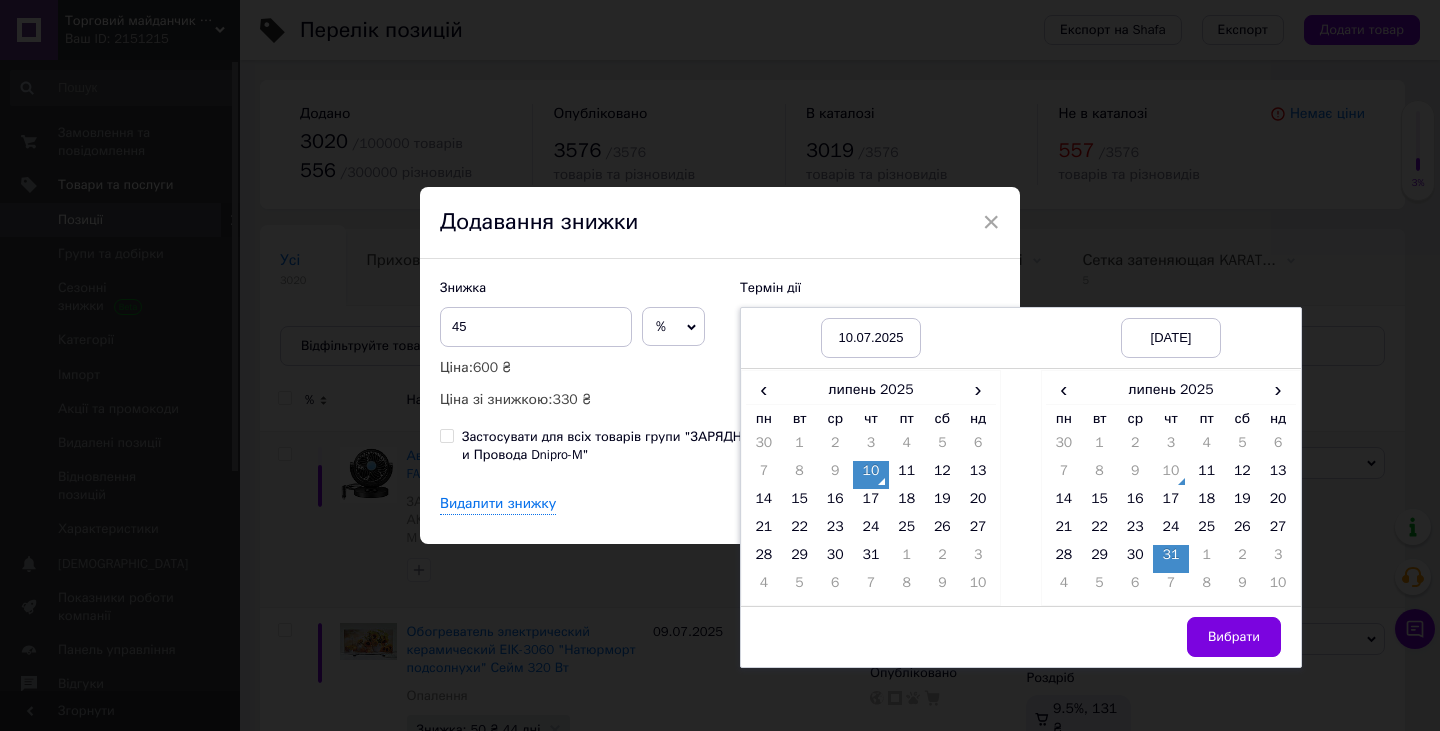 click on "Вибрати" at bounding box center [1234, 637] 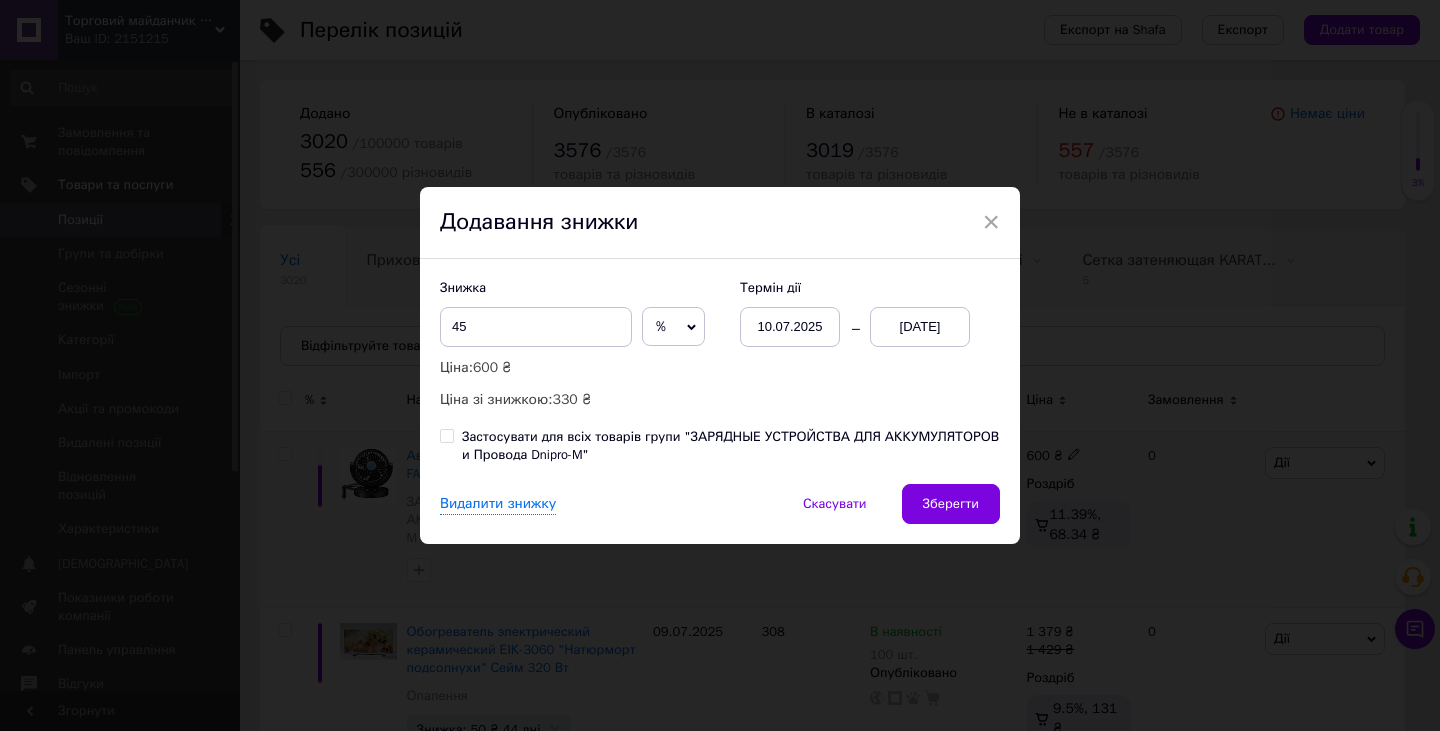 click on "Зберегти" at bounding box center [951, 504] 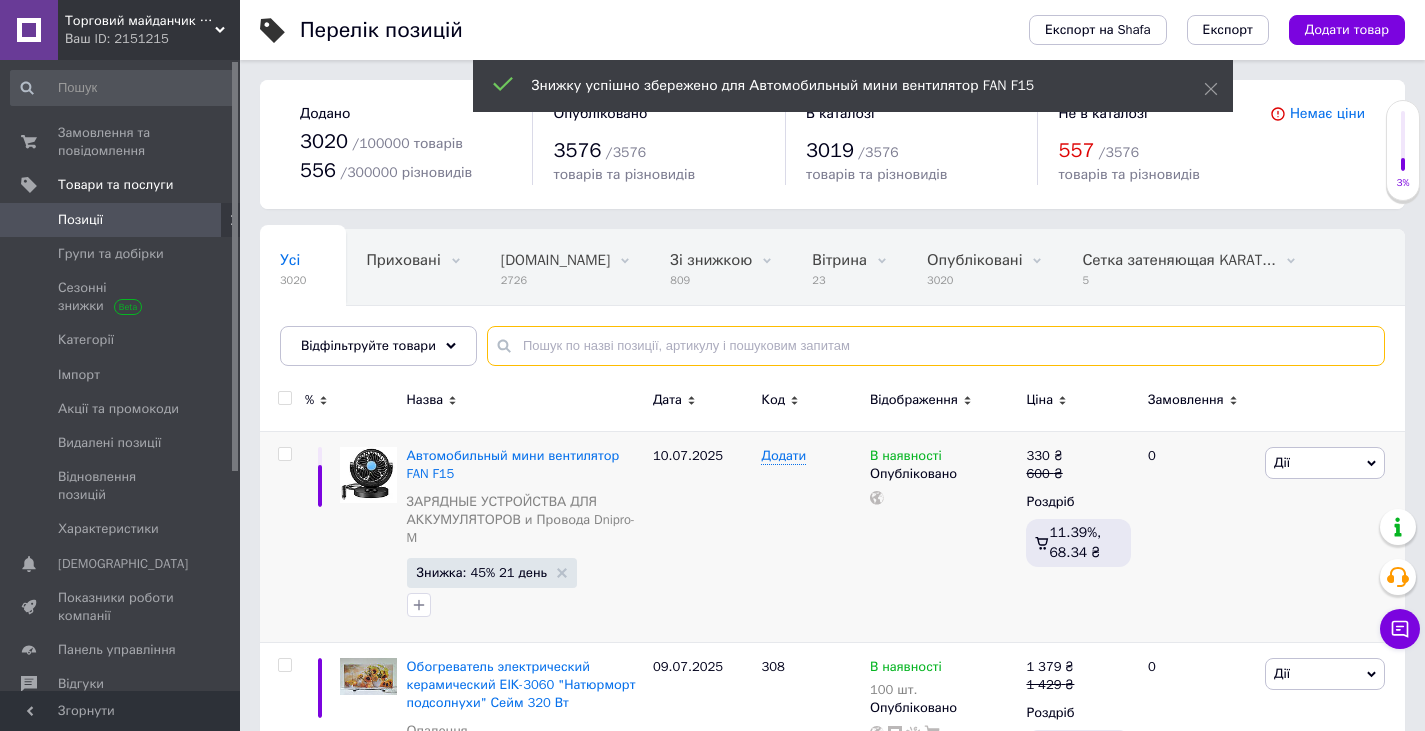 paste on "Автомобильный солнцезащитный зонтик на лобовое стекло 78х136 см" 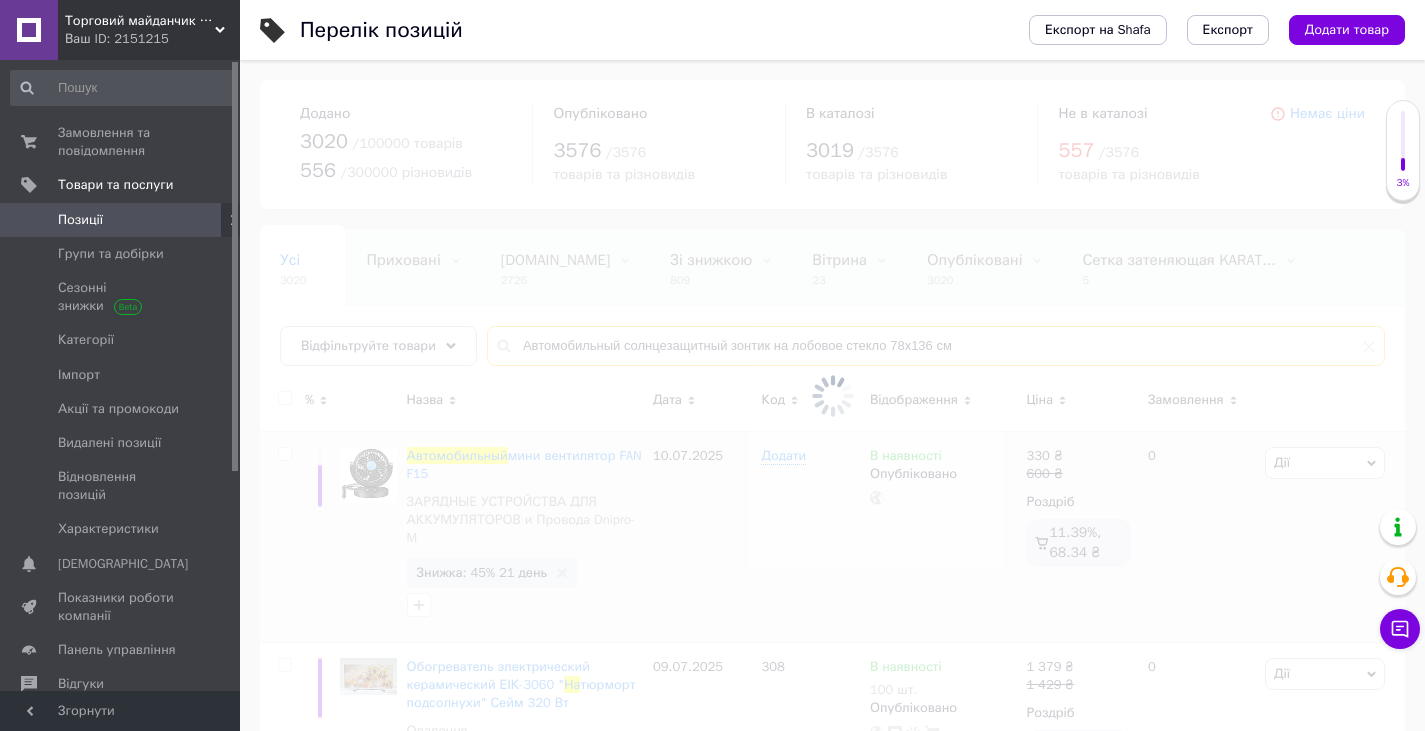 type on "Автомобильный солнцезащитный зонтик на лобовое стекло 78х136 см" 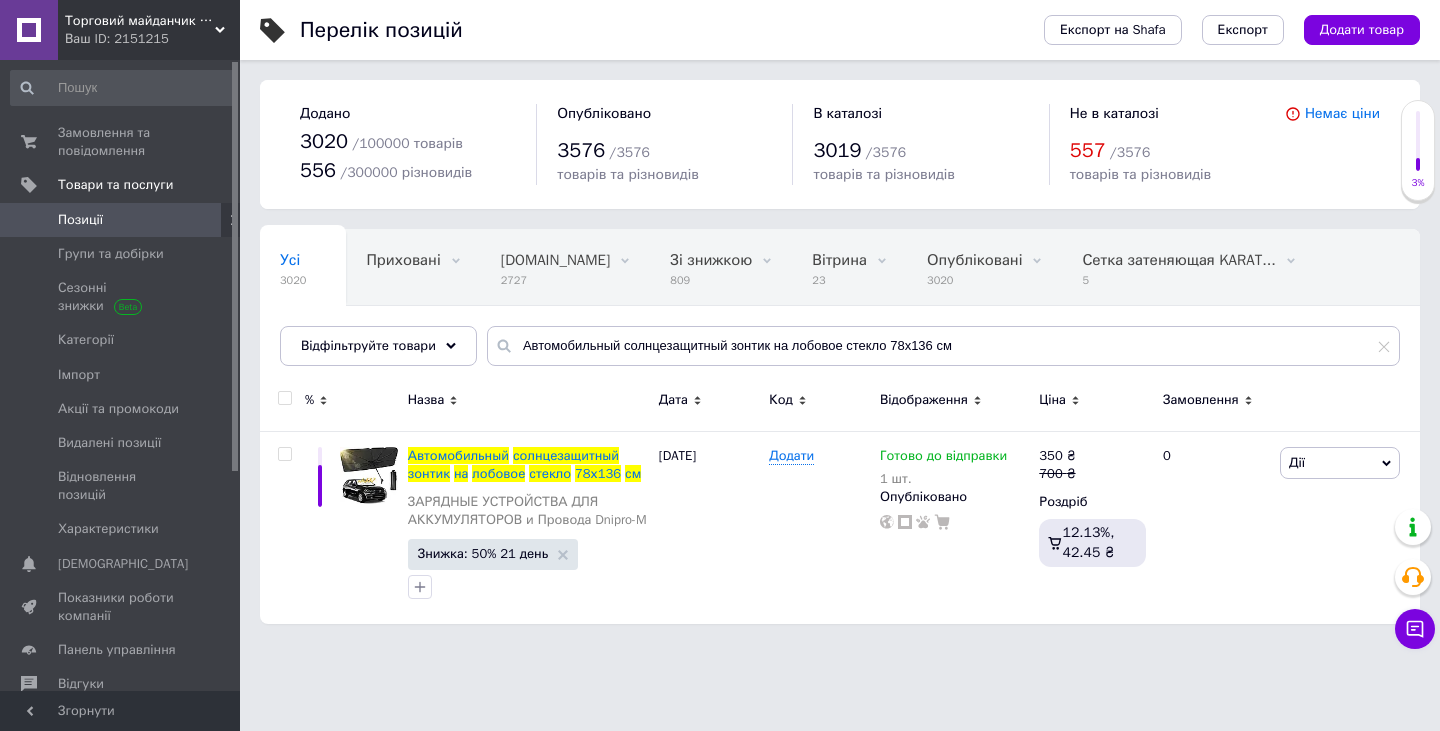 click on "Позиції" at bounding box center [121, 220] 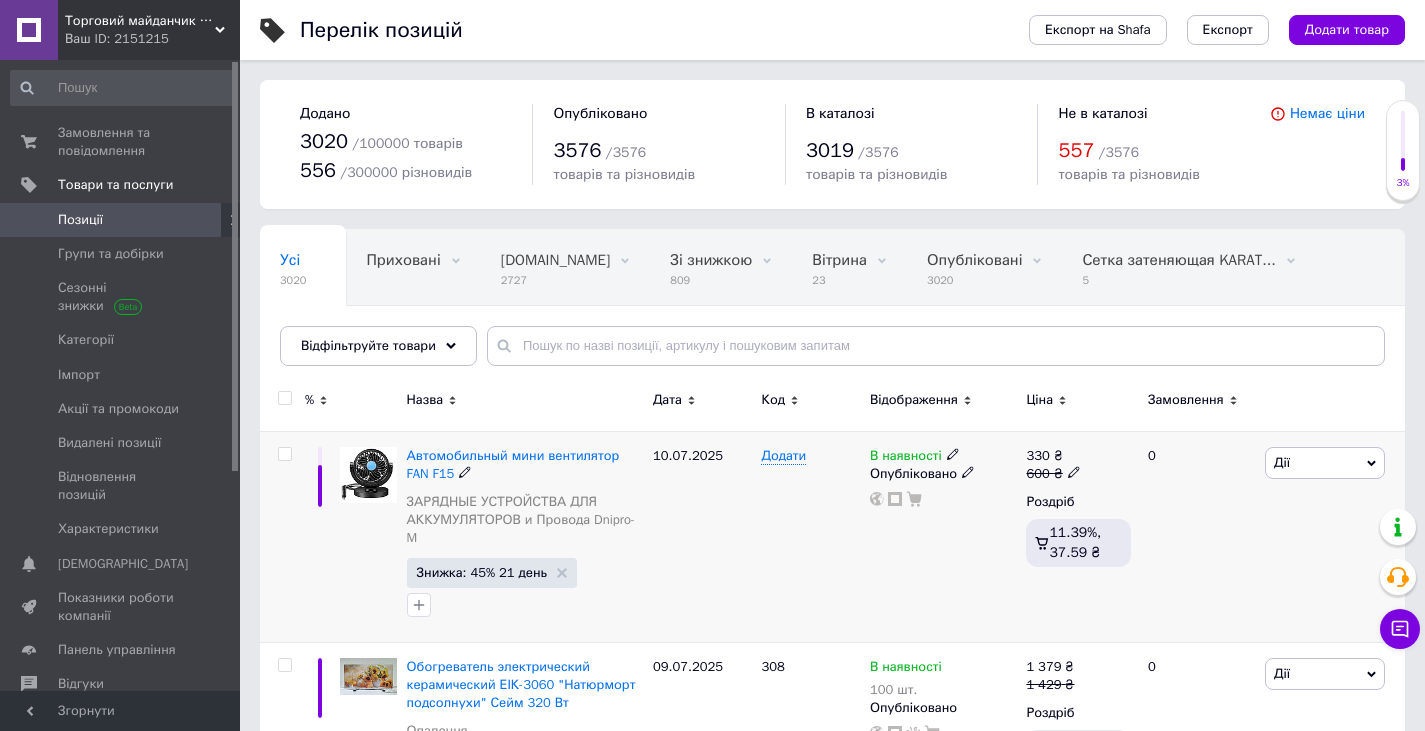 click on "В наявності" at bounding box center [906, 458] 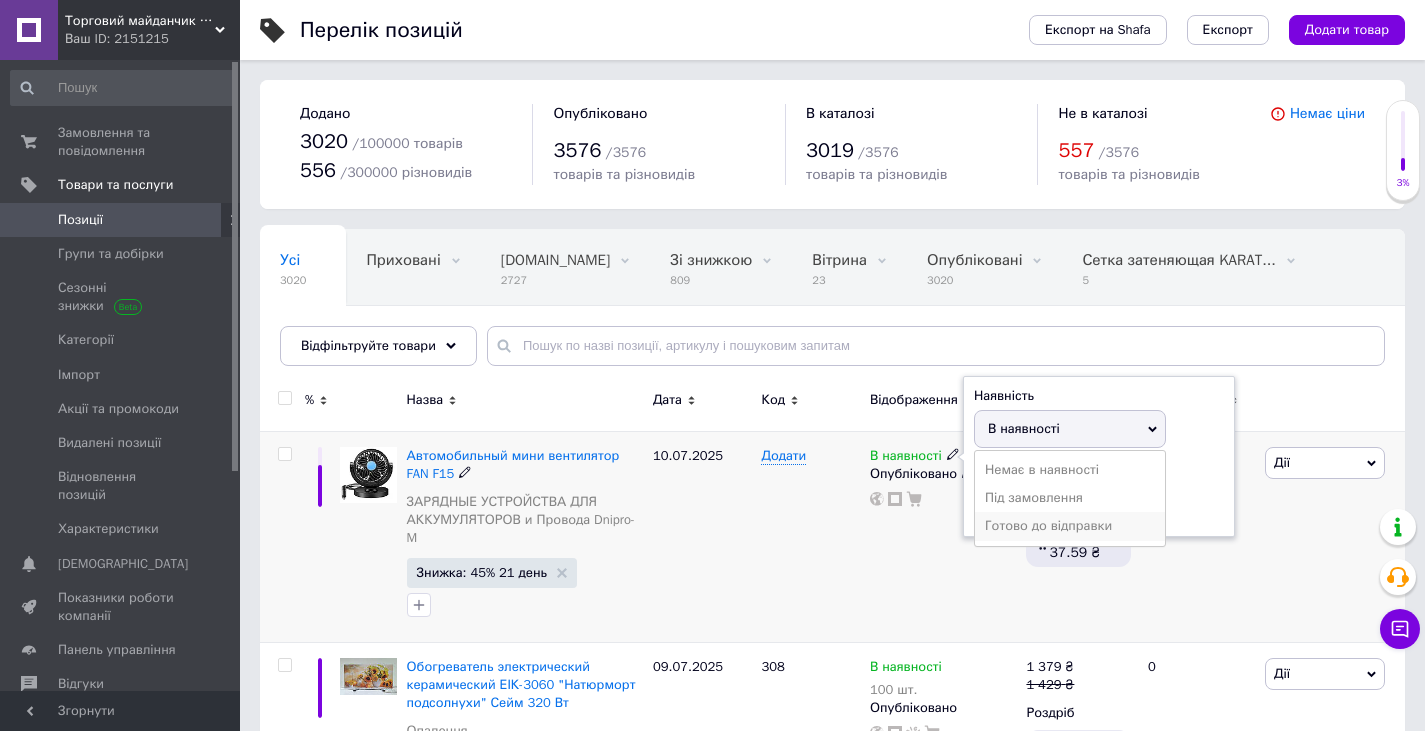 click on "Готово до відправки" at bounding box center [1070, 526] 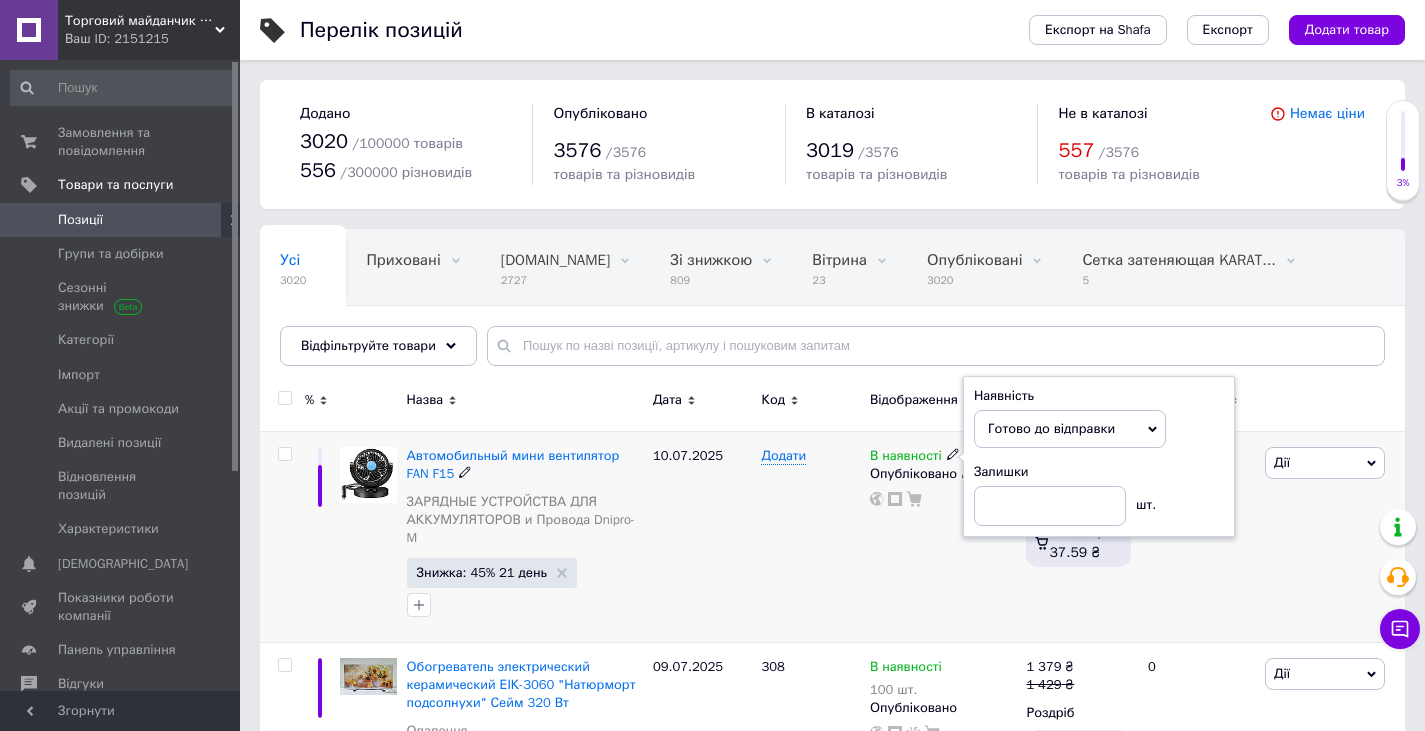 click on "Додати" at bounding box center (810, 536) 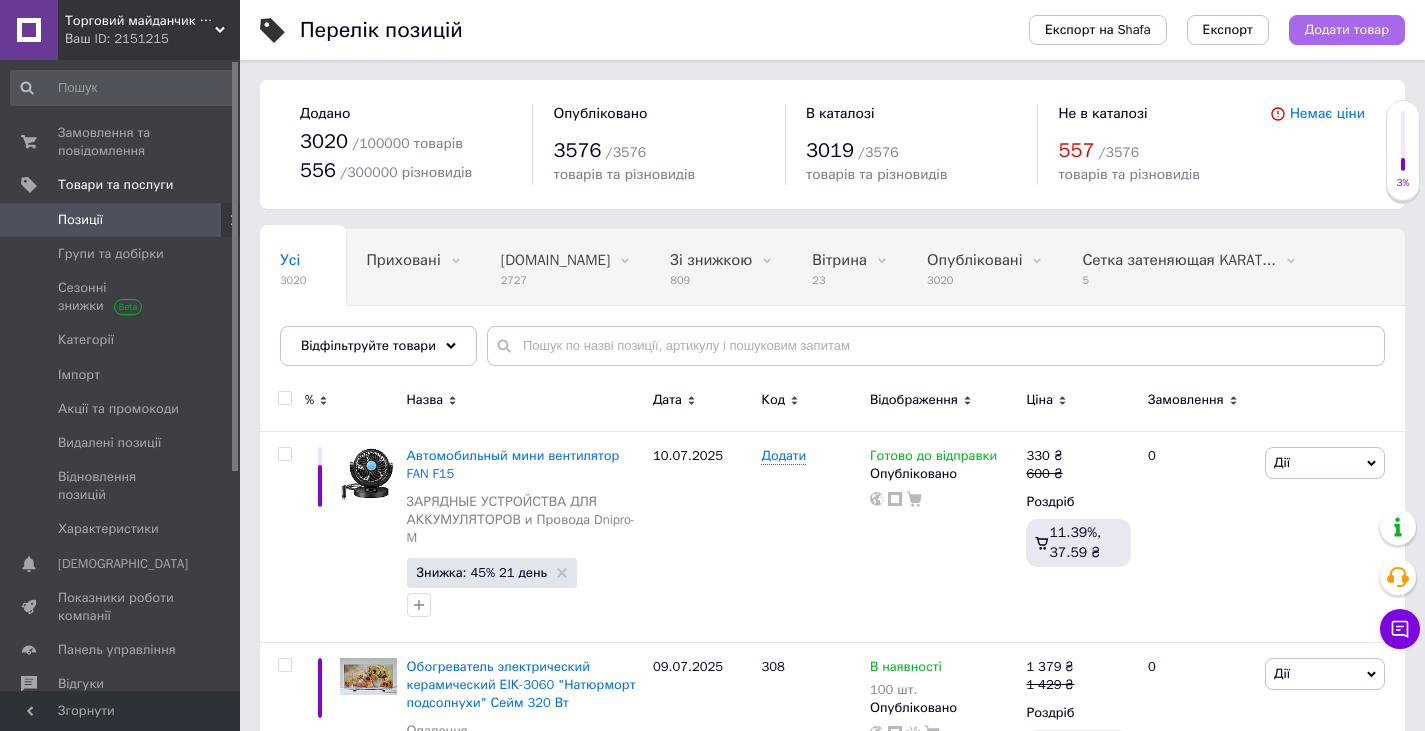 click on "Додати товар" at bounding box center [1347, 30] 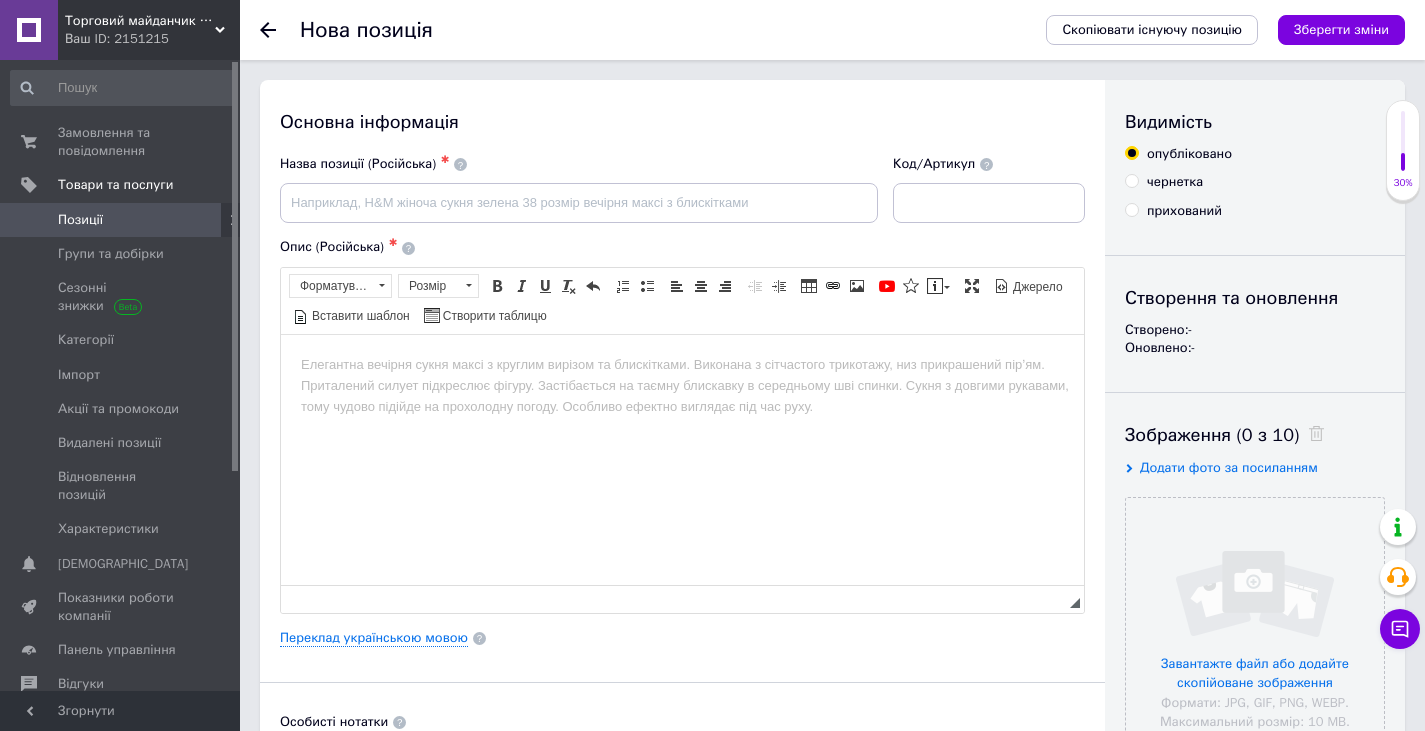scroll, scrollTop: 0, scrollLeft: 0, axis: both 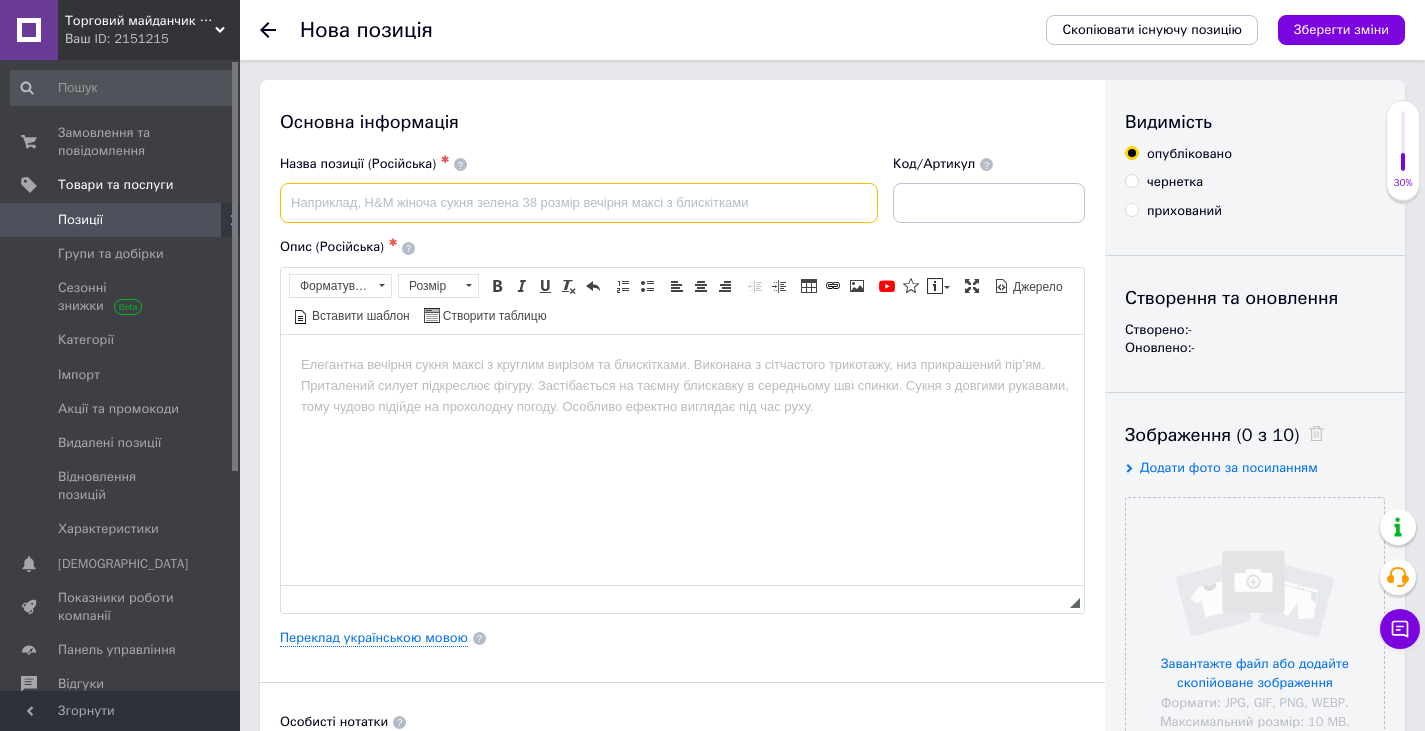 paste on "ФМ модулятор FM трансмиттер CAR X8 с Bluetooth MP3 (X8)" 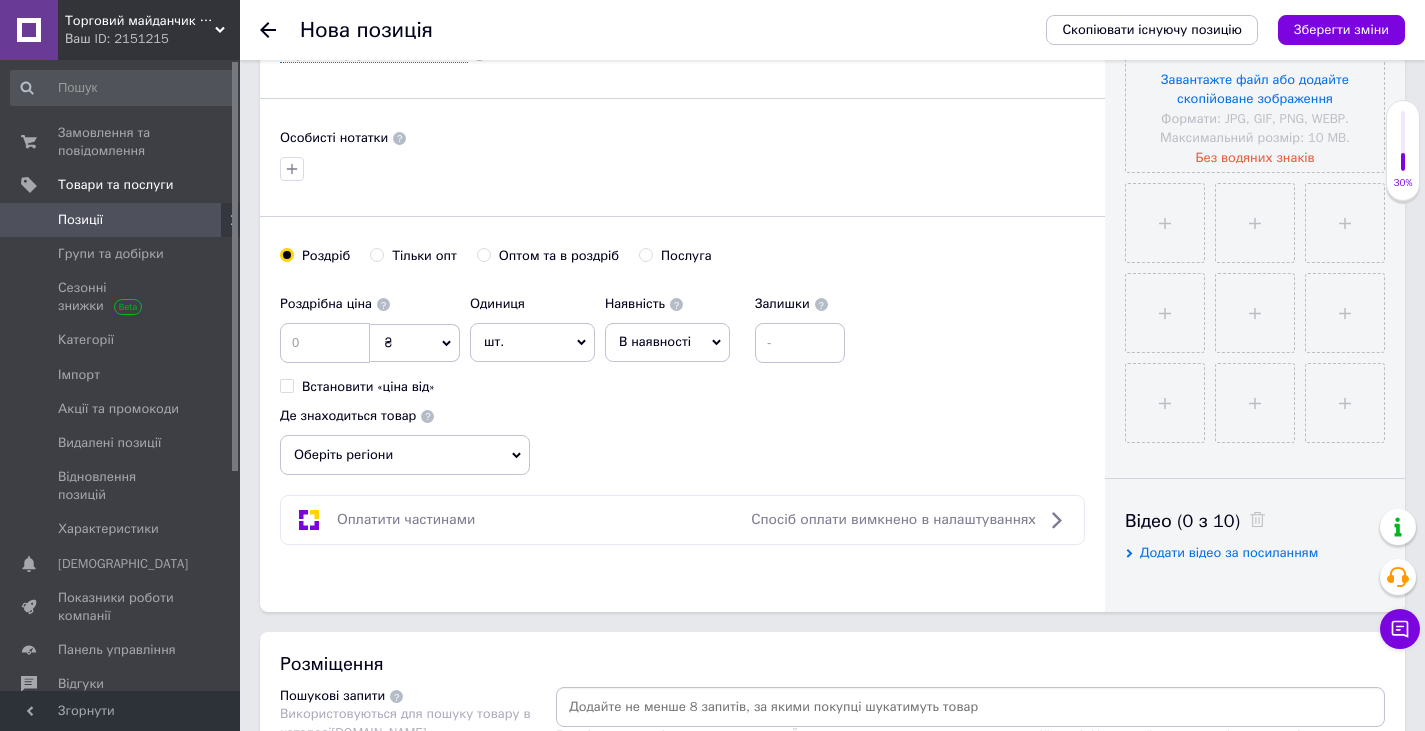 scroll, scrollTop: 900, scrollLeft: 0, axis: vertical 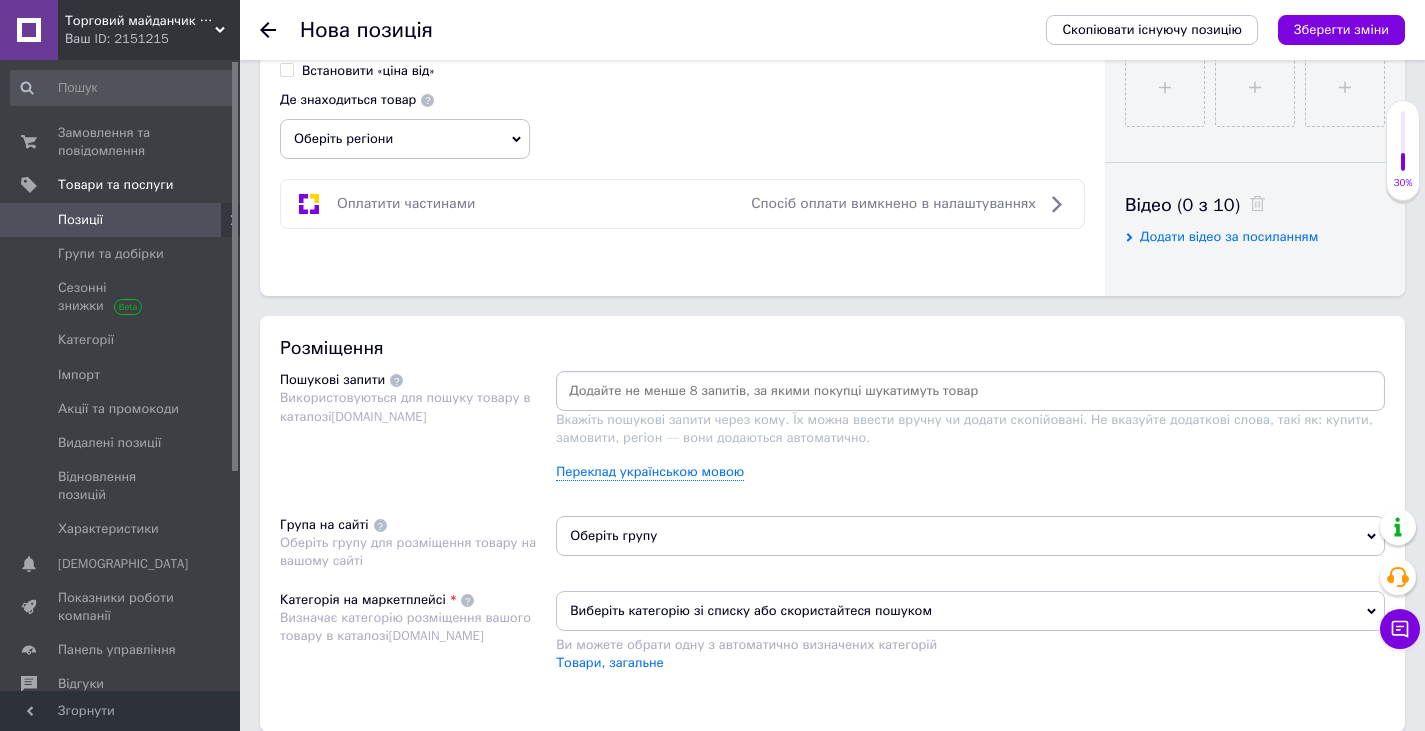 type on "ФМ модулятор FM трансмиттер CAR X8 с Bluetooth MP3 (X8)" 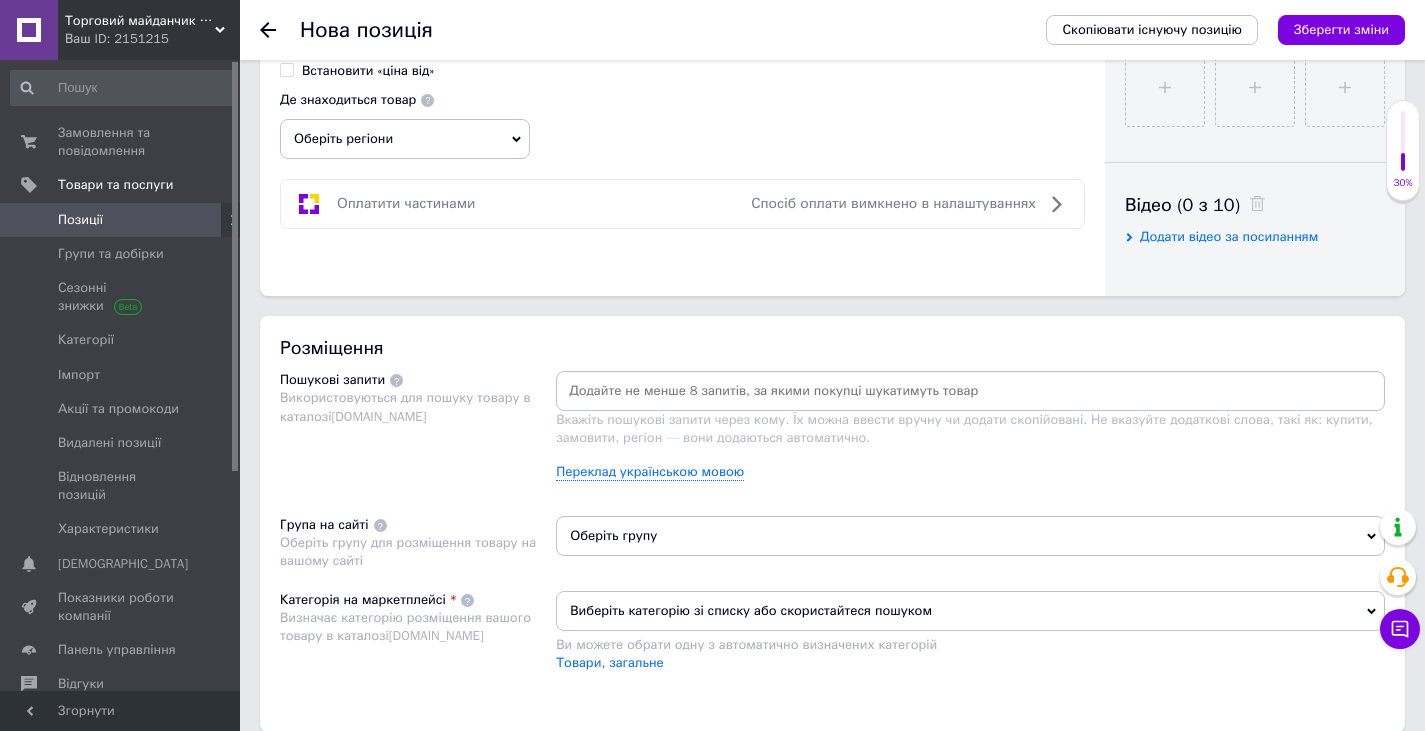 paste on "ФМ модулятор FM трансмиттер CAR X8 с Bluetooth MP3 (X8)" 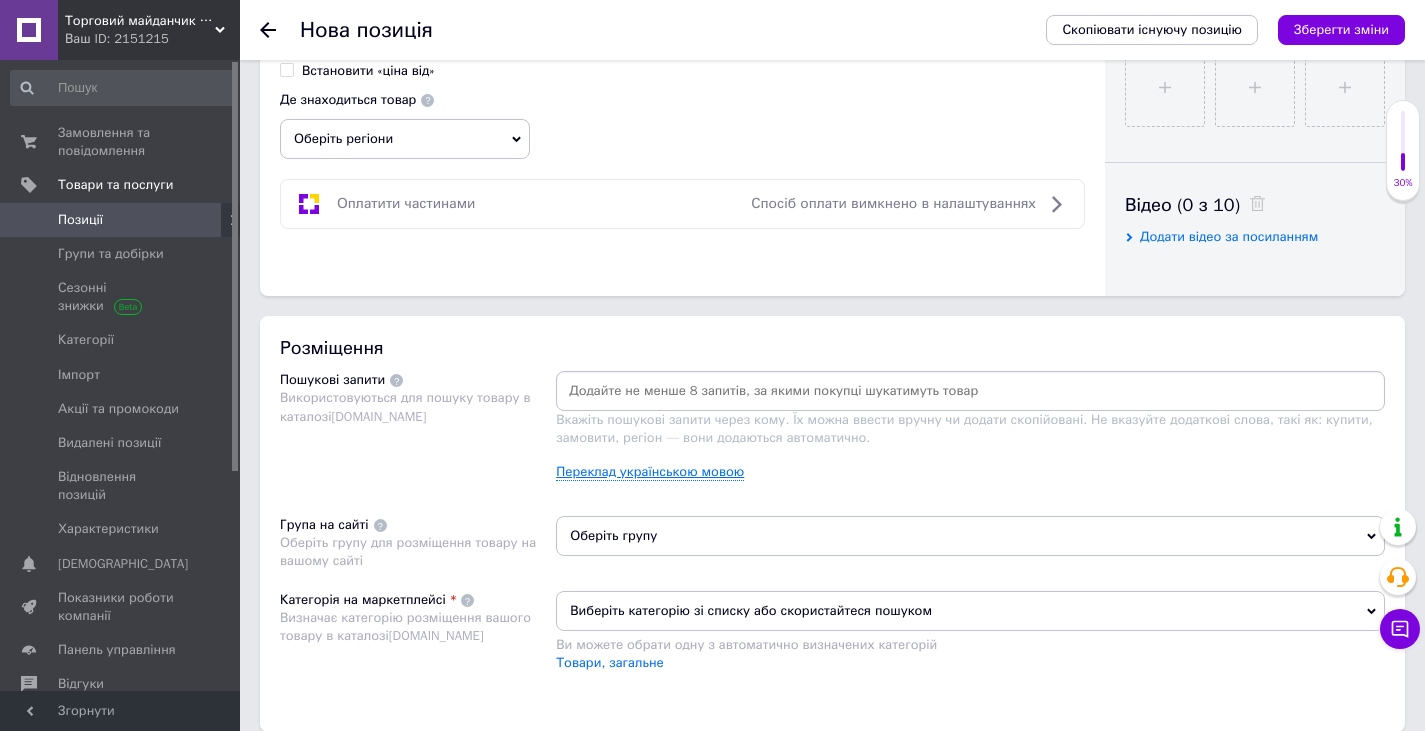 type on "ФМ модулятор FM трансмиттер CAR X8 с Bluetooth MP3 (X8)" 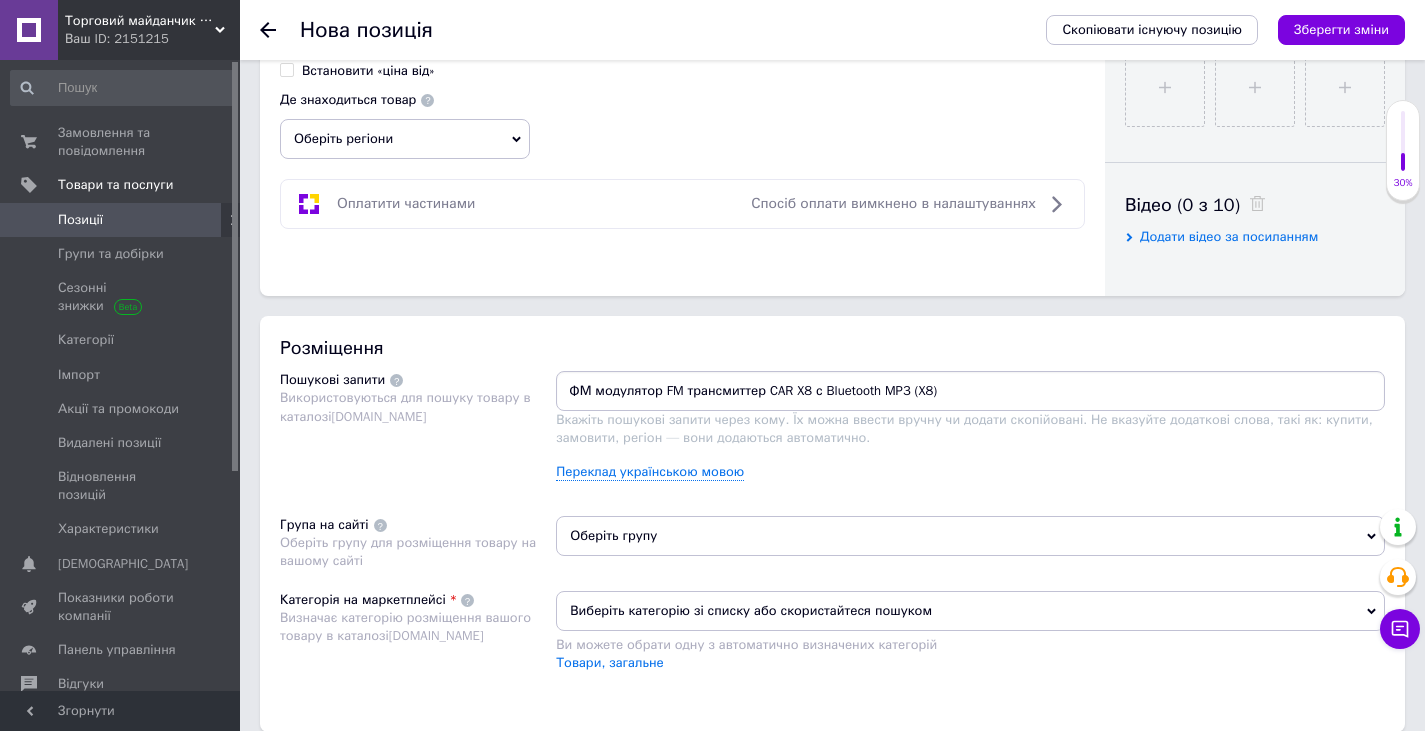type 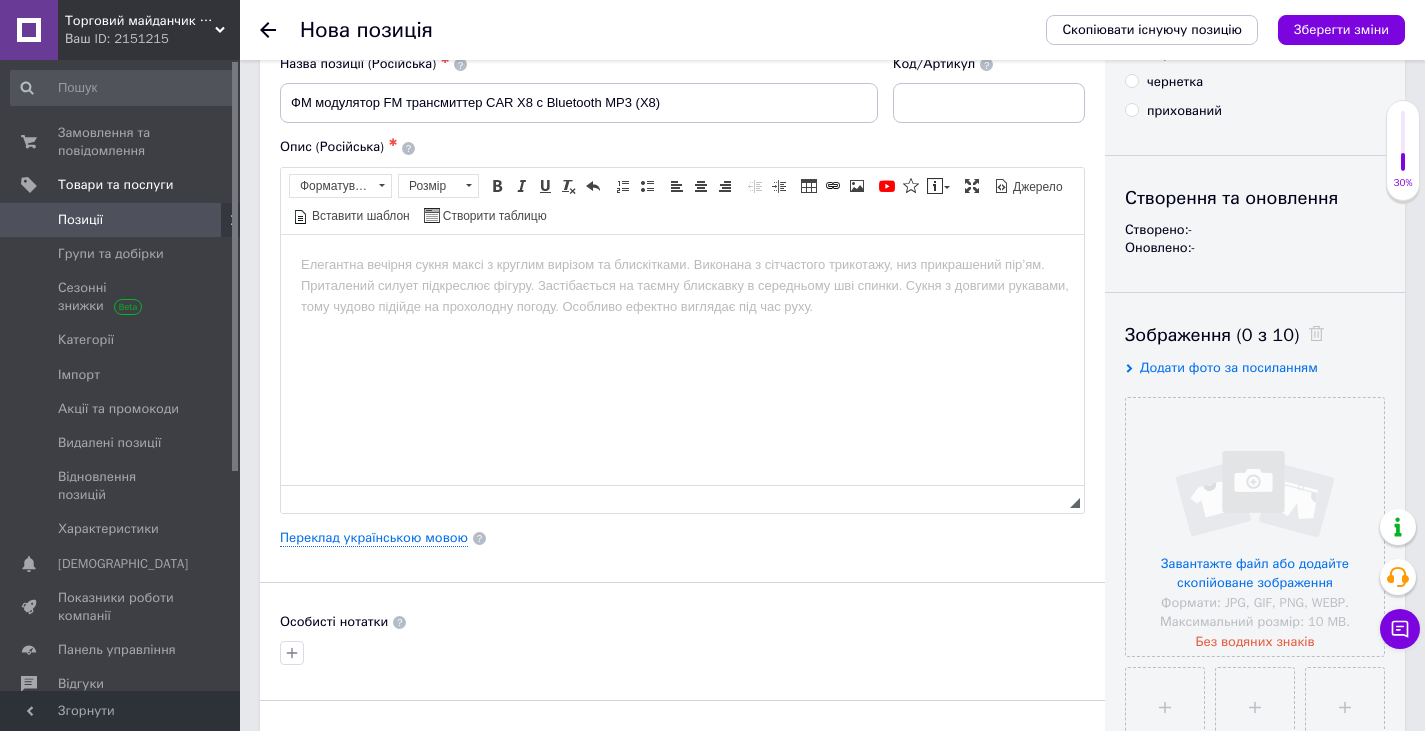 scroll, scrollTop: 100, scrollLeft: 0, axis: vertical 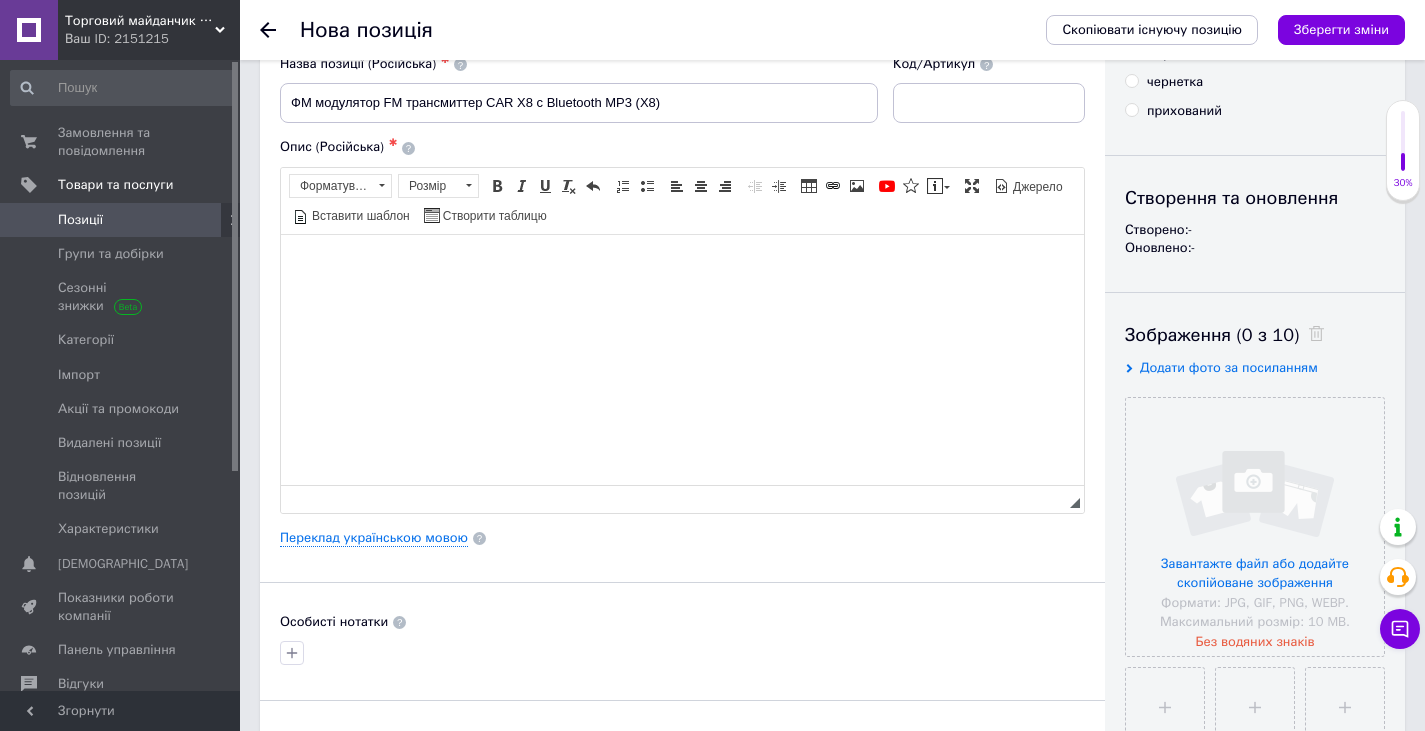 click at bounding box center [682, 264] 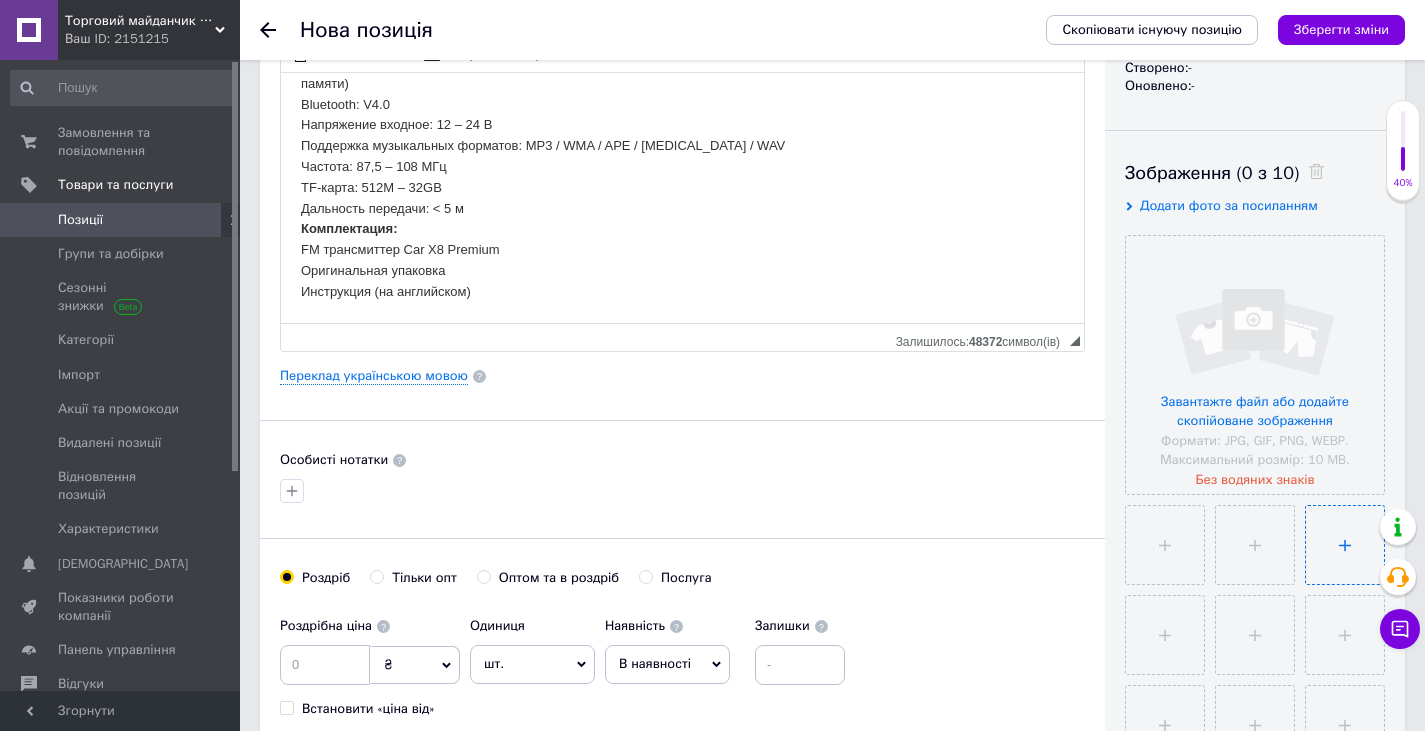 scroll, scrollTop: 400, scrollLeft: 0, axis: vertical 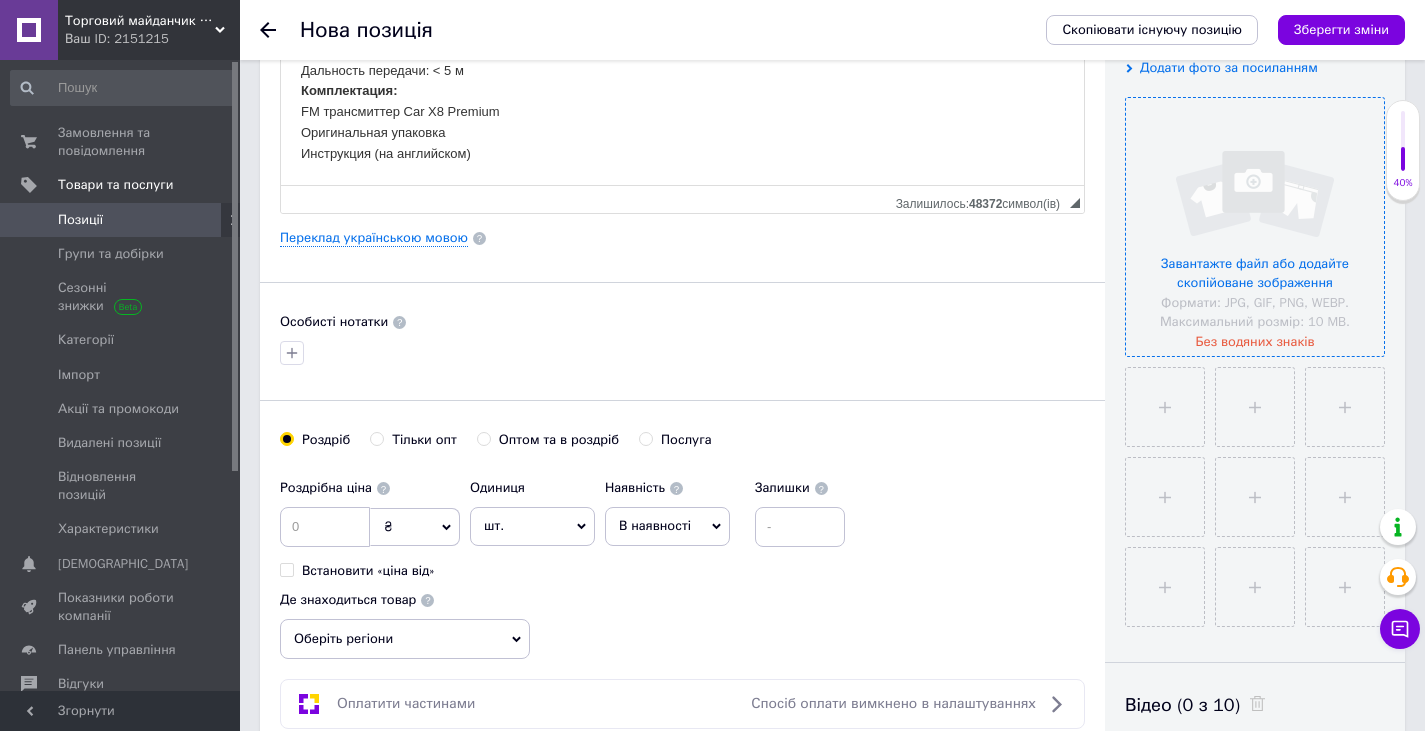 click at bounding box center [1255, 227] 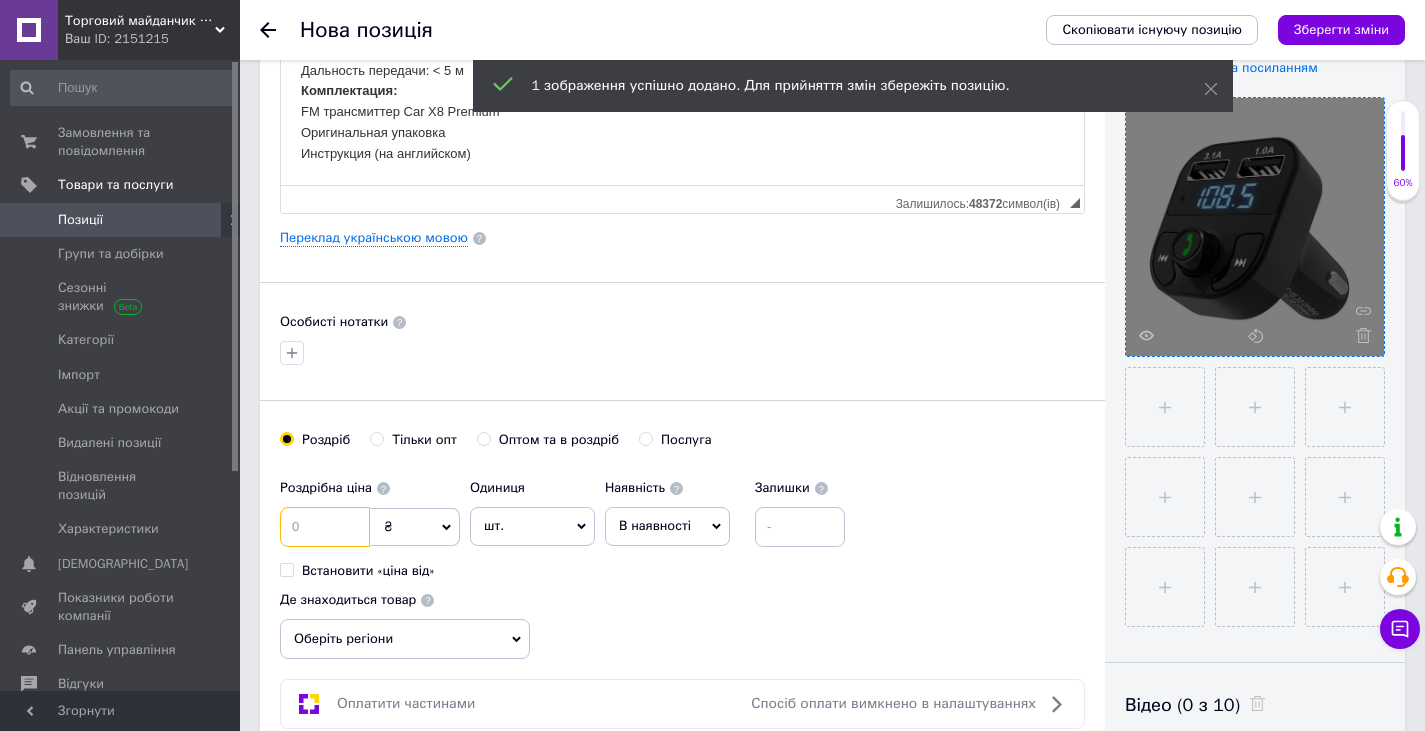 click at bounding box center (325, 527) 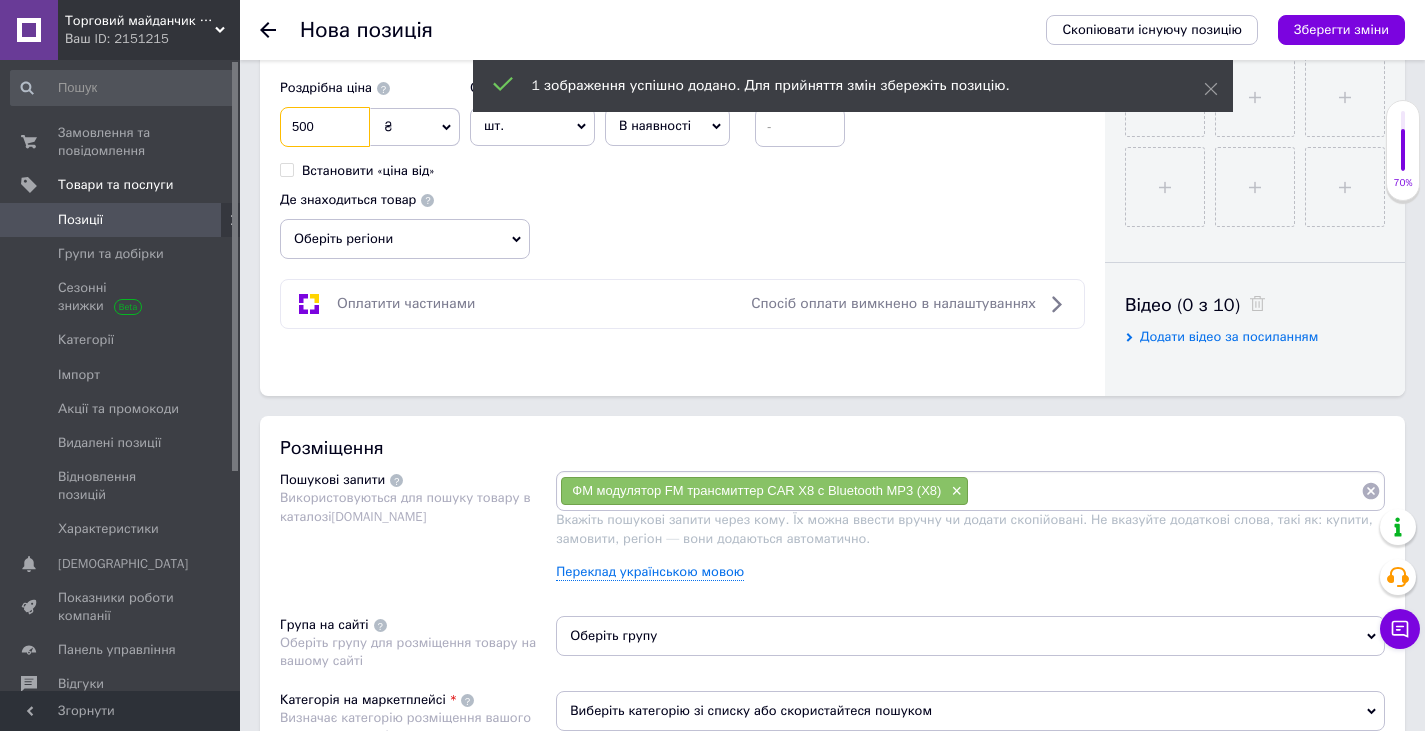 scroll, scrollTop: 1000, scrollLeft: 0, axis: vertical 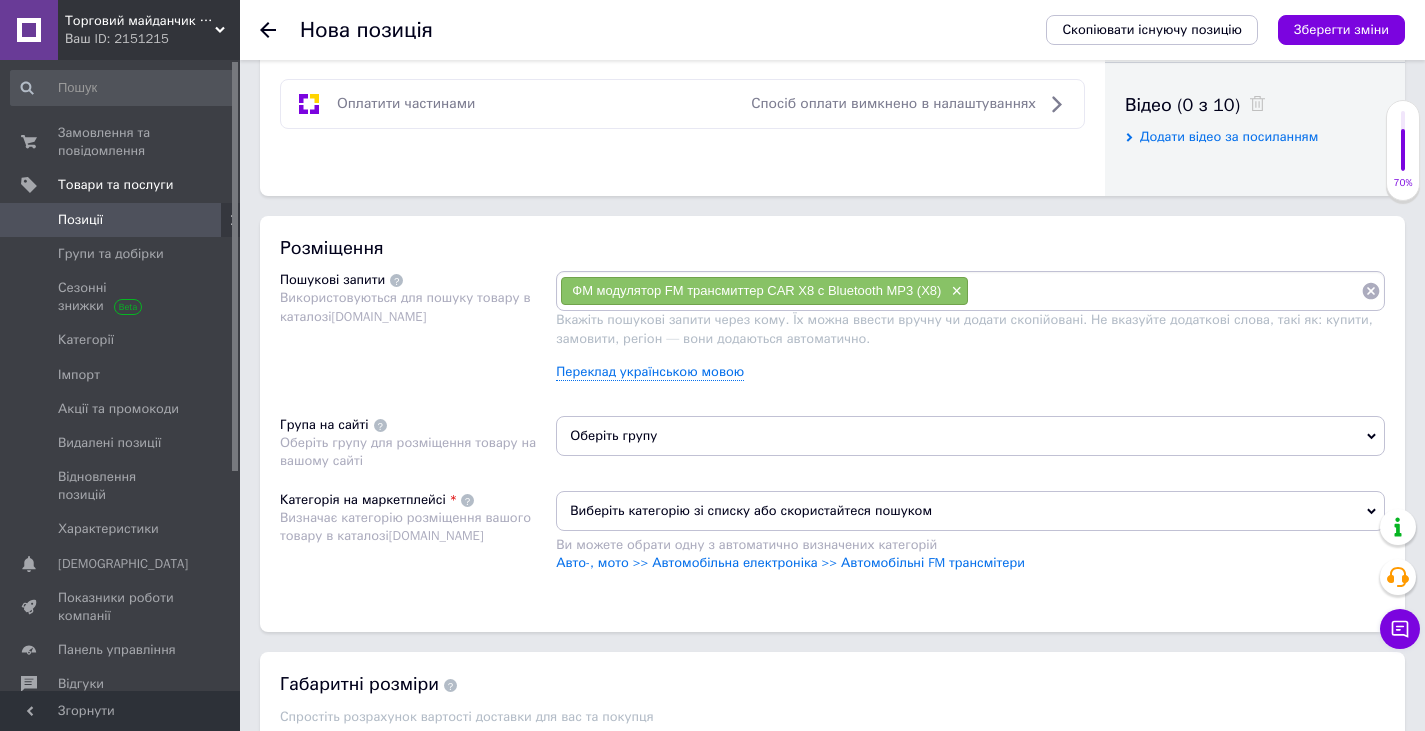 type on "500" 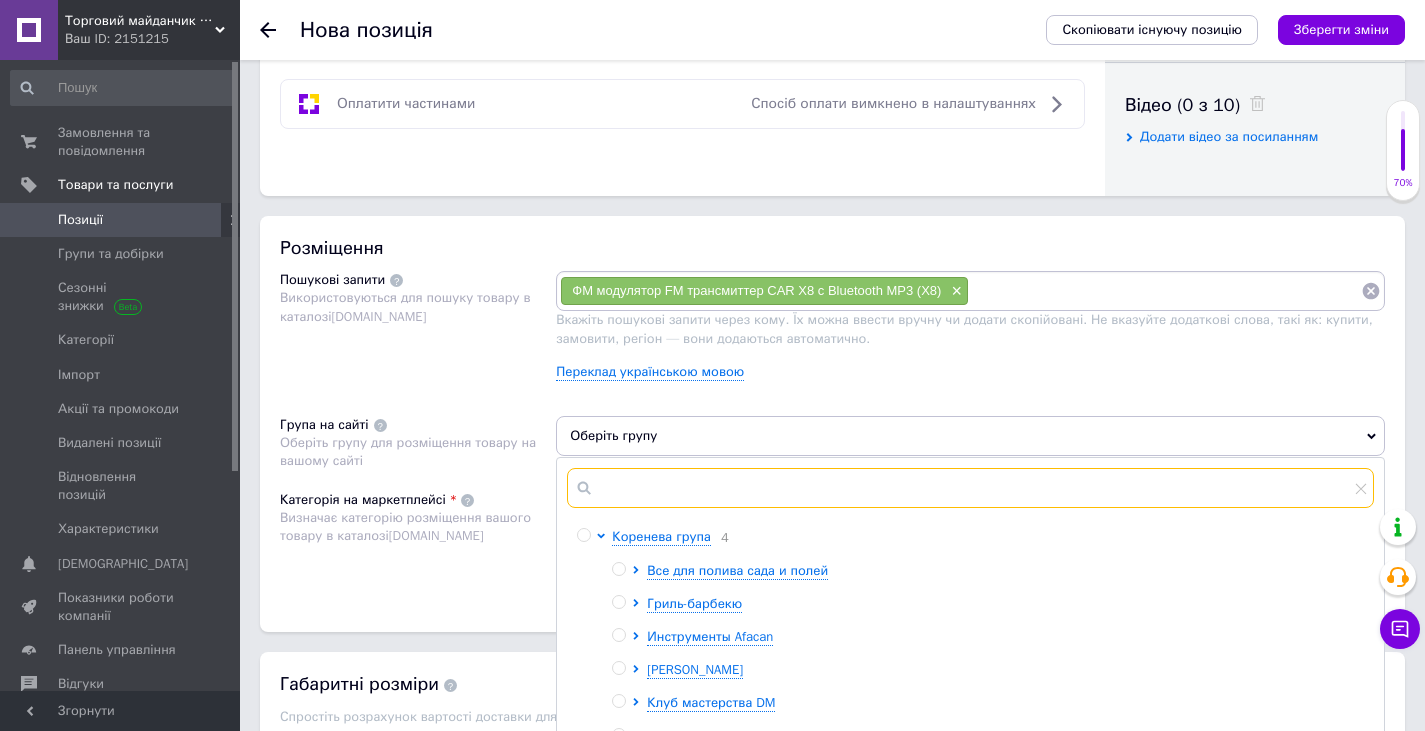 click at bounding box center (970, 488) 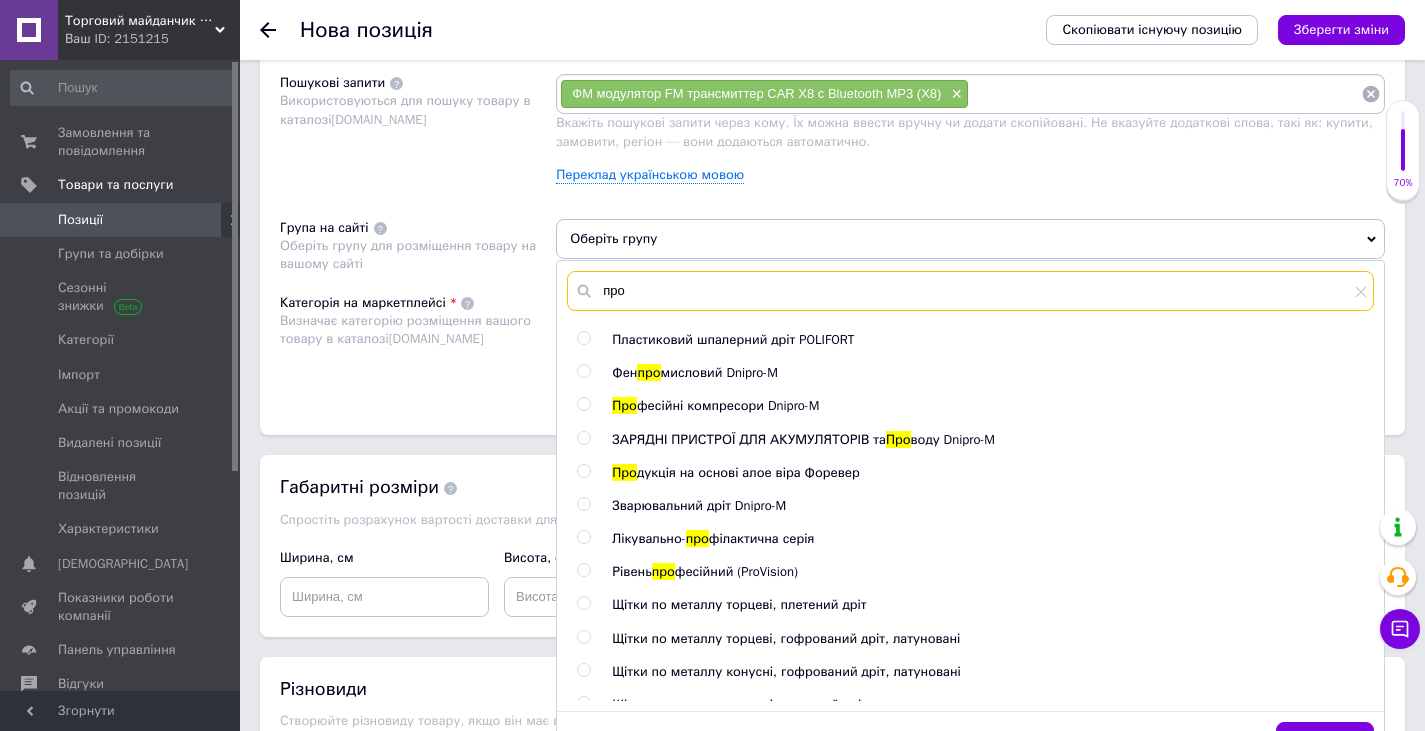 scroll, scrollTop: 1200, scrollLeft: 0, axis: vertical 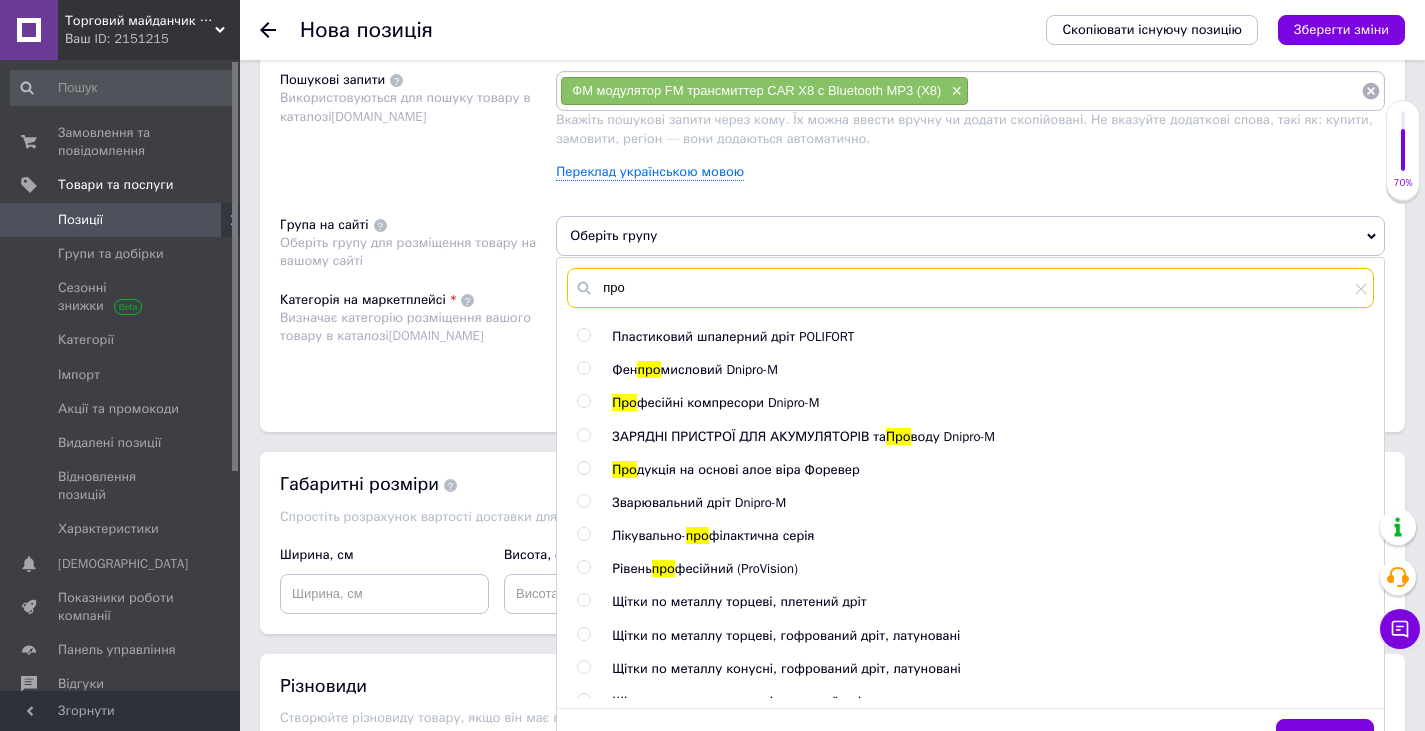 type on "про" 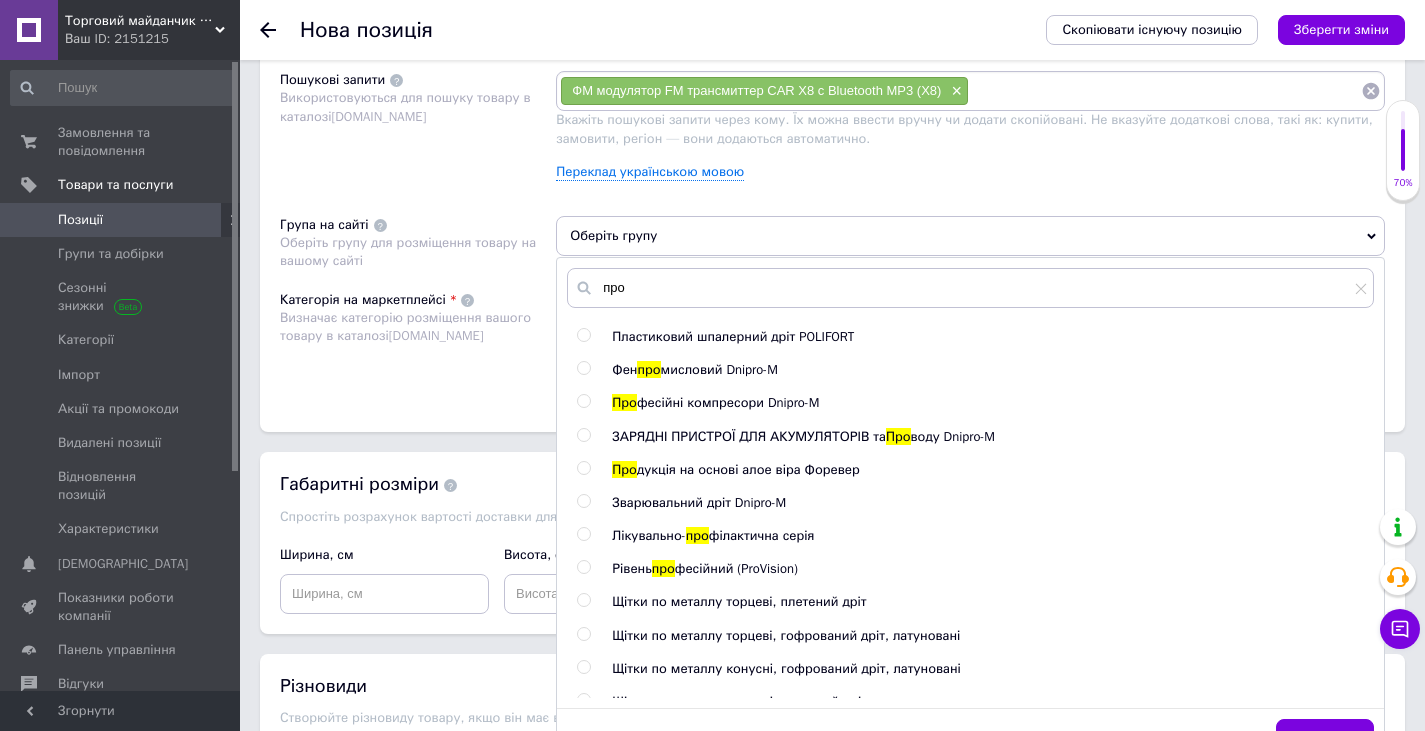 click at bounding box center [583, 435] 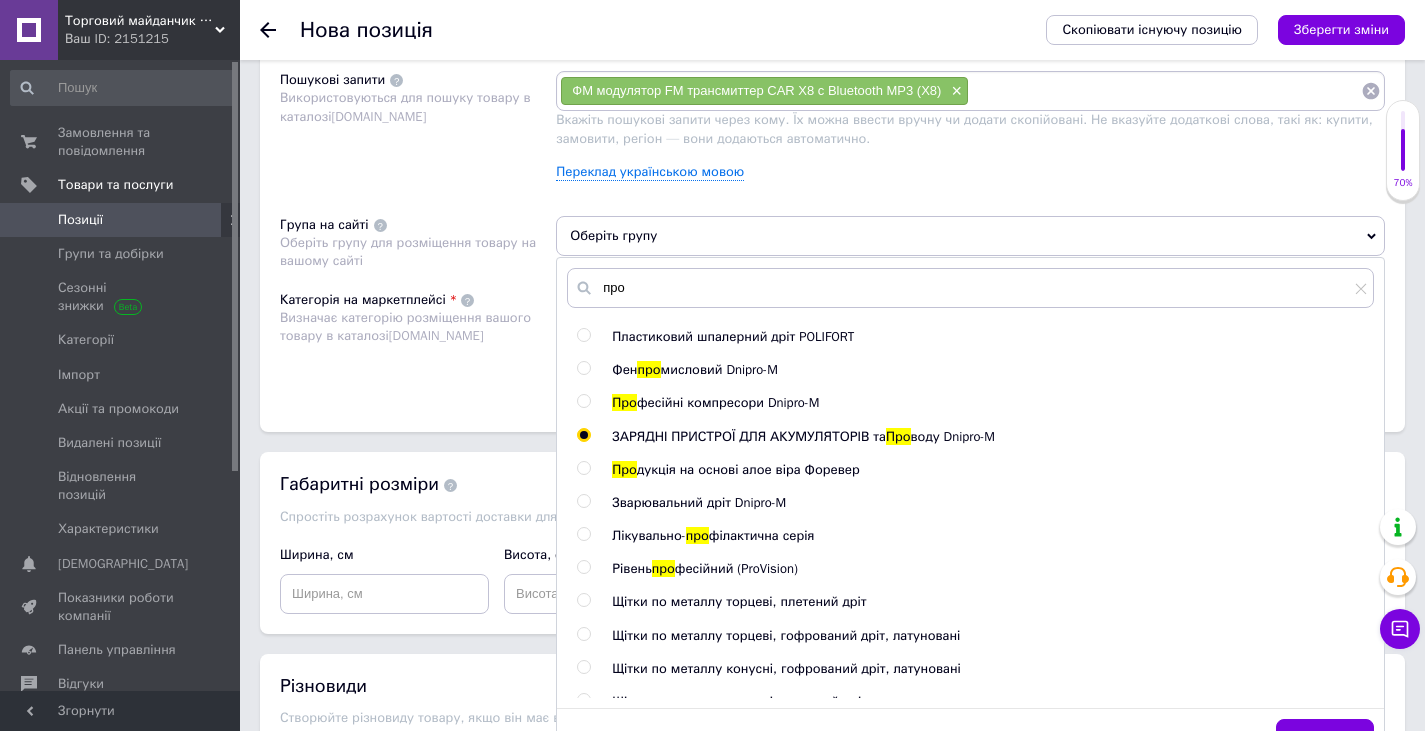 radio on "true" 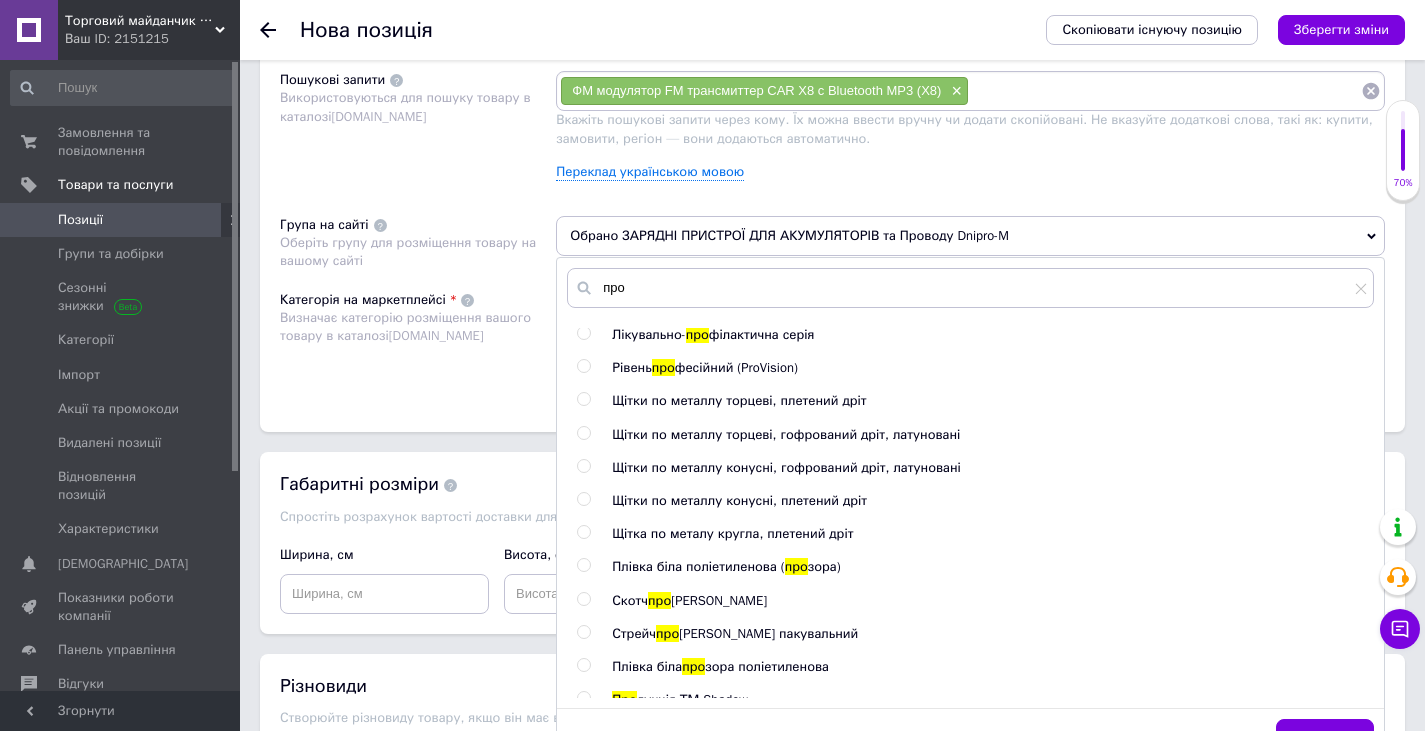 scroll, scrollTop: 212, scrollLeft: 0, axis: vertical 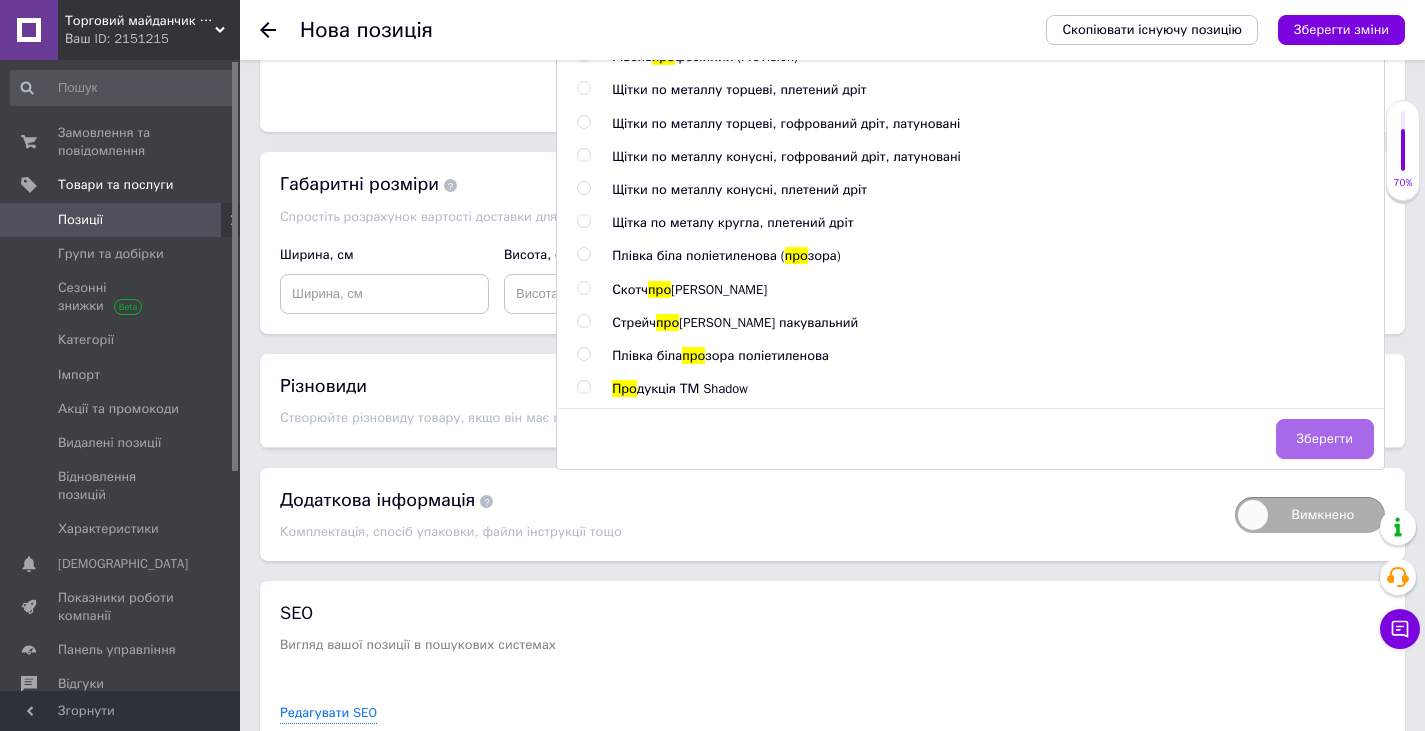 click on "Зберегти" at bounding box center [1325, 439] 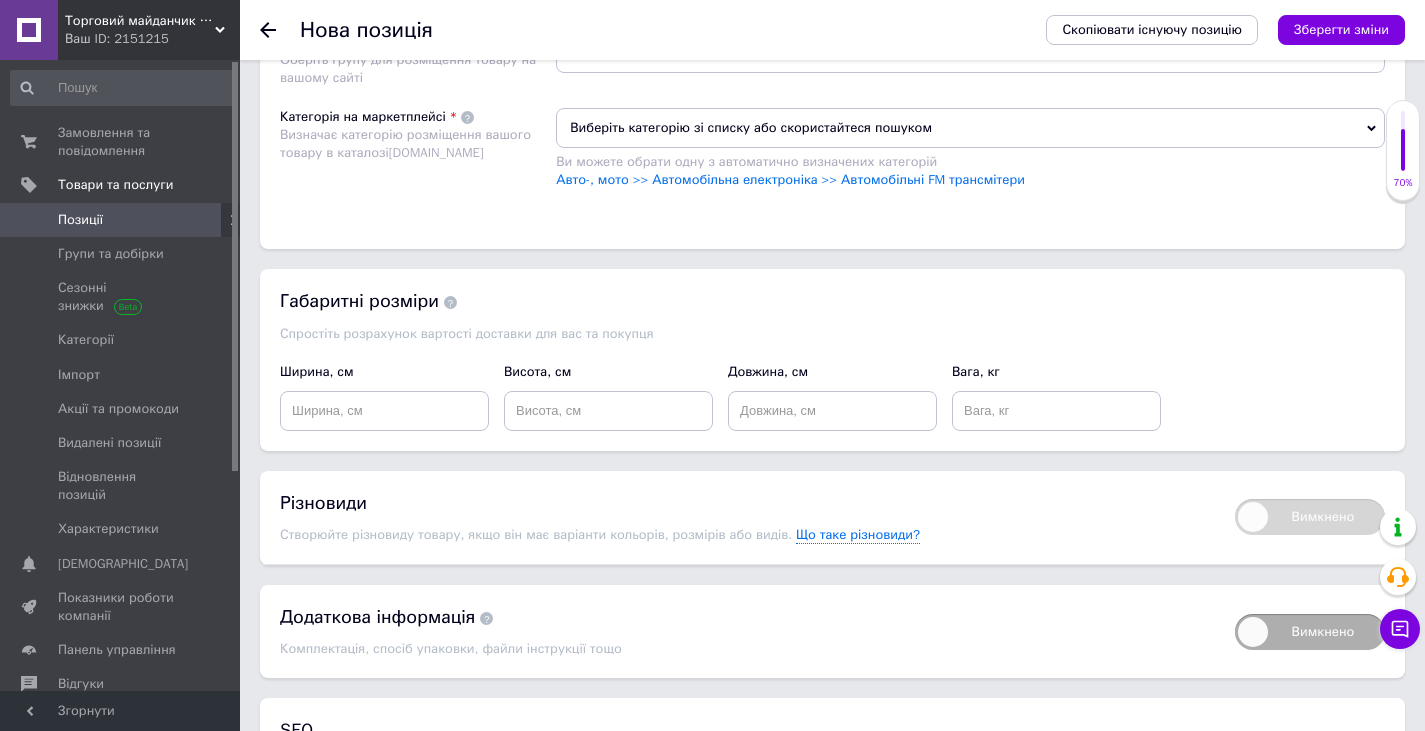scroll, scrollTop: 1200, scrollLeft: 0, axis: vertical 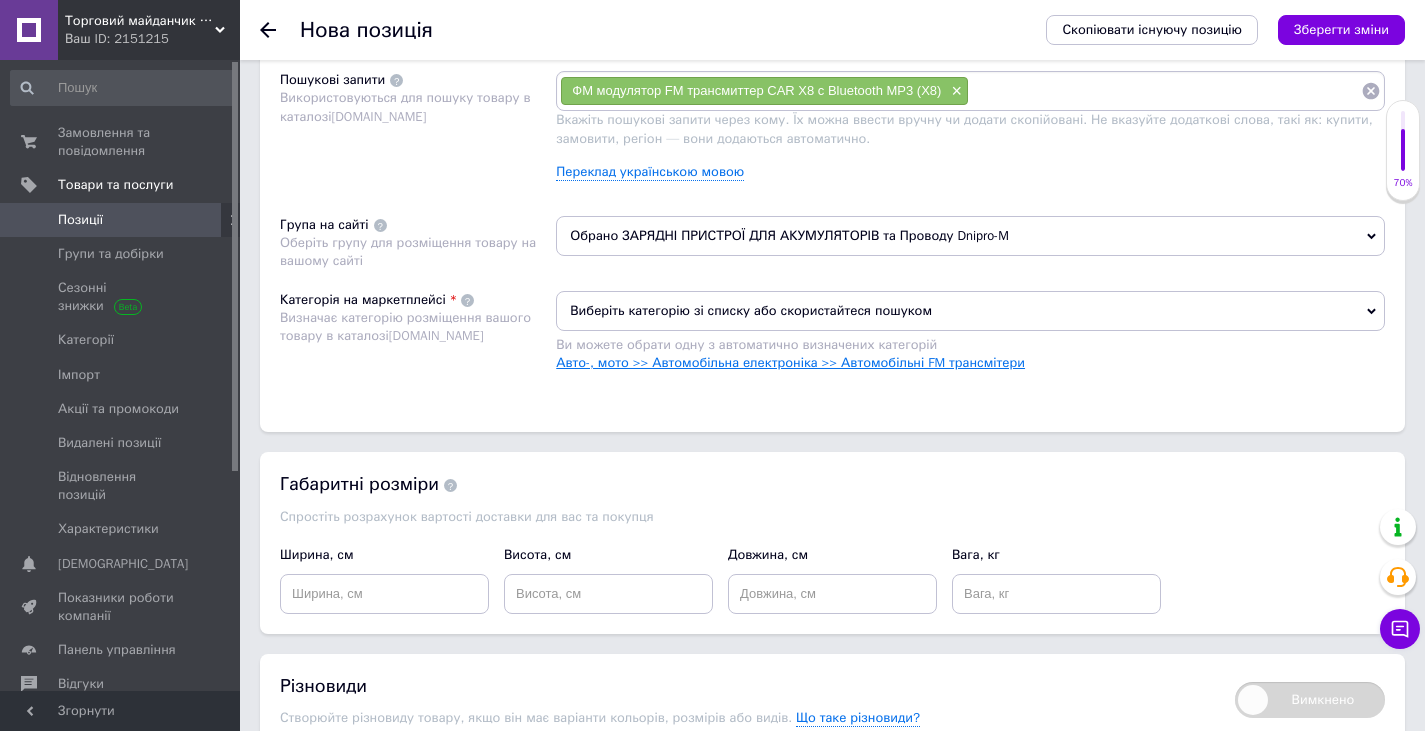 click on "Авто-, мото >> Автомобільна електроніка >> Автомобільні FM трансмітери" at bounding box center [790, 362] 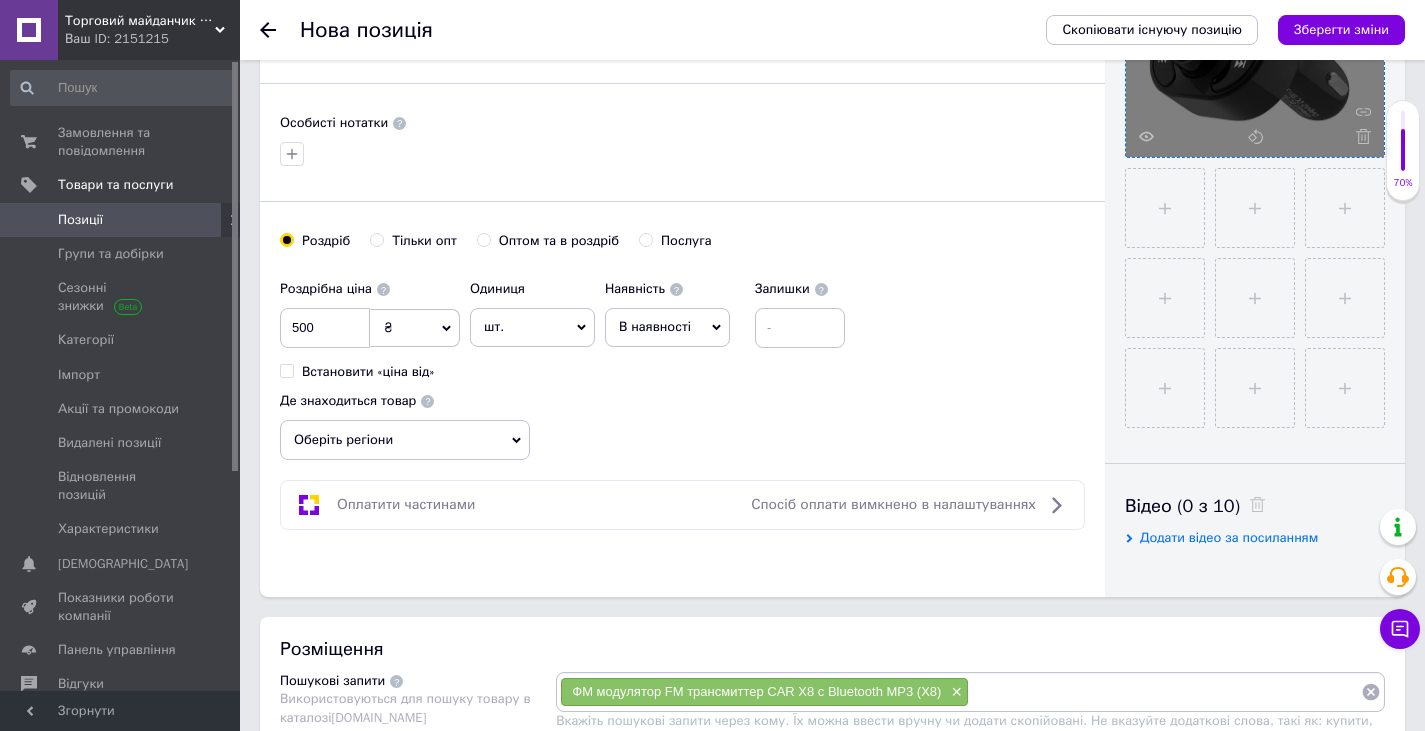 scroll, scrollTop: 200, scrollLeft: 0, axis: vertical 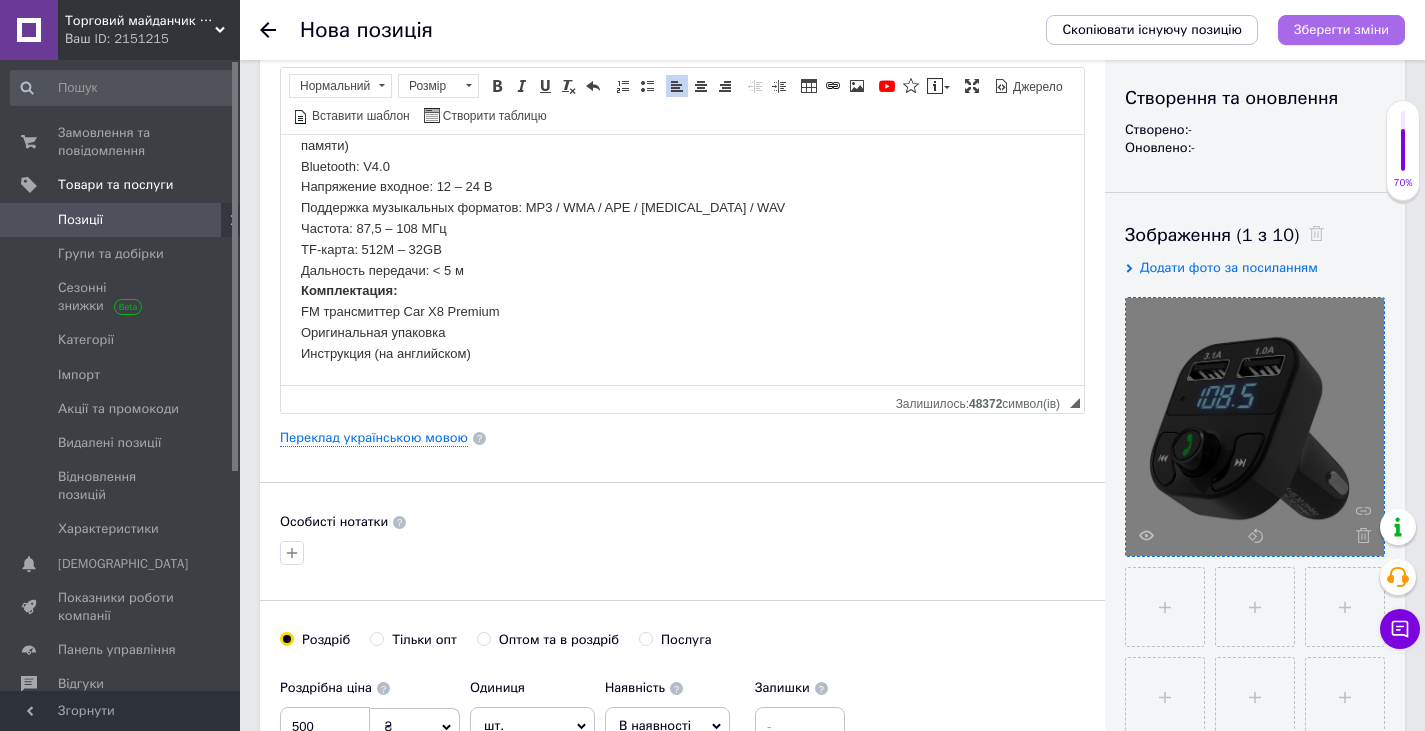 click on "Зберегти зміни" at bounding box center [1341, 29] 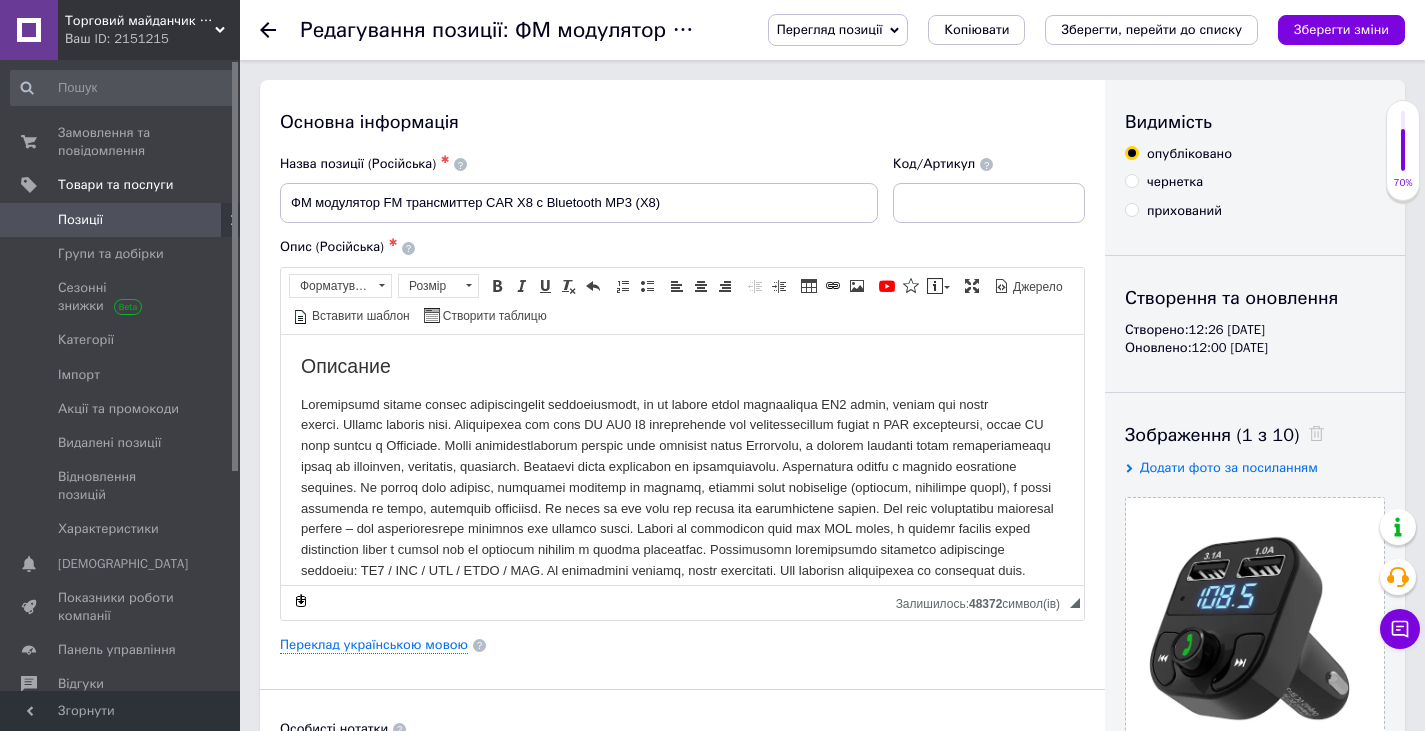 scroll, scrollTop: 0, scrollLeft: 0, axis: both 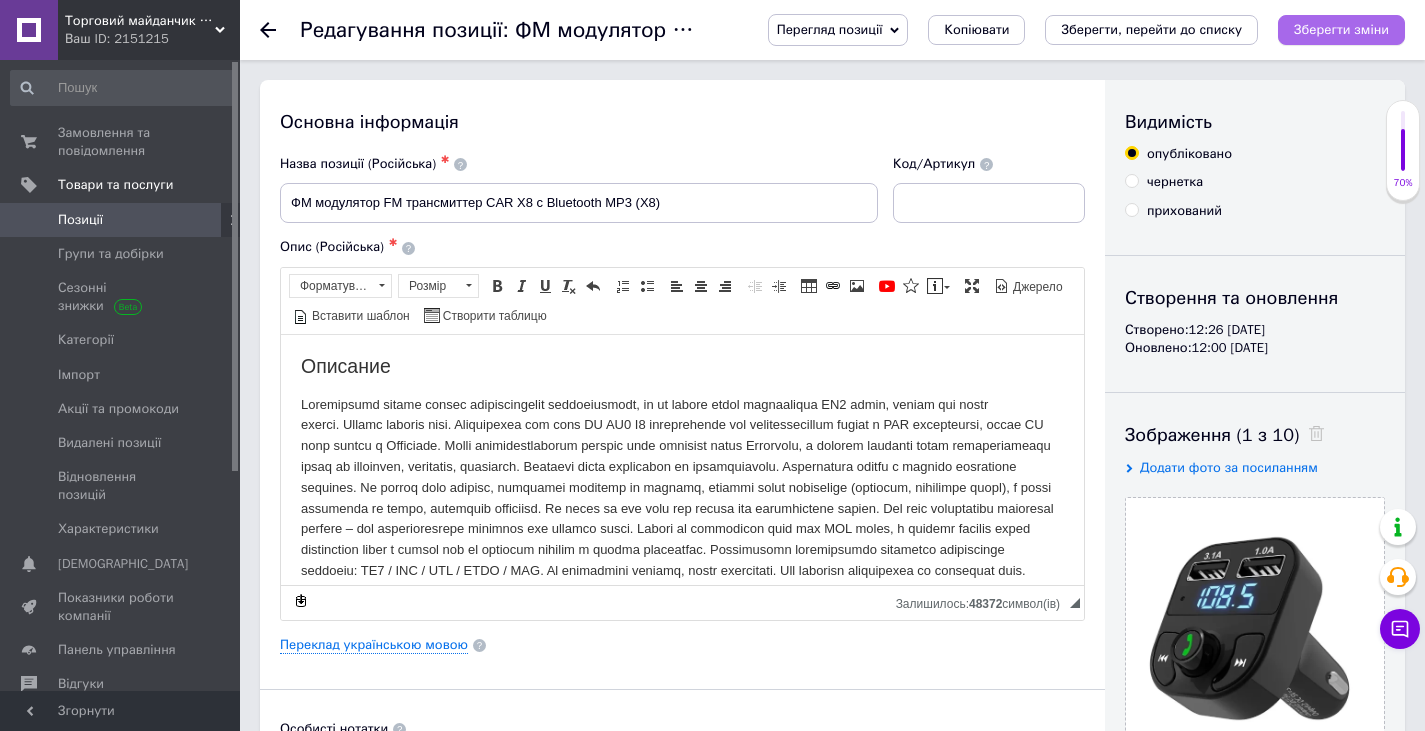 click on "Зберегти зміни" at bounding box center (1341, 29) 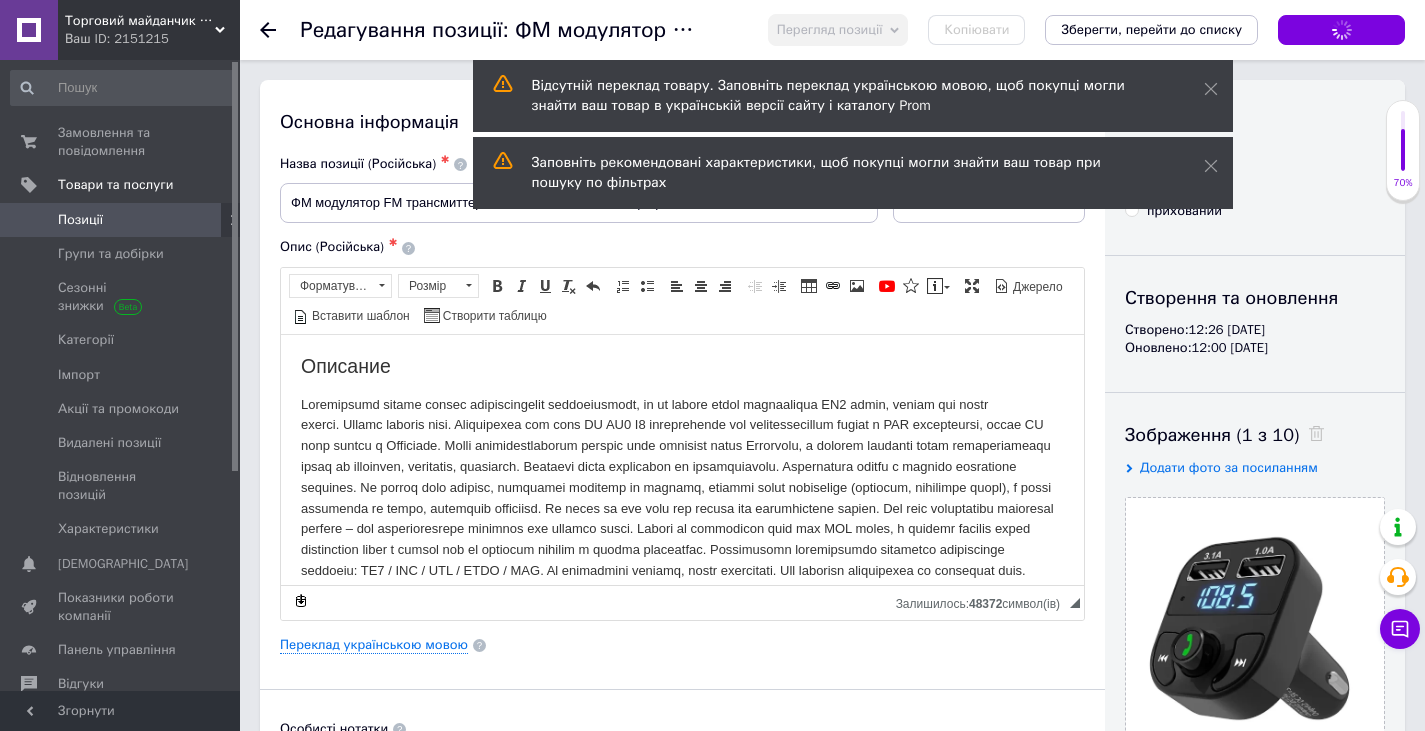 click on "Позиції" at bounding box center (80, 220) 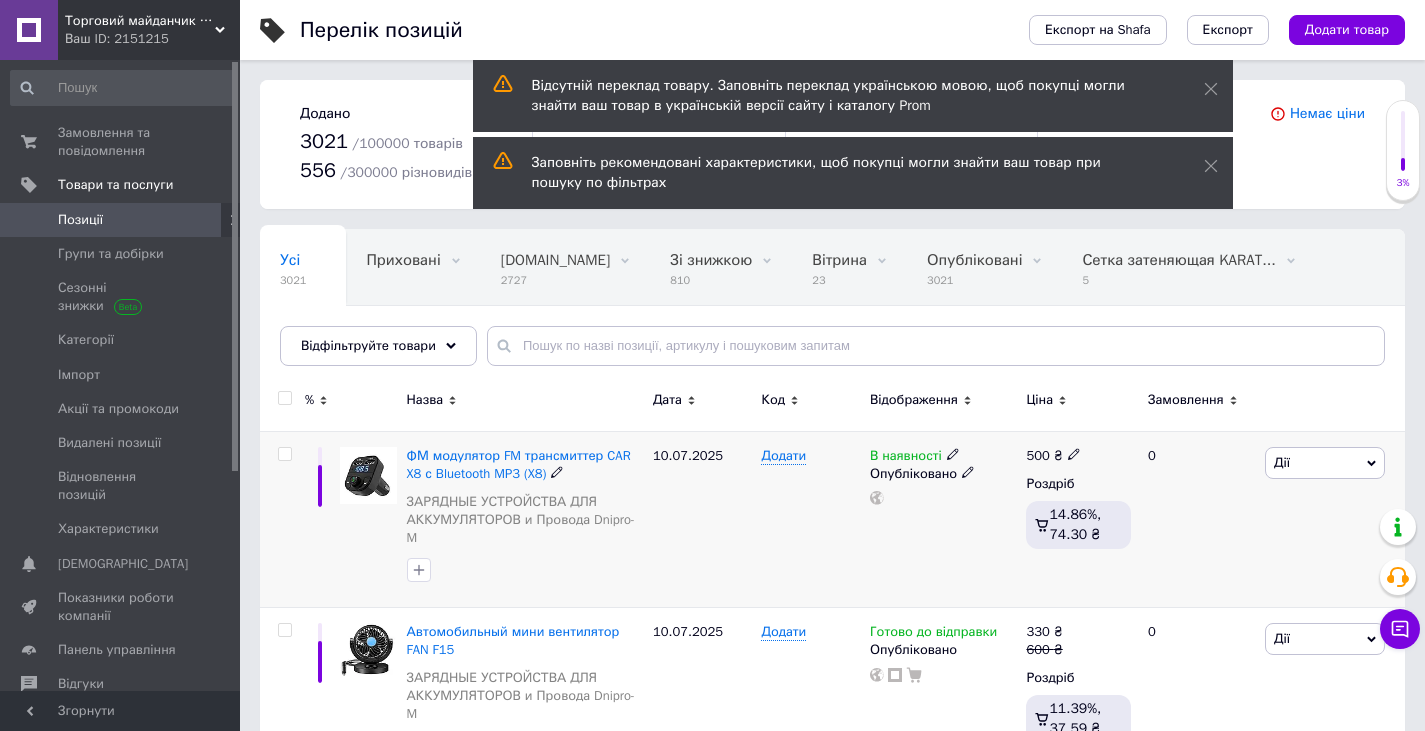 scroll, scrollTop: 200, scrollLeft: 0, axis: vertical 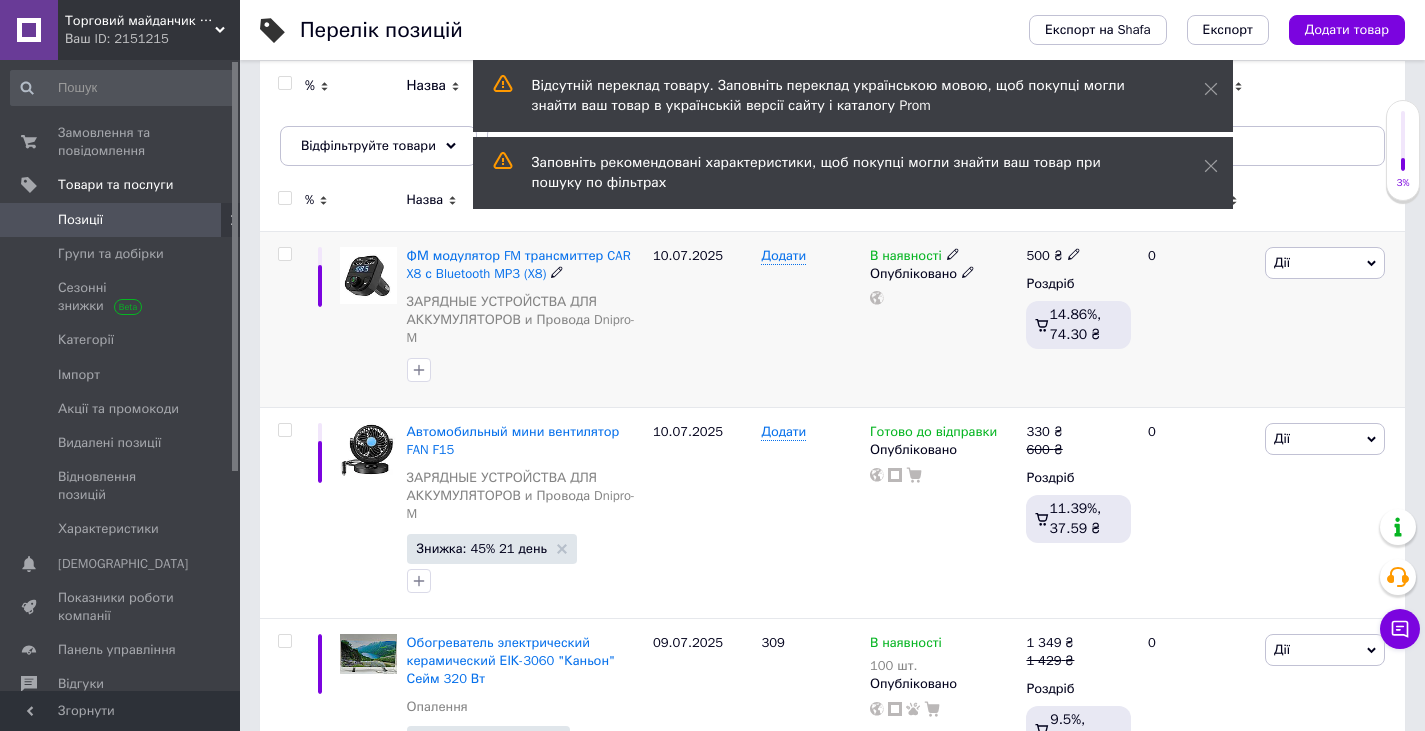 click on "Дії" at bounding box center [1325, 263] 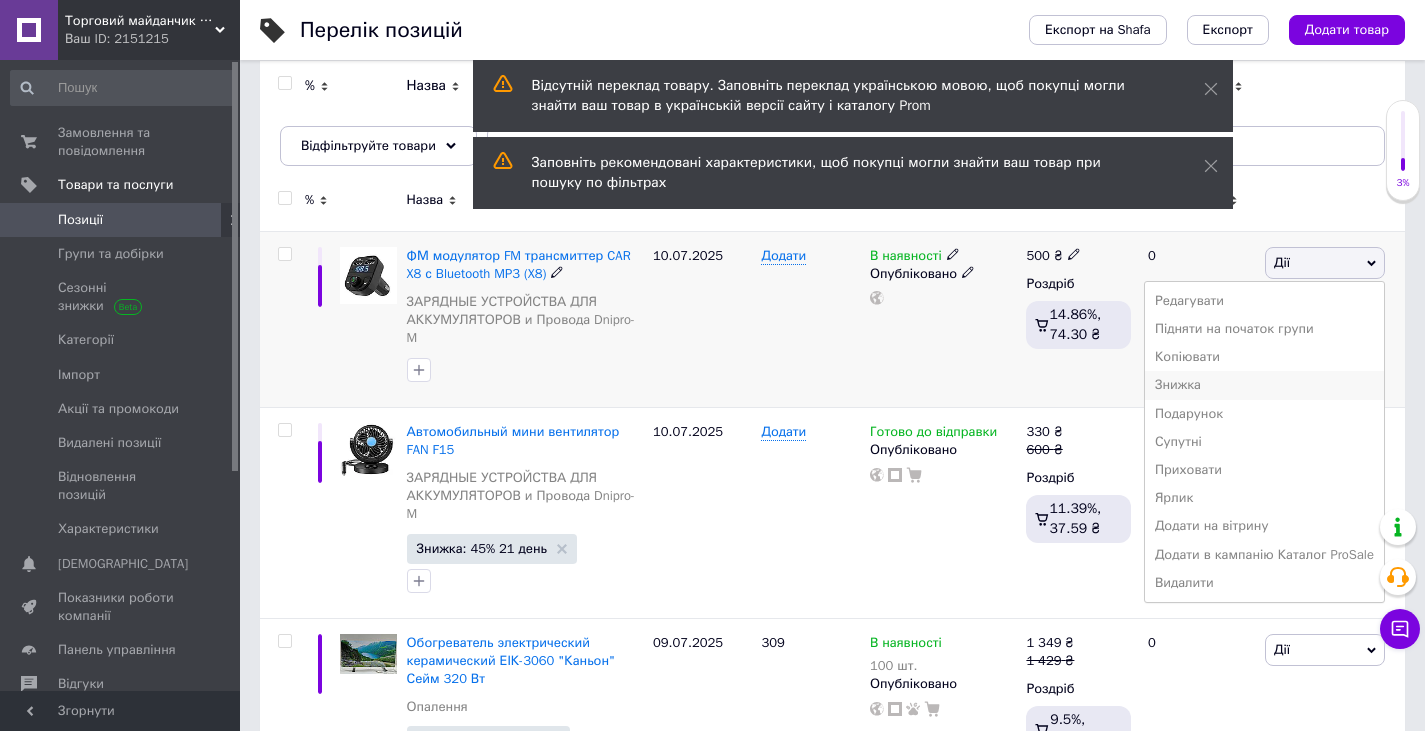 click on "Знижка" at bounding box center (1264, 385) 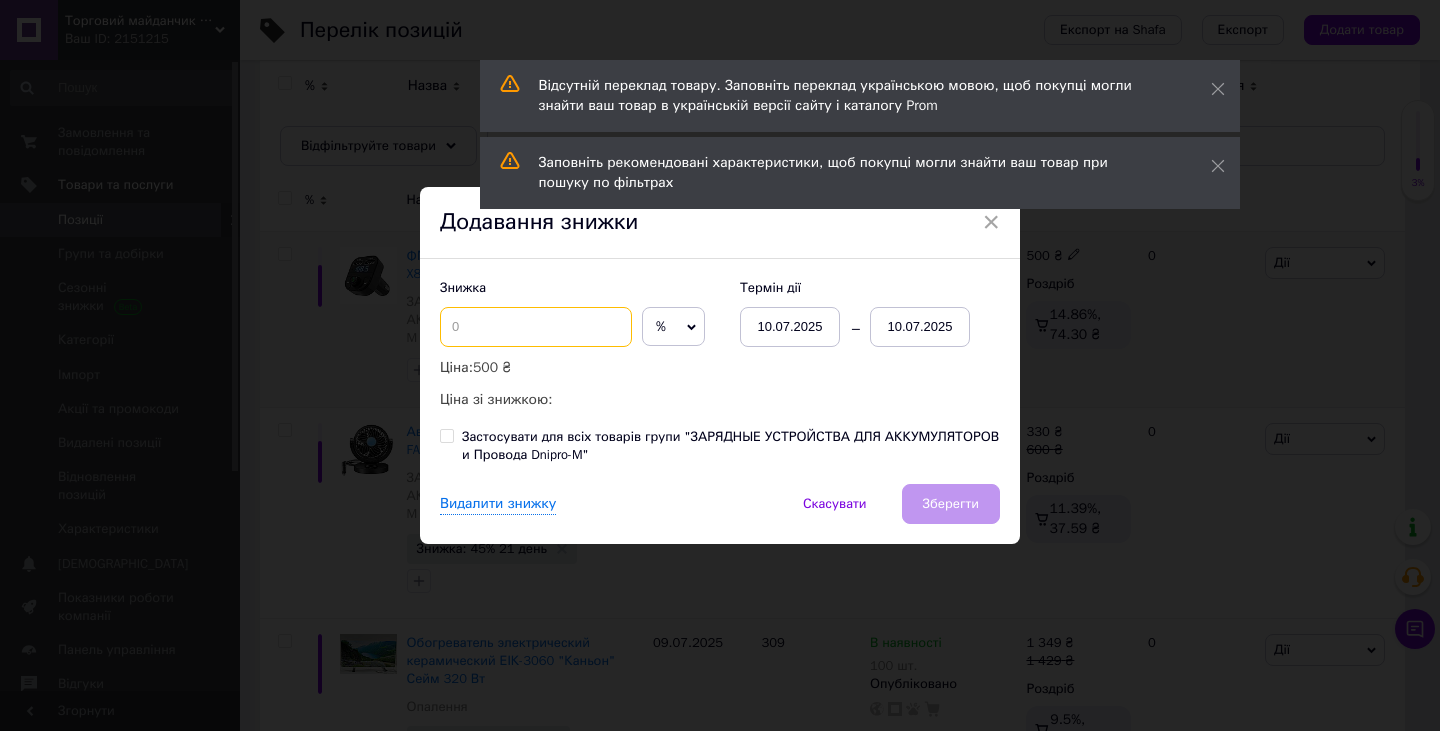 click at bounding box center (536, 327) 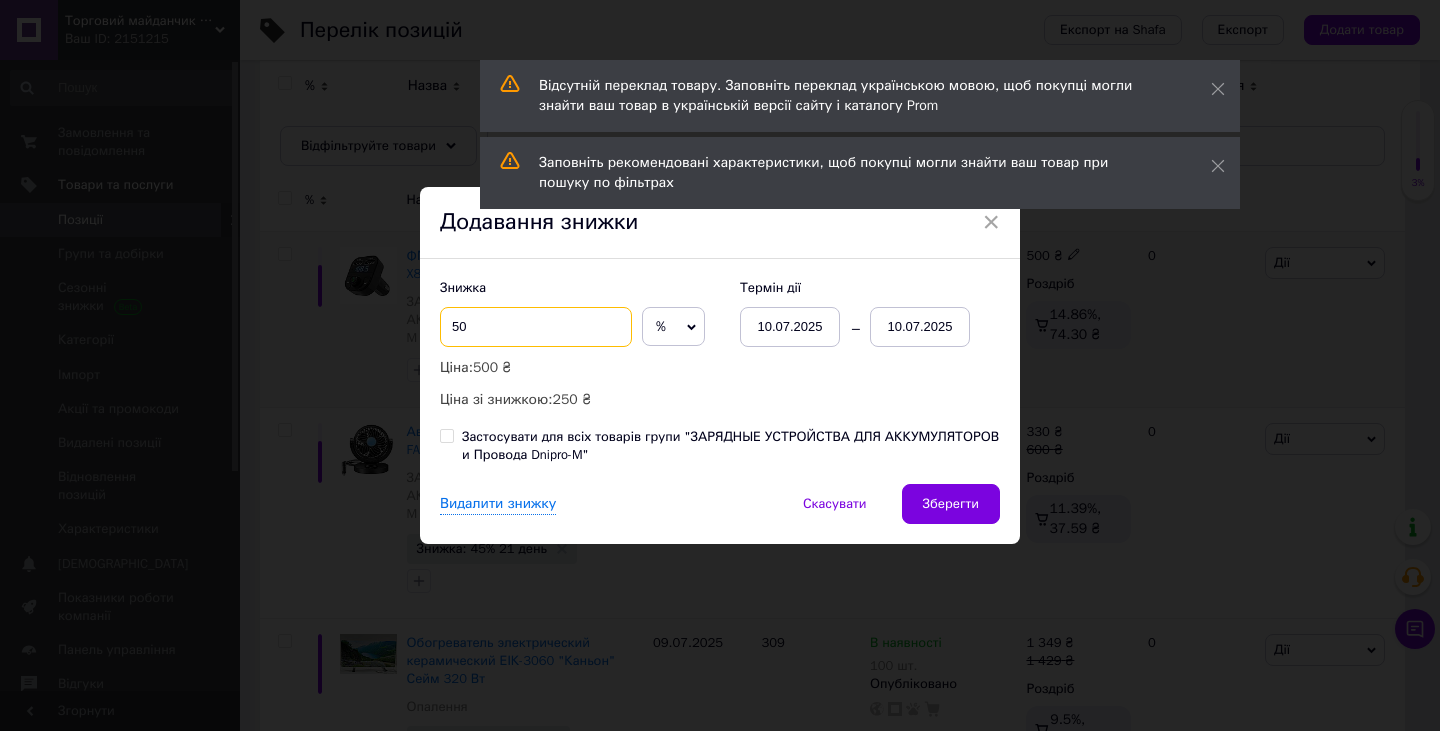 type on "50" 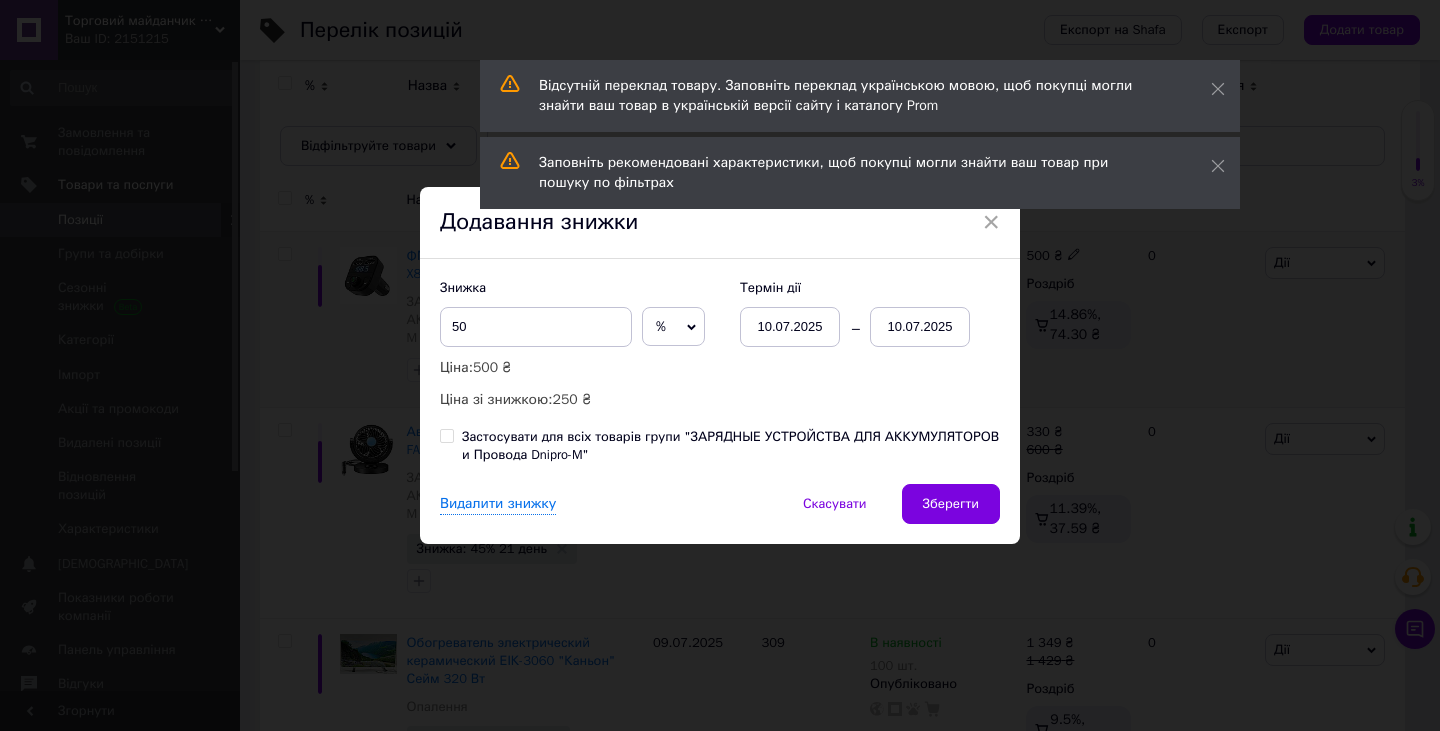 click on "10.07.2025" at bounding box center [920, 327] 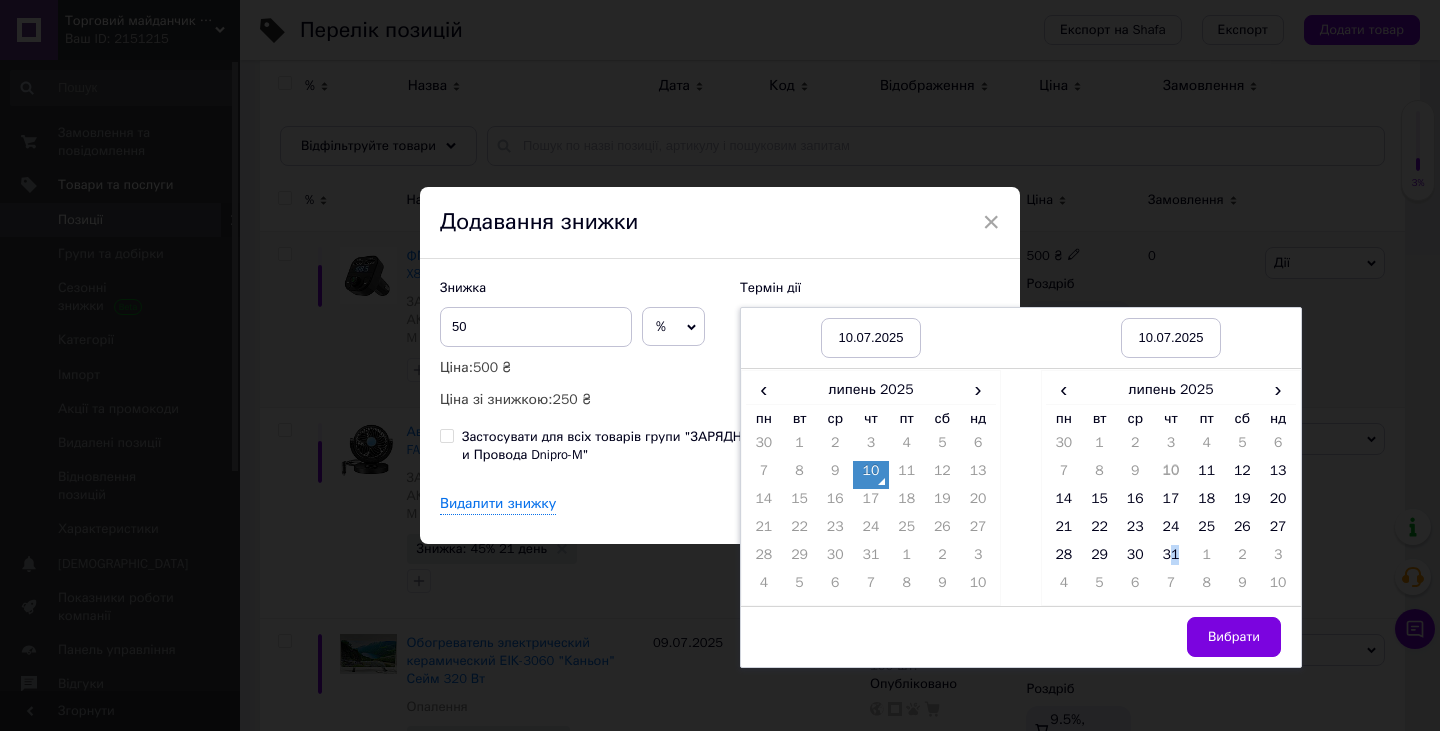 drag, startPoint x: 1171, startPoint y: 571, endPoint x: 1200, endPoint y: 606, distance: 45.453274 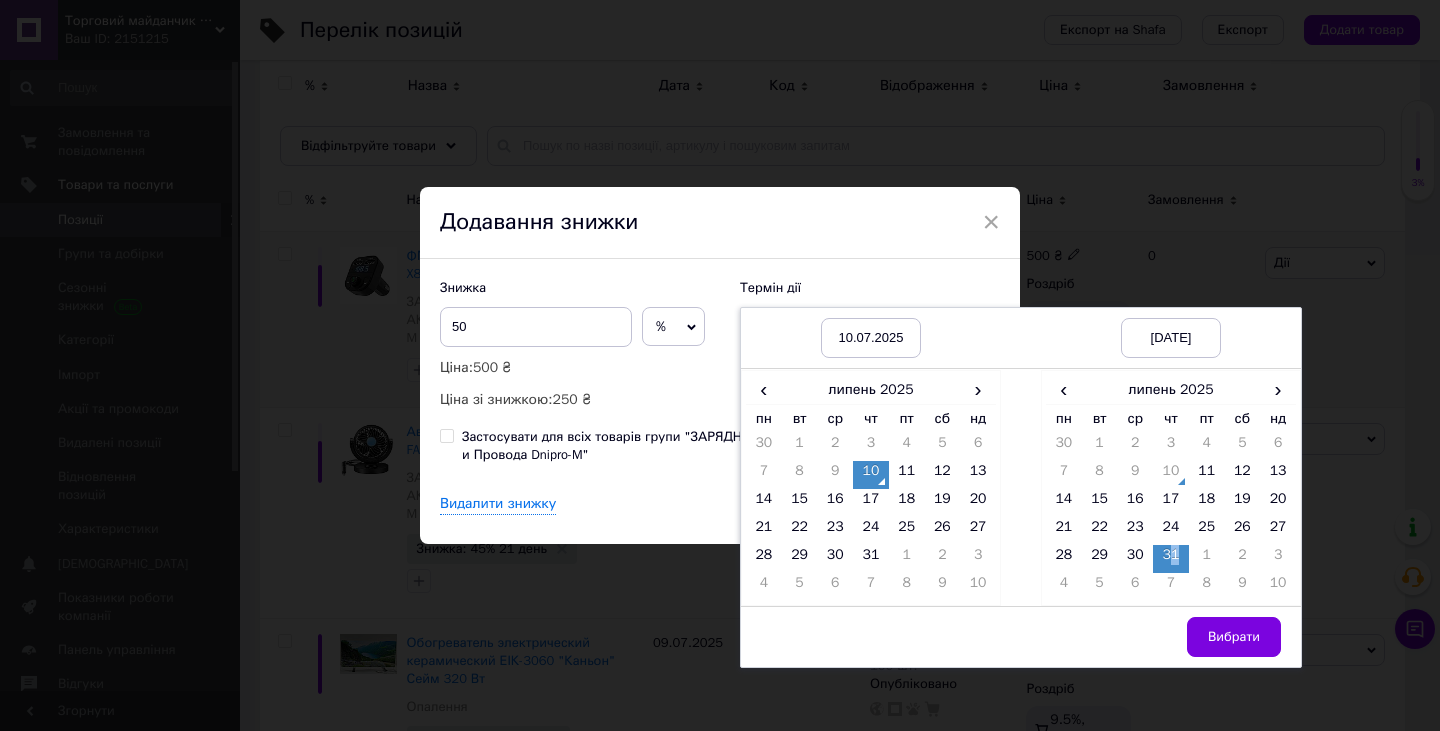drag, startPoint x: 1205, startPoint y: 639, endPoint x: 1065, endPoint y: 570, distance: 156.08011 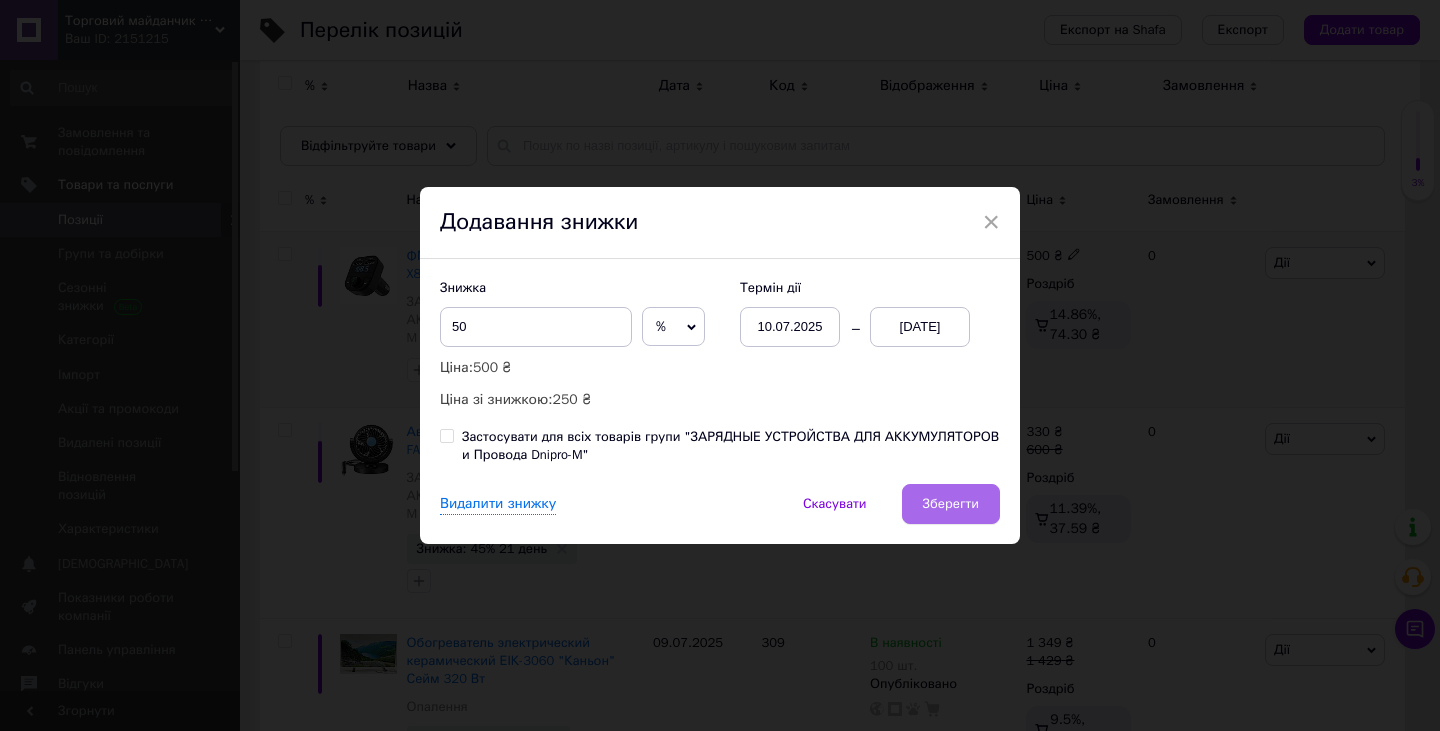 click on "Зберегти" at bounding box center [951, 504] 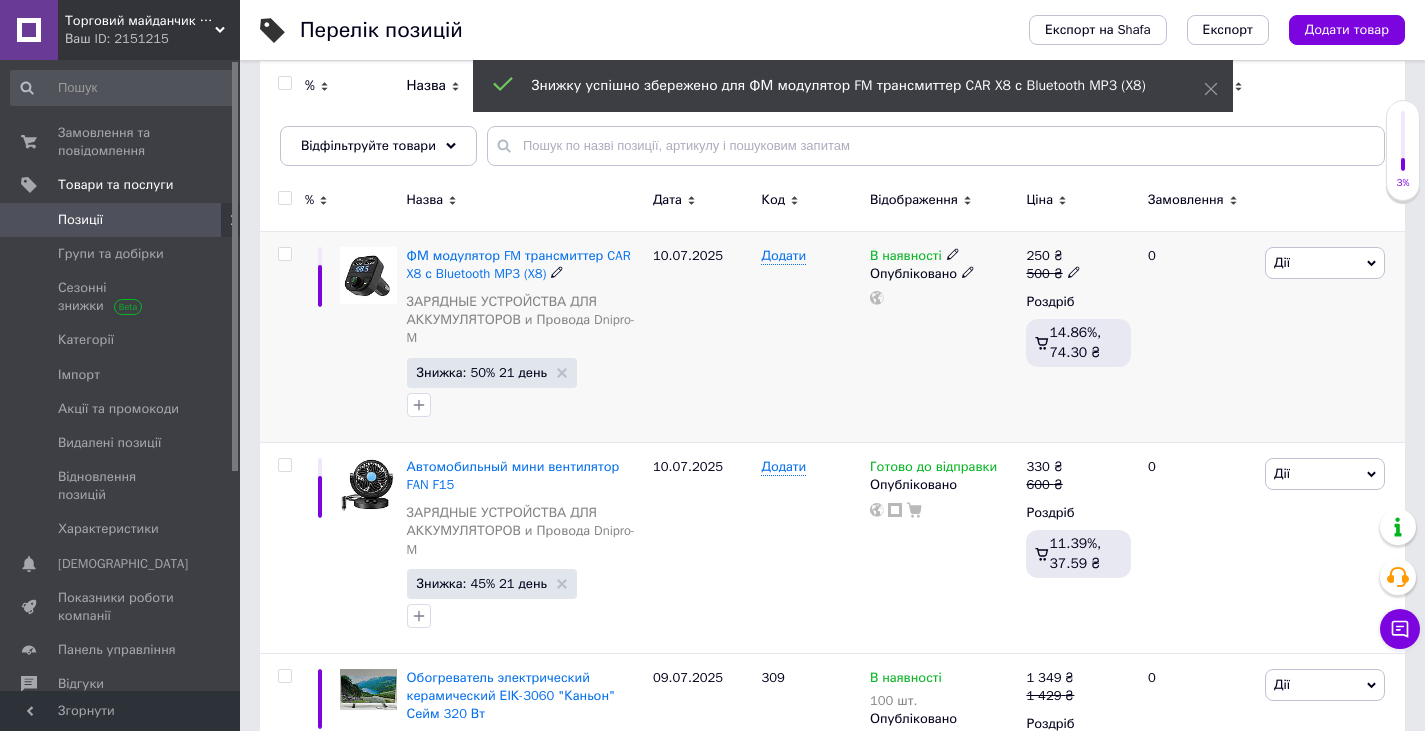 click on "В наявності" at bounding box center (906, 258) 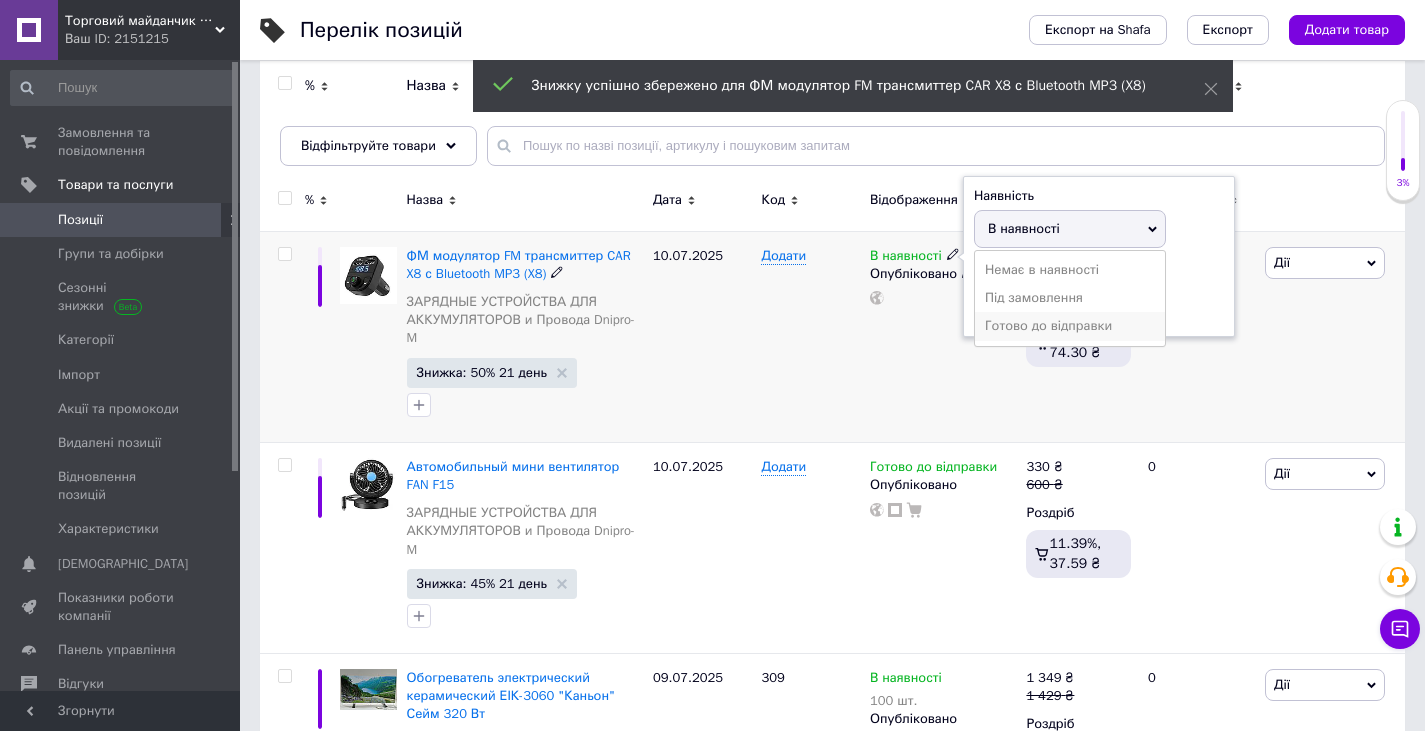 click on "Готово до відправки" at bounding box center (1070, 326) 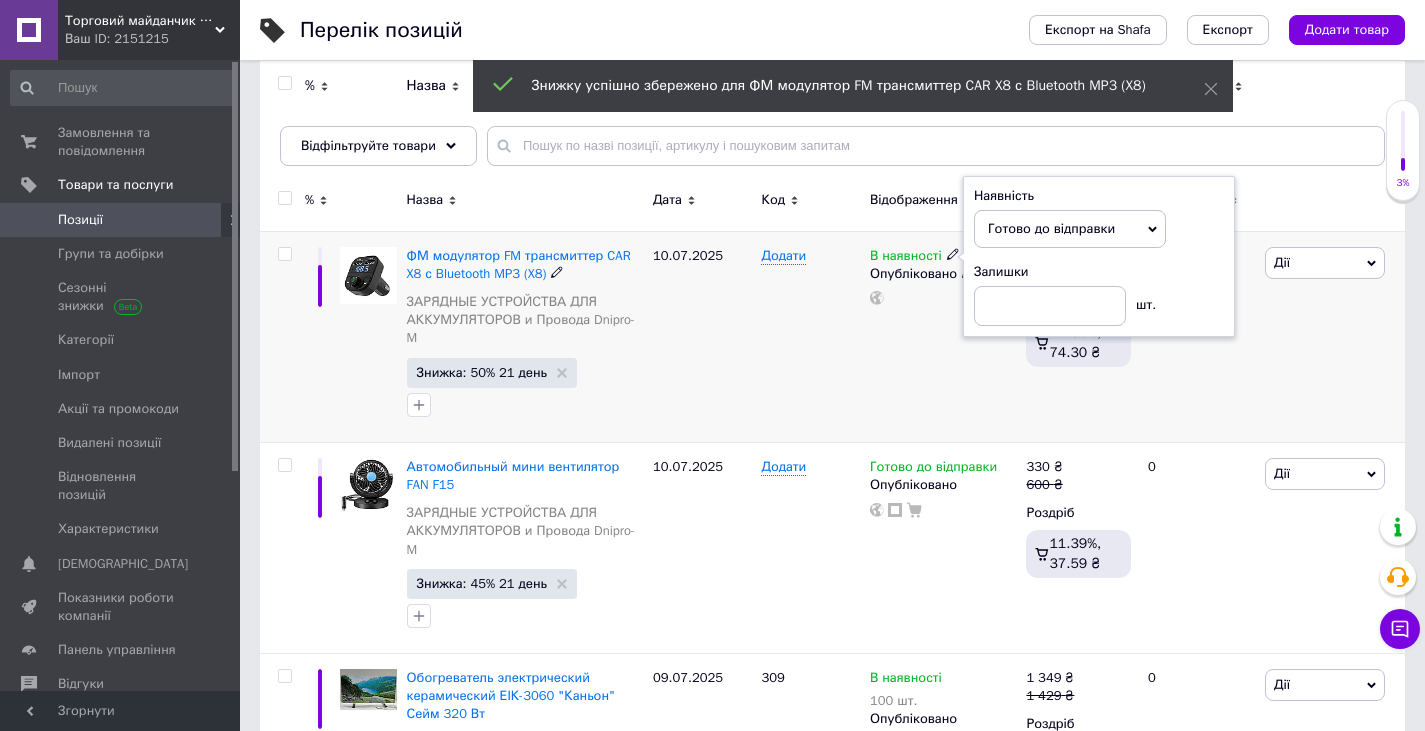 click on "В наявності Наявність Готово до відправки В наявності Немає в наявності Під замовлення Залишки шт. Опубліковано" at bounding box center (943, 336) 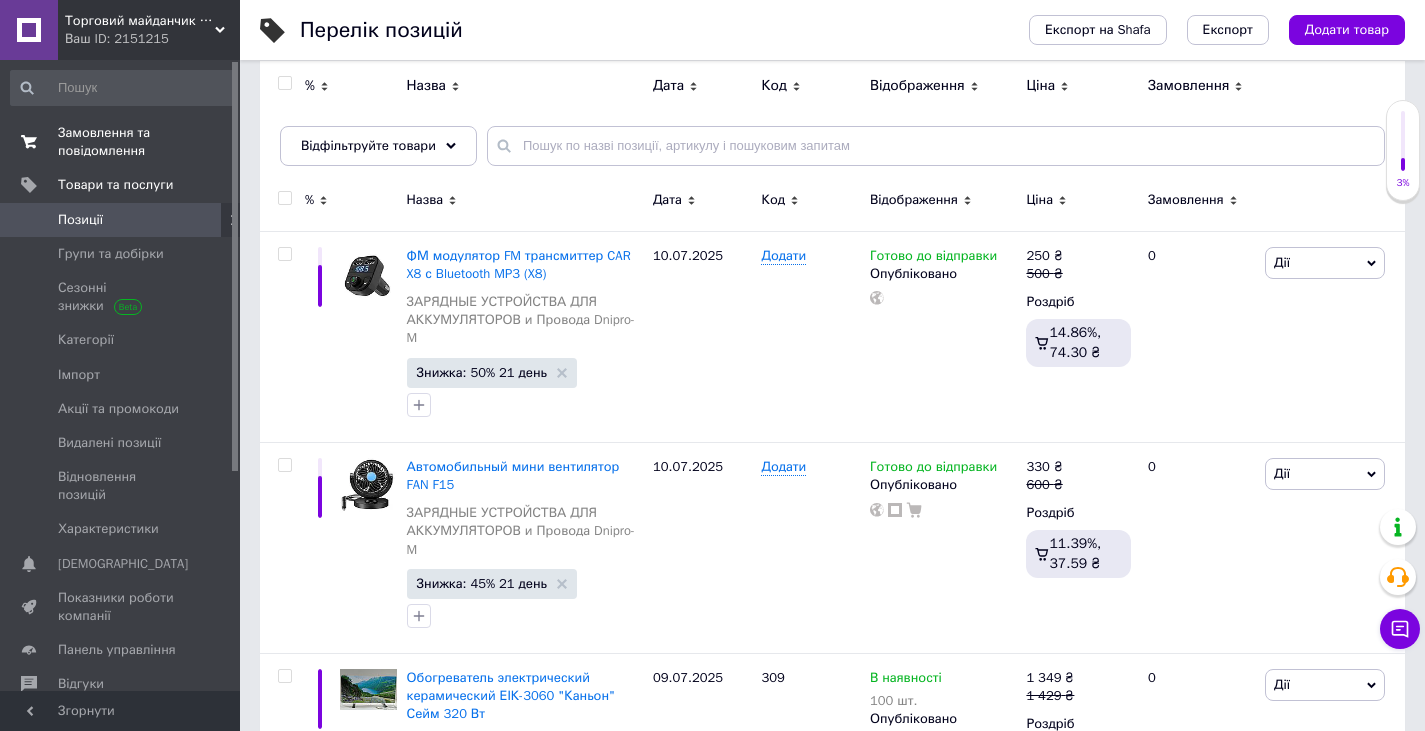 click on "Замовлення та повідомлення" at bounding box center (121, 142) 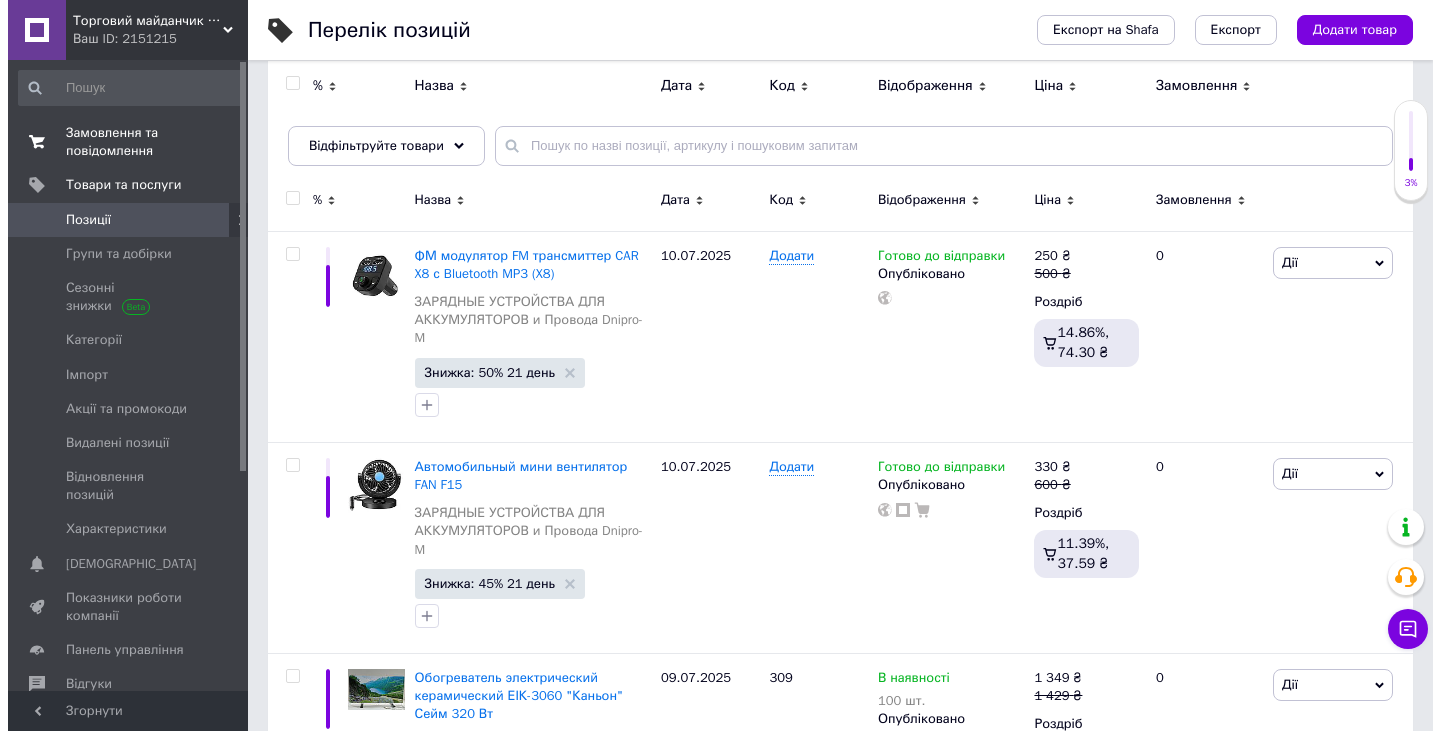 scroll, scrollTop: 0, scrollLeft: 0, axis: both 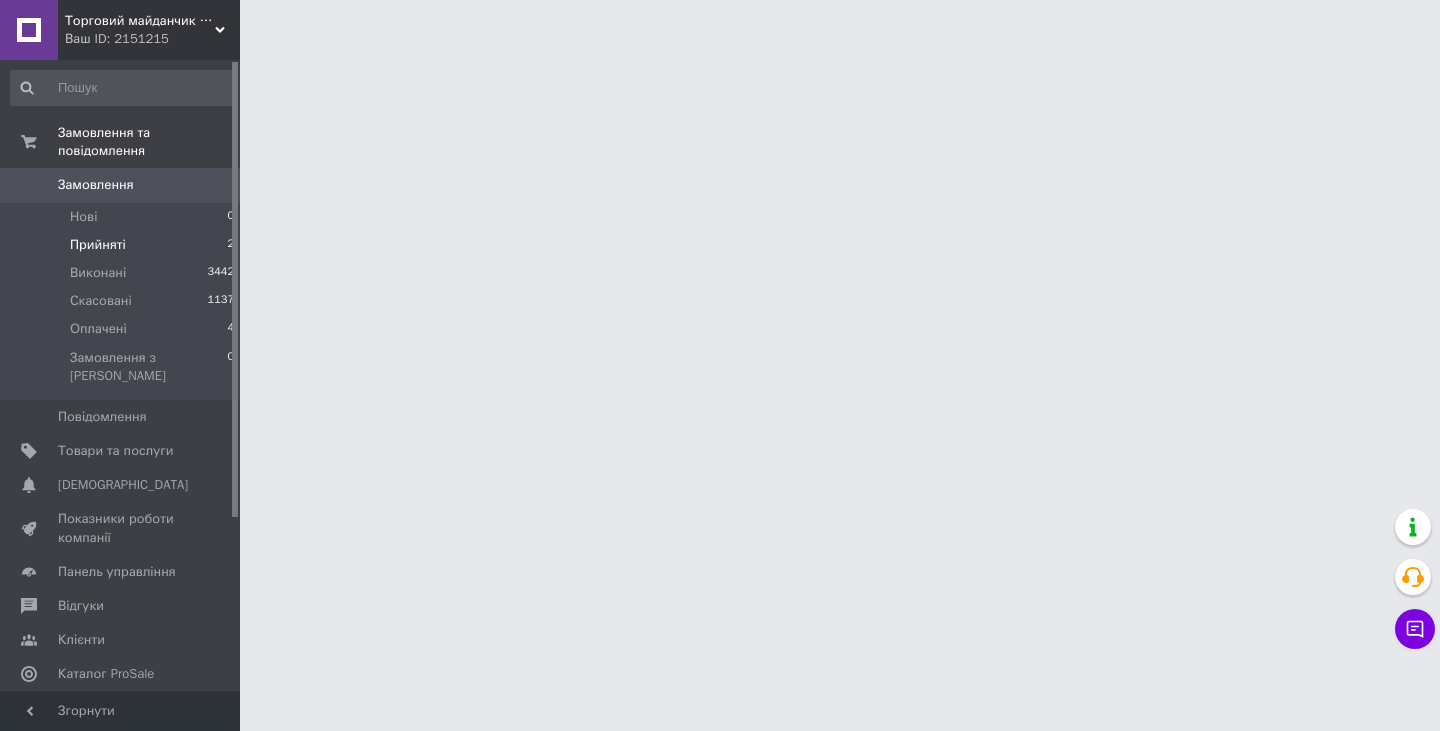 click on "Прийняті 2" at bounding box center [123, 245] 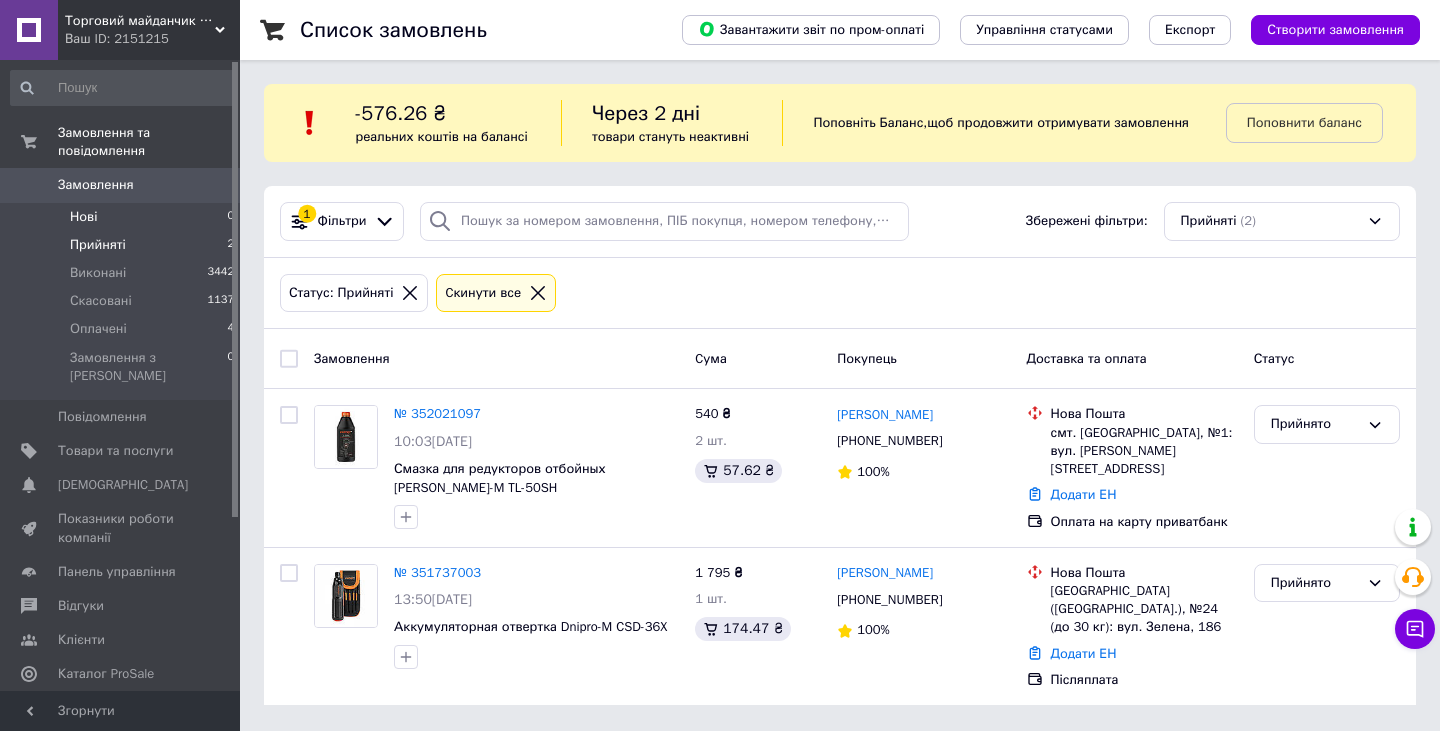click on "Нові 0" at bounding box center (123, 217) 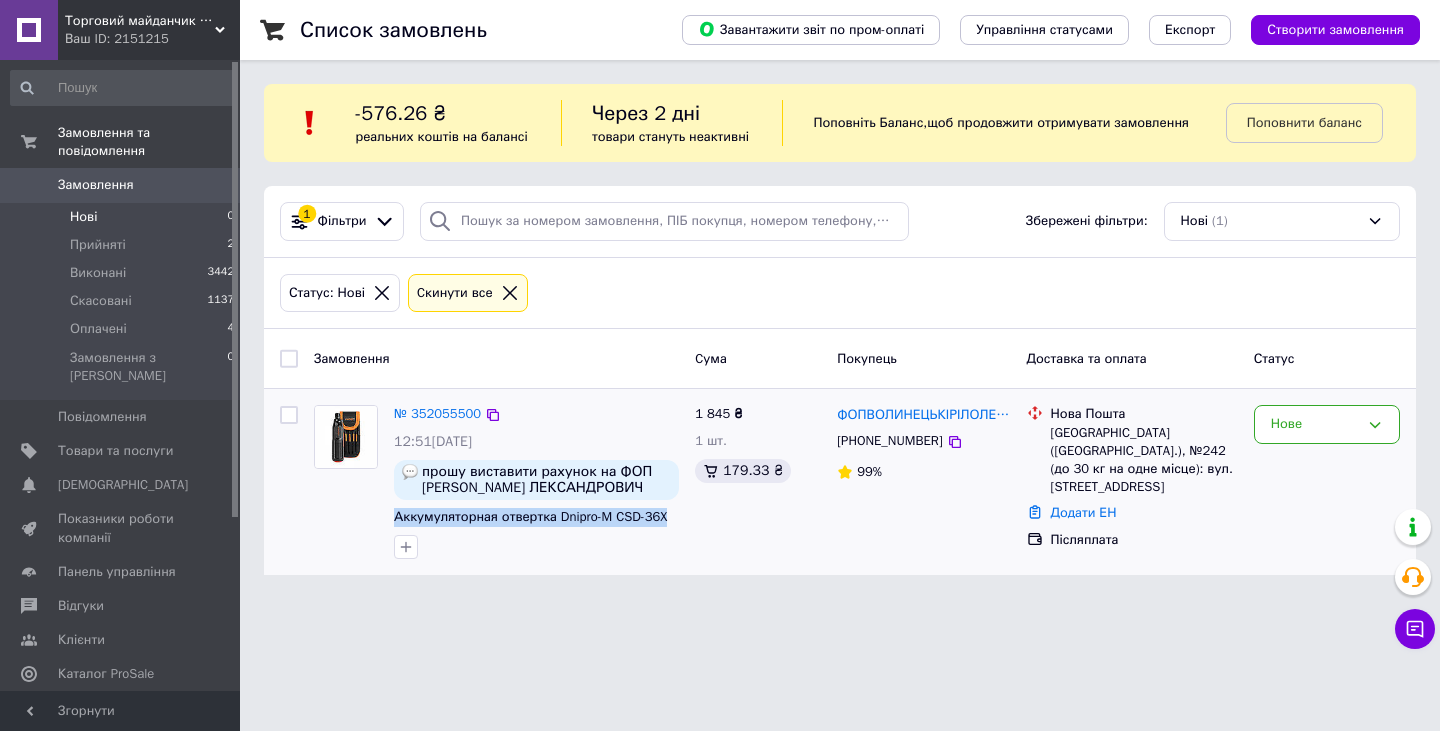 drag, startPoint x: 391, startPoint y: 519, endPoint x: 675, endPoint y: 532, distance: 284.2974 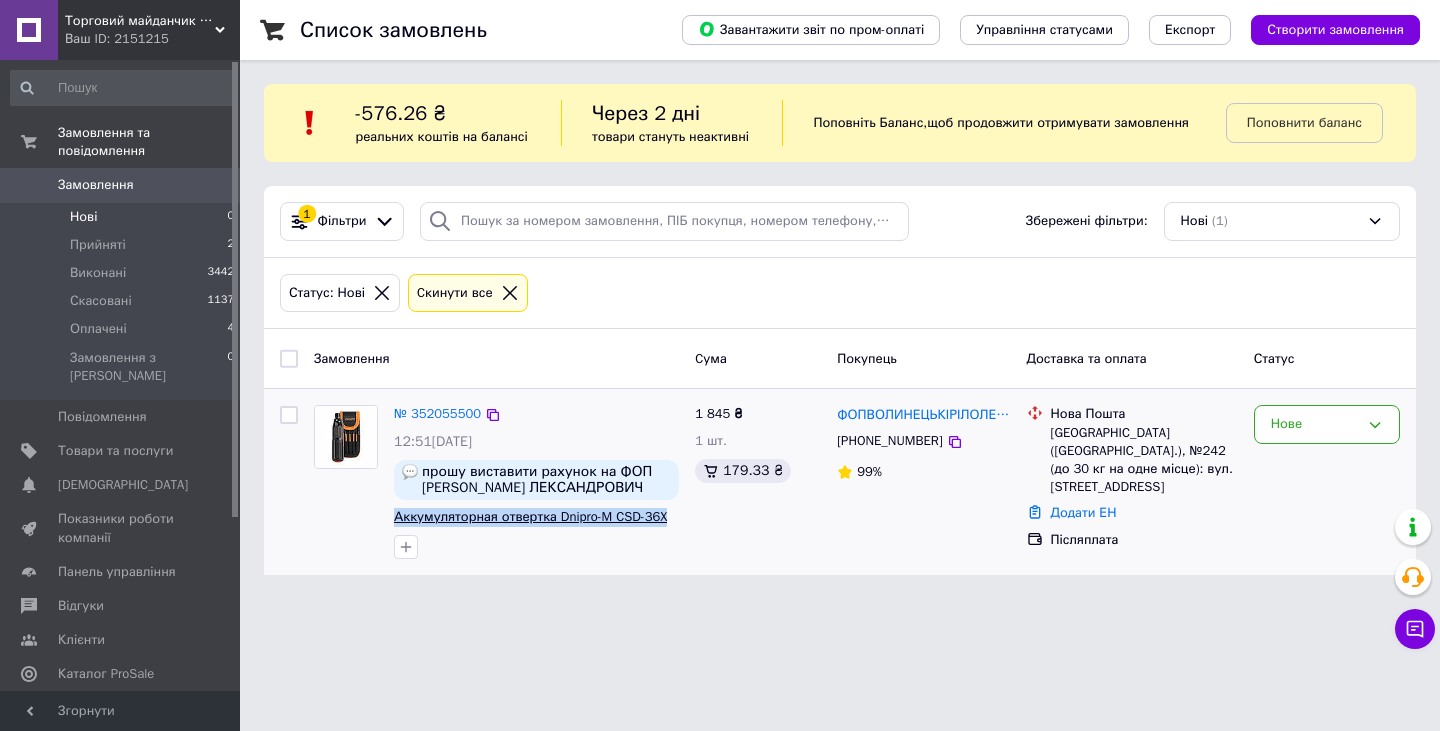 copy on "Аккумуляторная отвертка Dnipro-M CSD-36X" 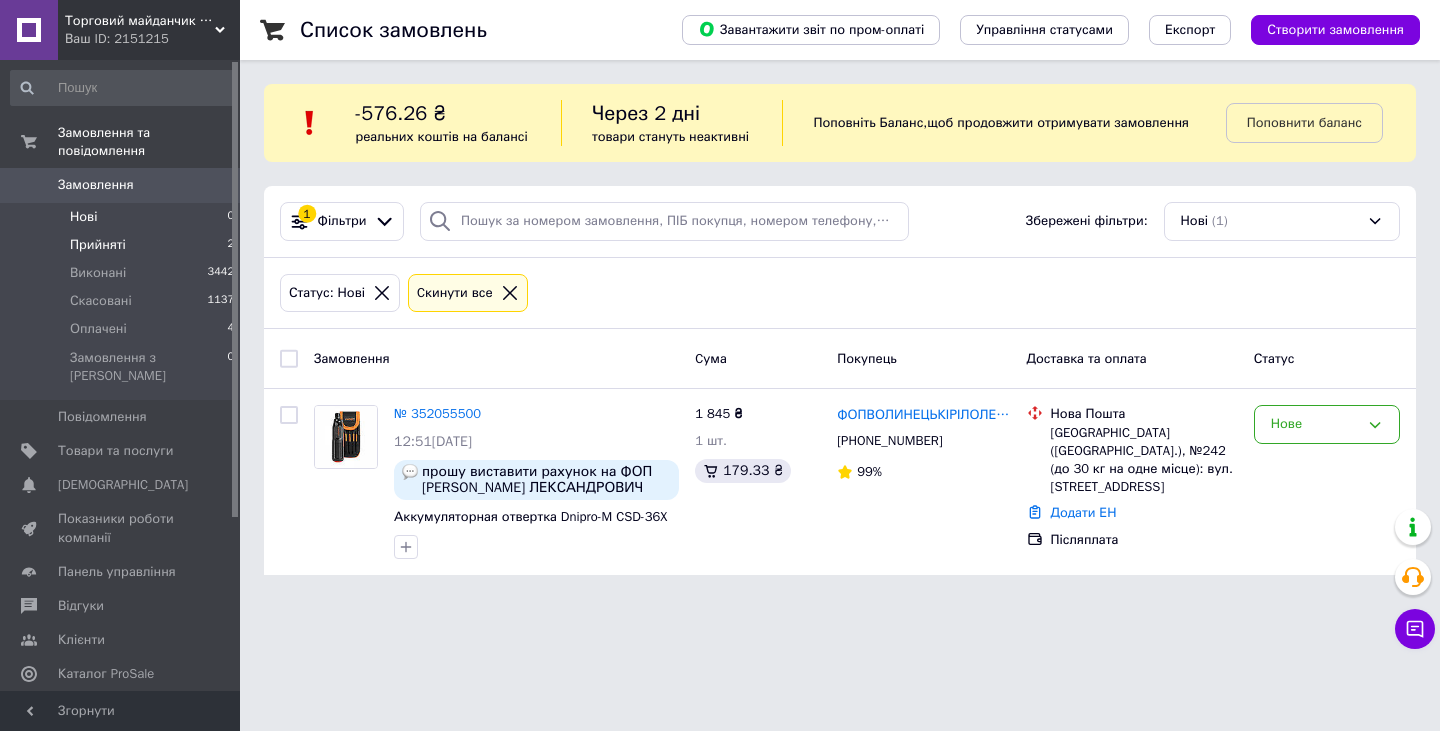 click on "Прийняті 2" at bounding box center (123, 245) 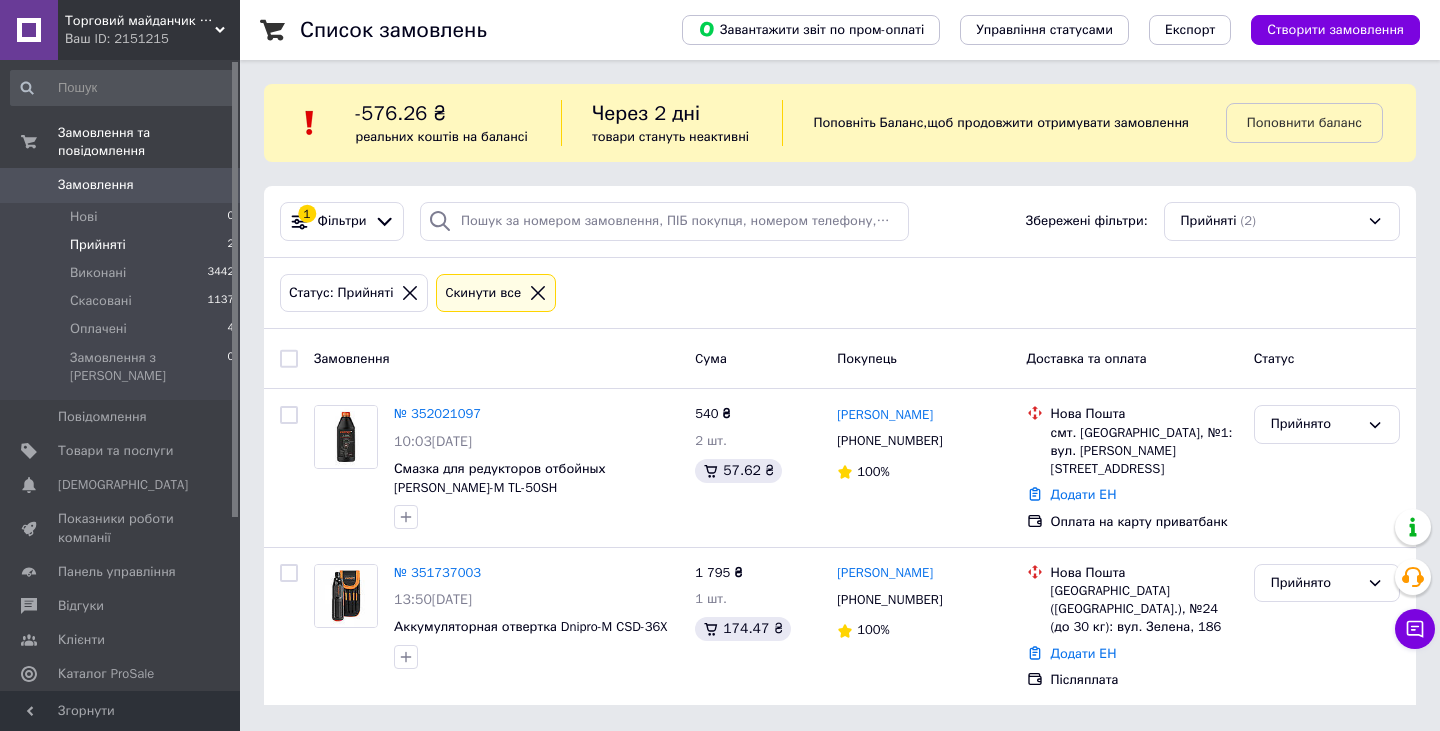 click on "Ваш ID: 2151215" at bounding box center [152, 39] 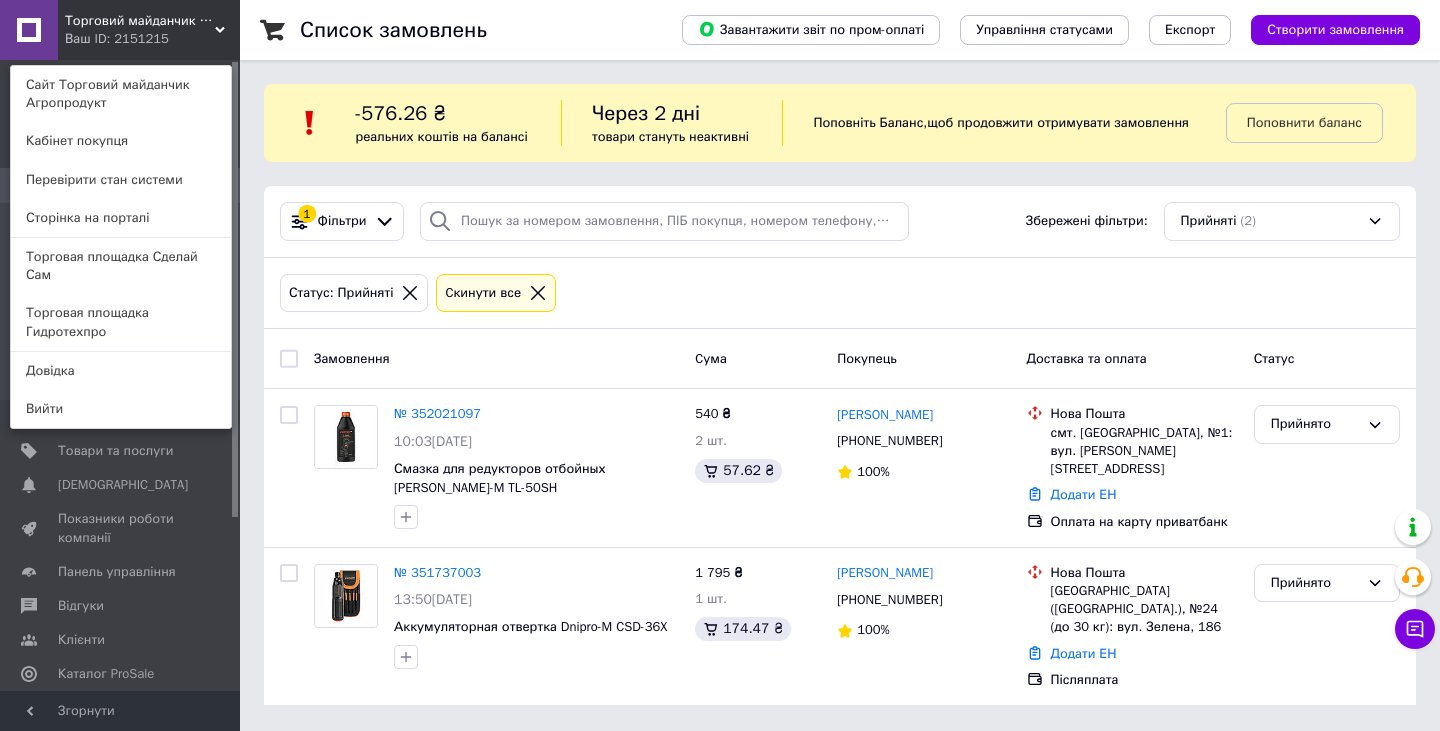 drag, startPoint x: 202, startPoint y: 48, endPoint x: 202, endPoint y: 67, distance: 19 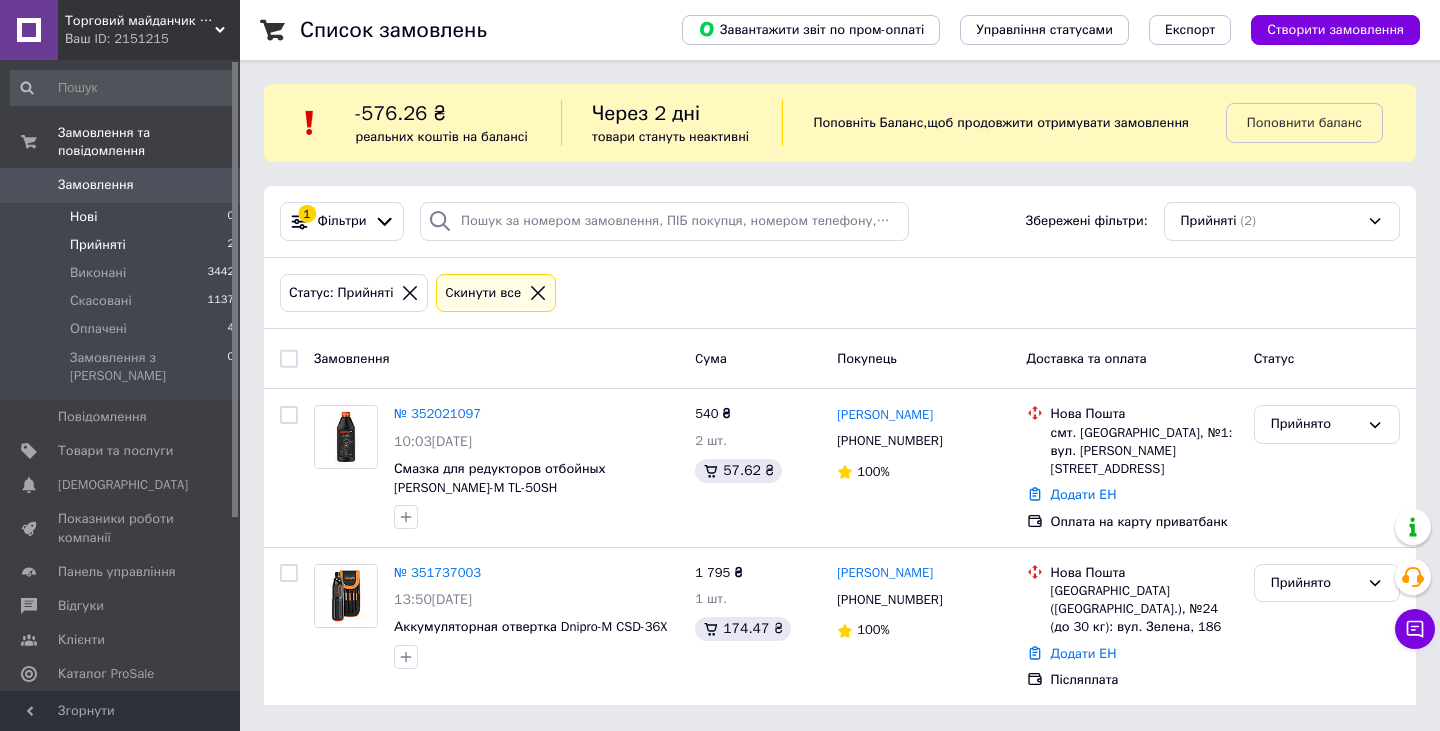 click on "Нові 0" at bounding box center [123, 217] 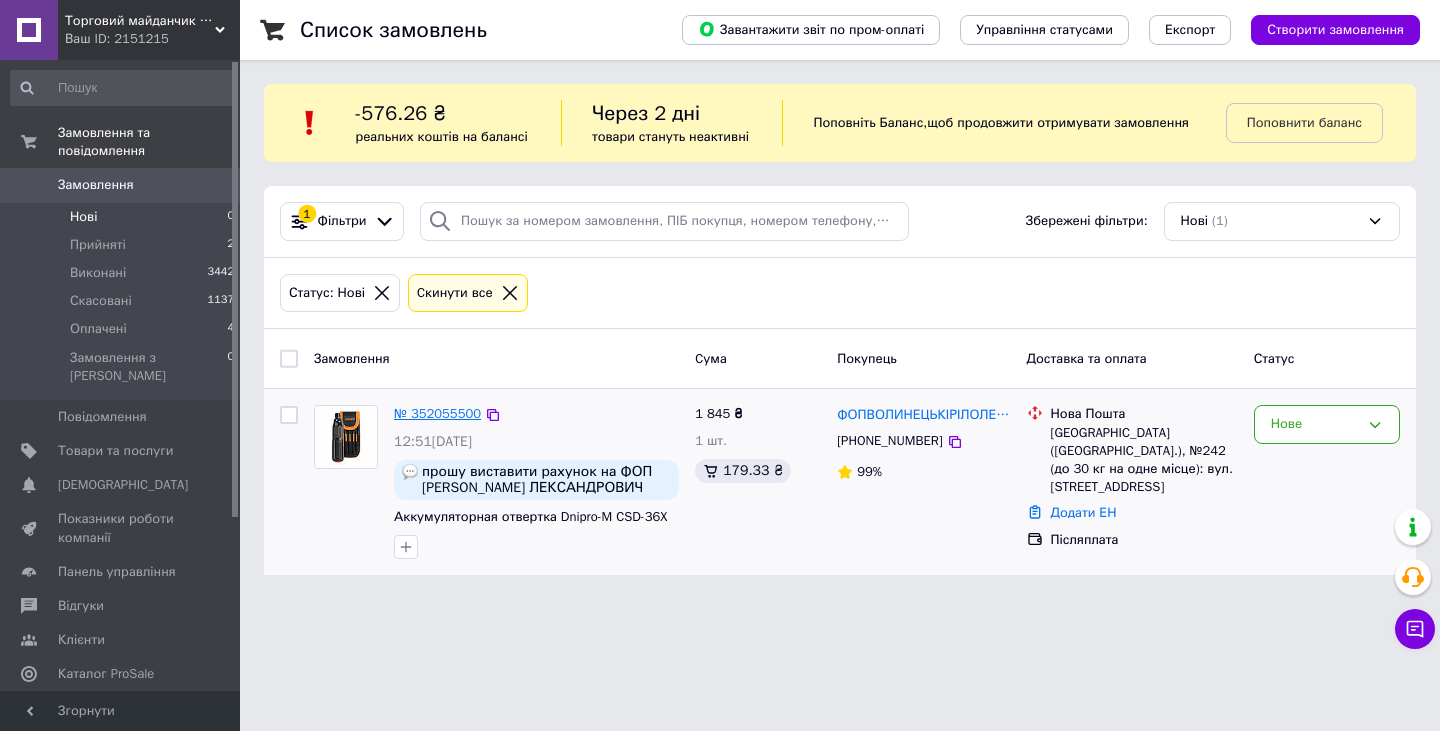click on "№ 352055500" at bounding box center [437, 413] 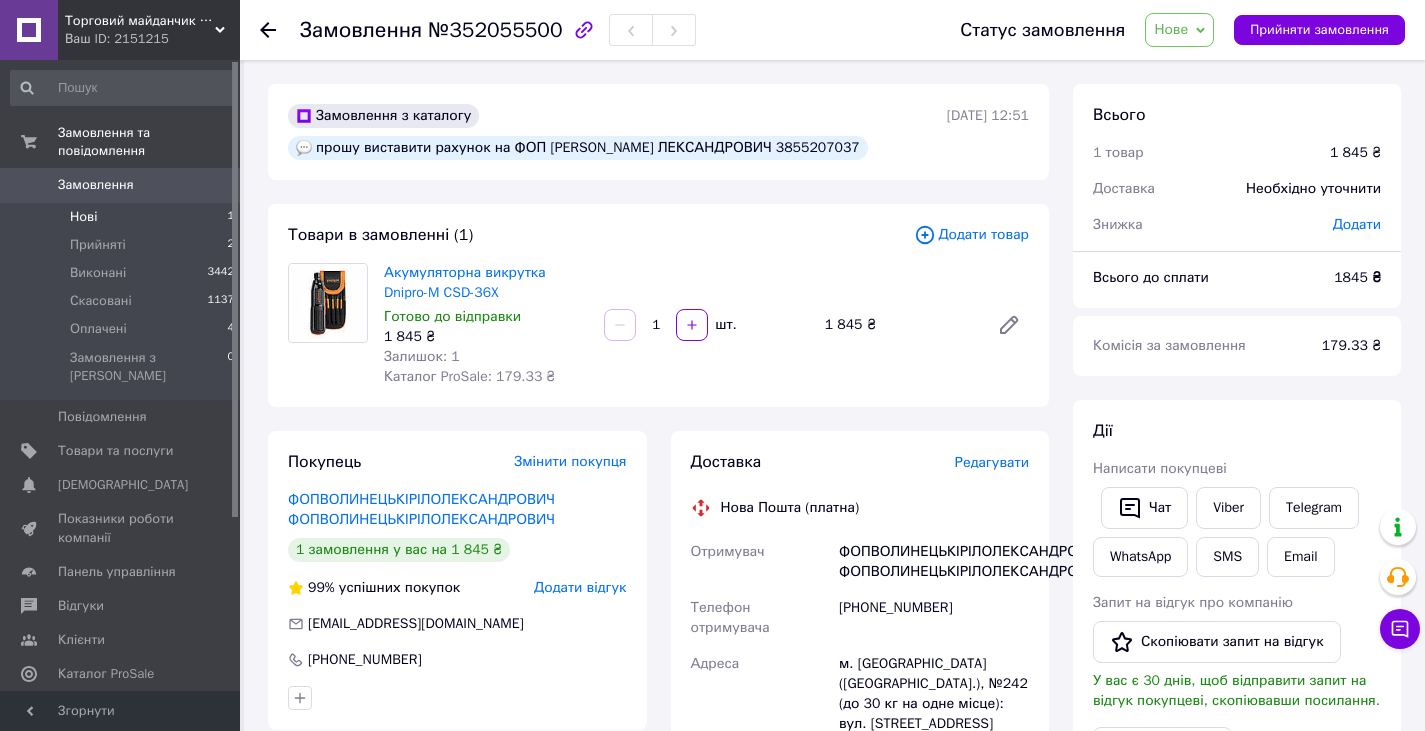 click on "Нові 1" at bounding box center [123, 217] 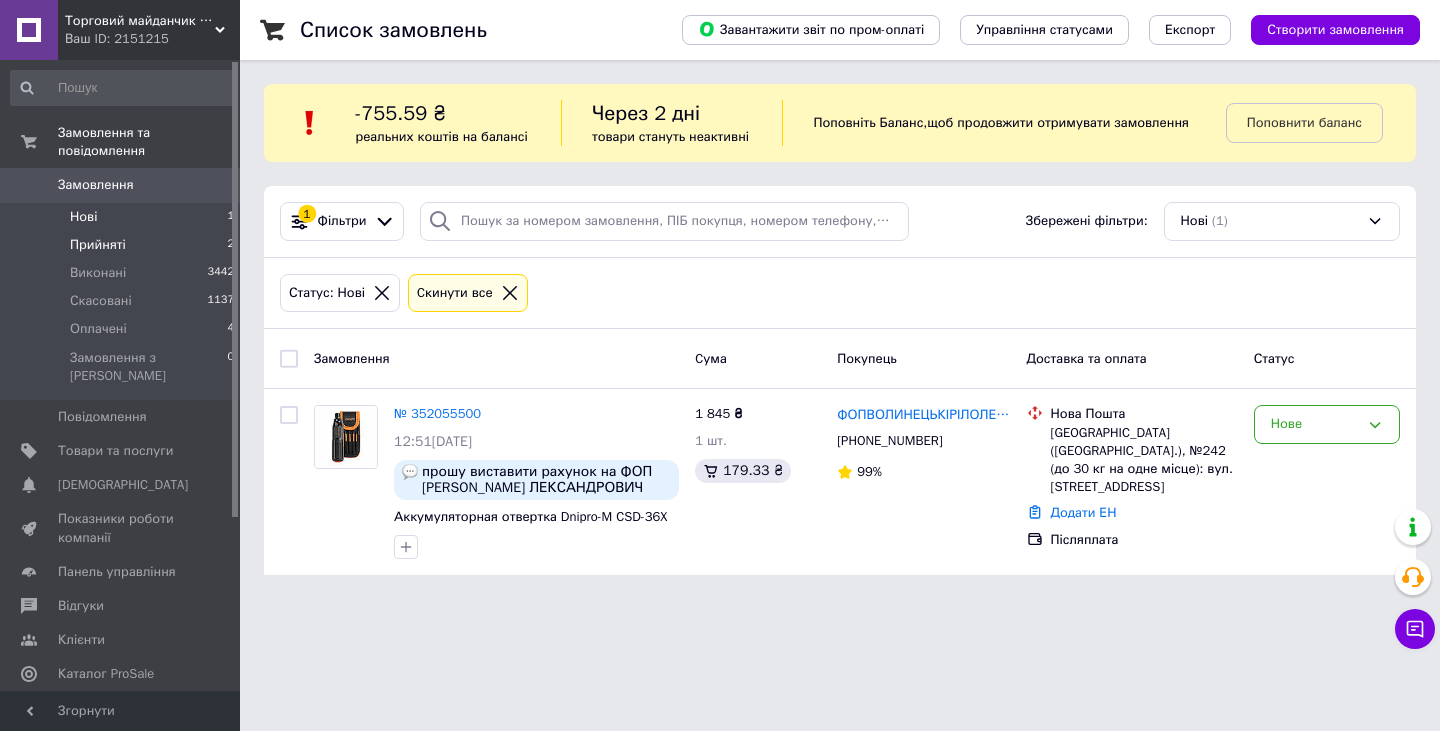 click on "Прийняті 2" at bounding box center [123, 245] 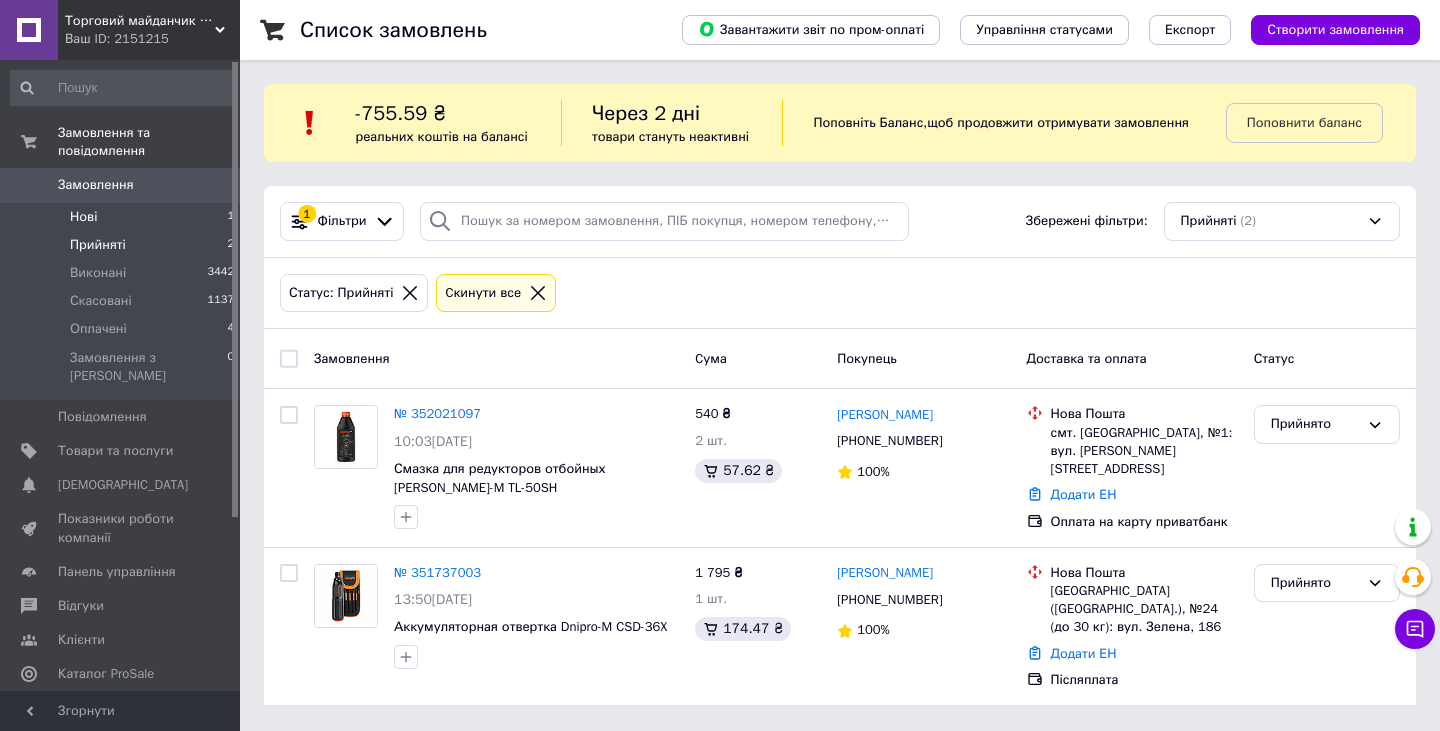 click on "Нові 1" at bounding box center (123, 217) 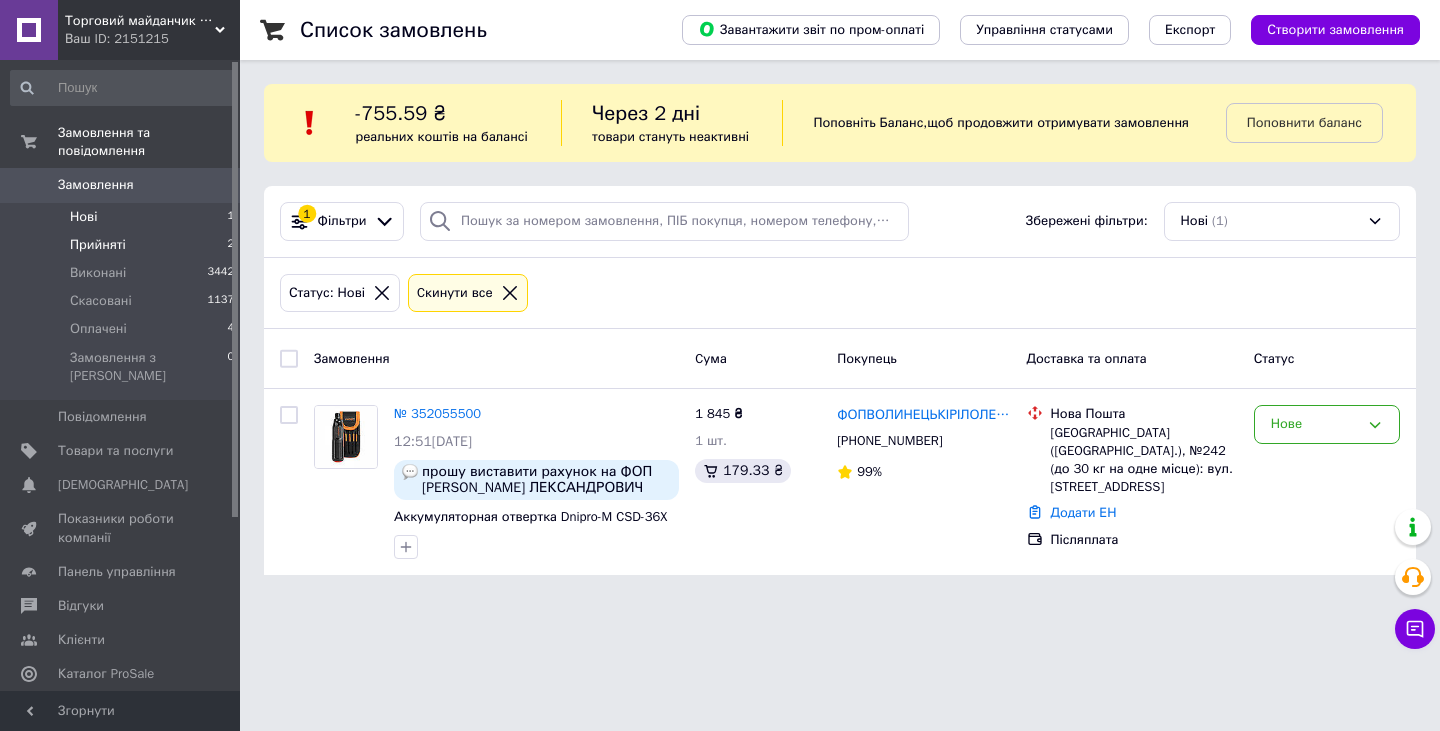 click on "Прийняті 2" at bounding box center [123, 245] 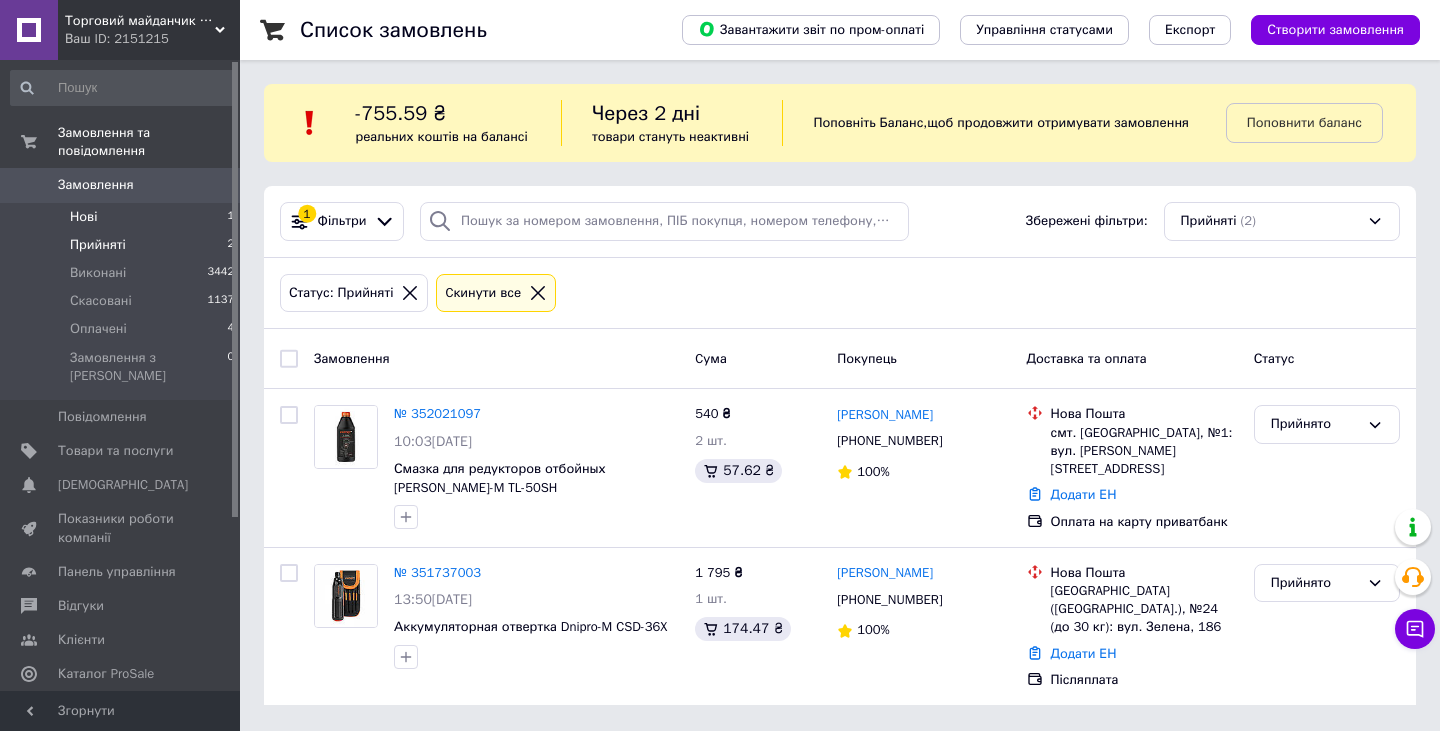 click on "Нові 1" at bounding box center (123, 217) 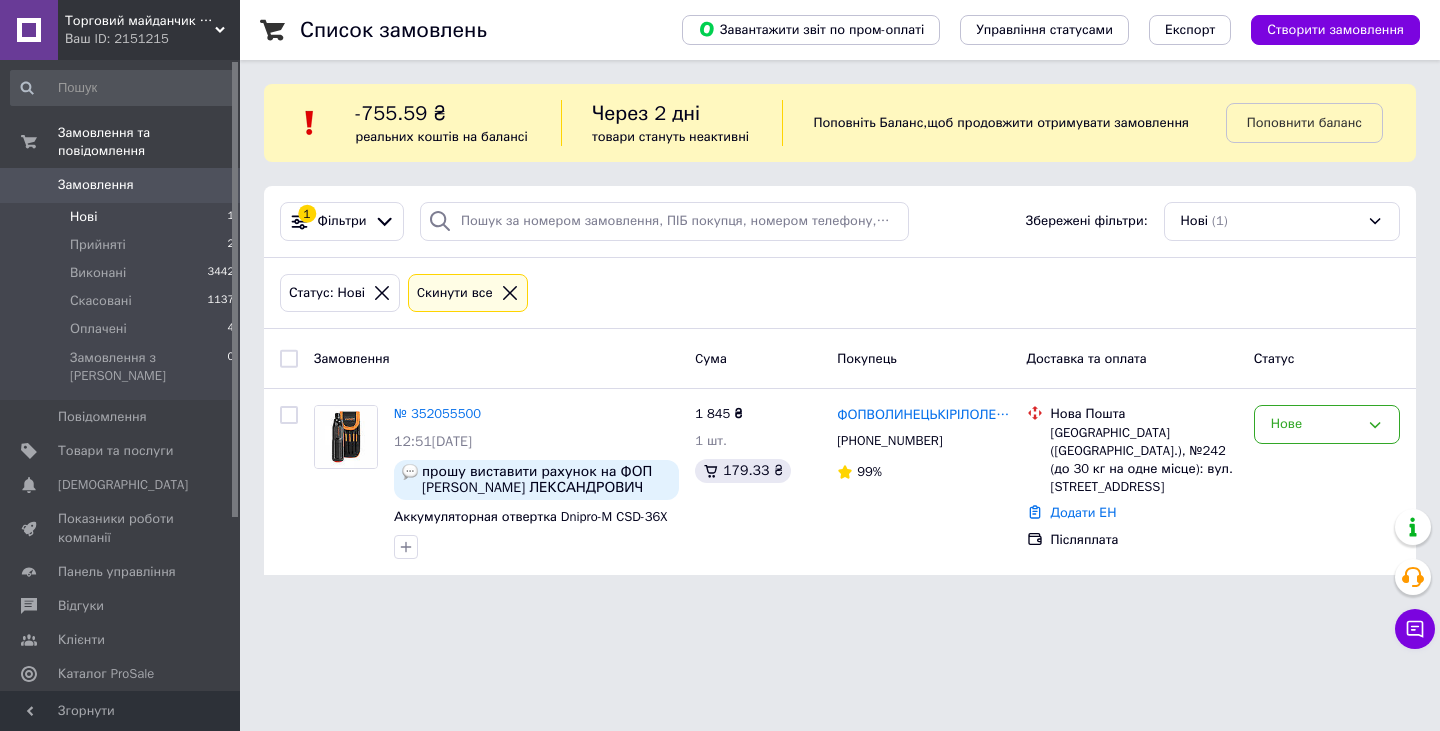 click on "Ваш ID: 2151215" at bounding box center (152, 39) 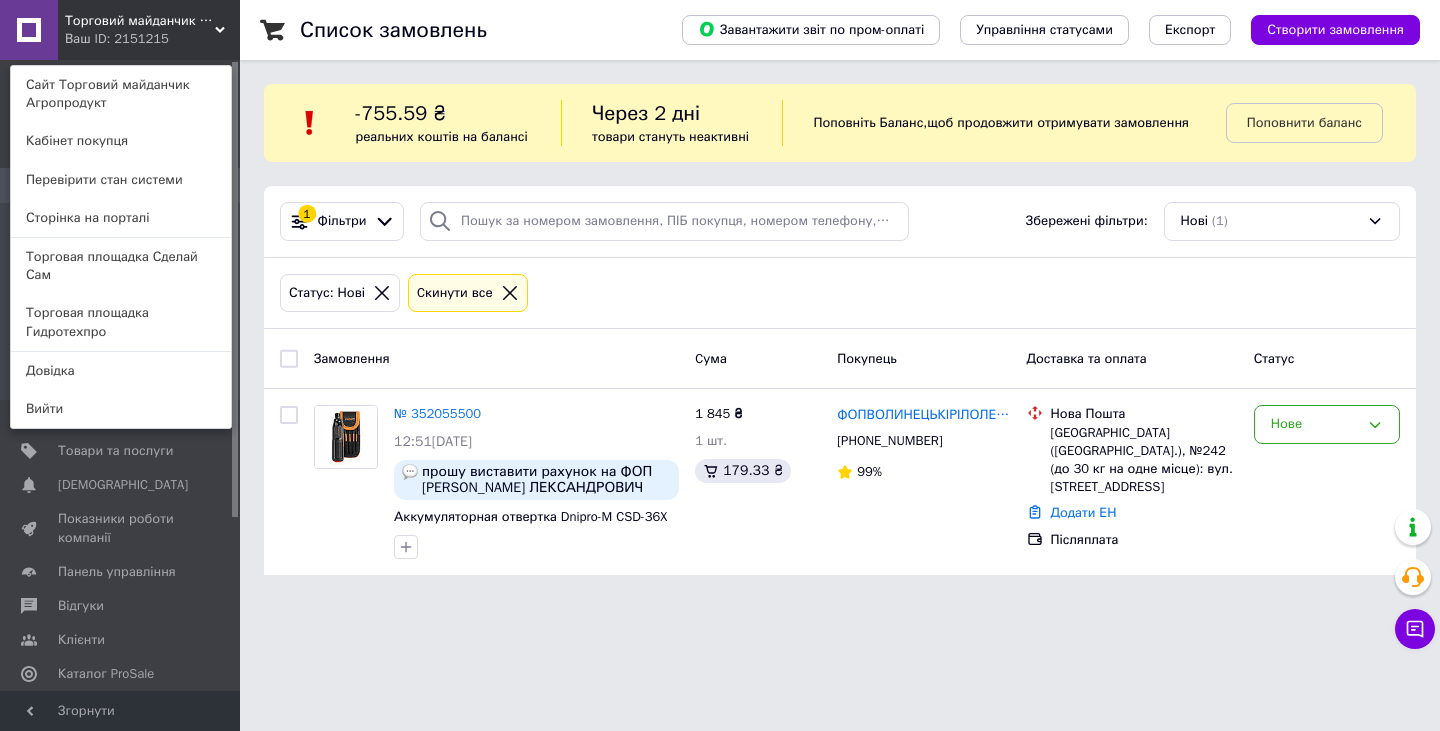 click on "Торговая площадка Гидротехпро" at bounding box center [121, 322] 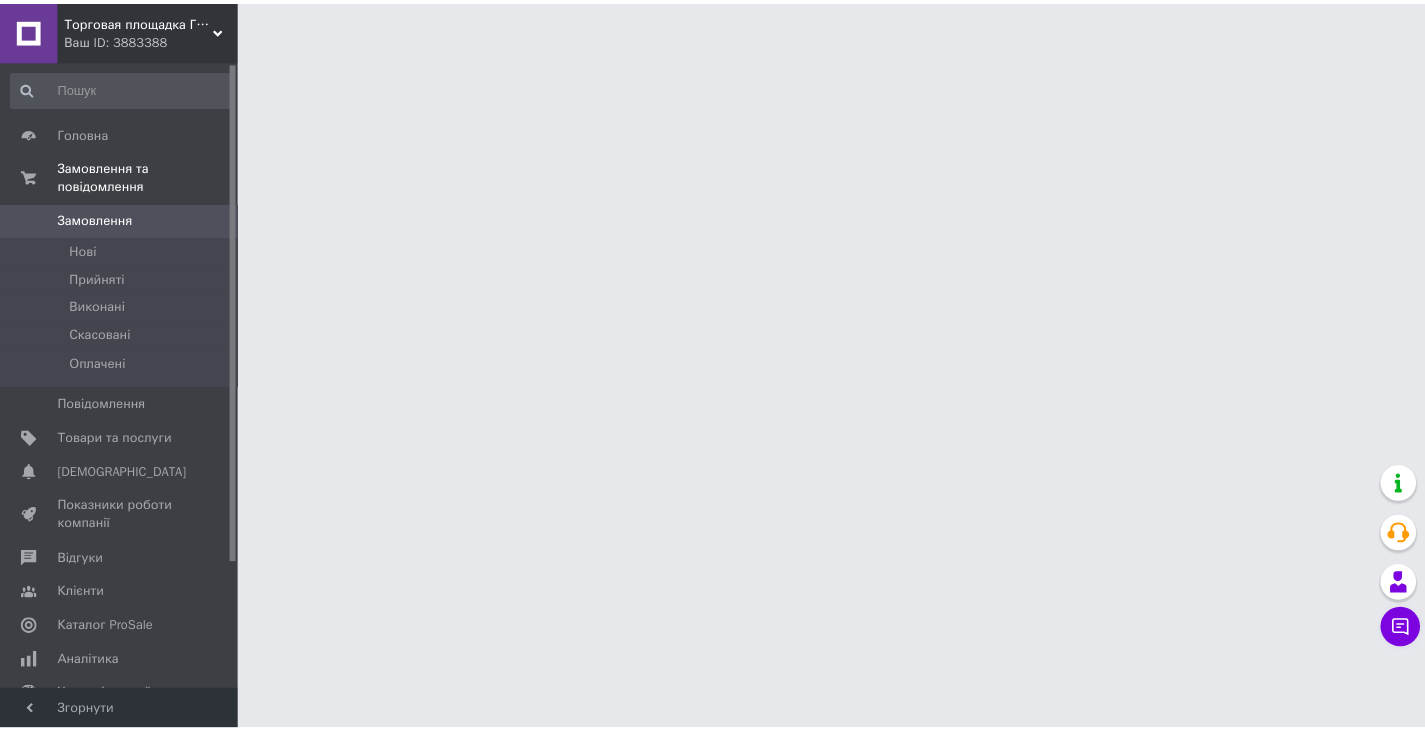 scroll, scrollTop: 0, scrollLeft: 0, axis: both 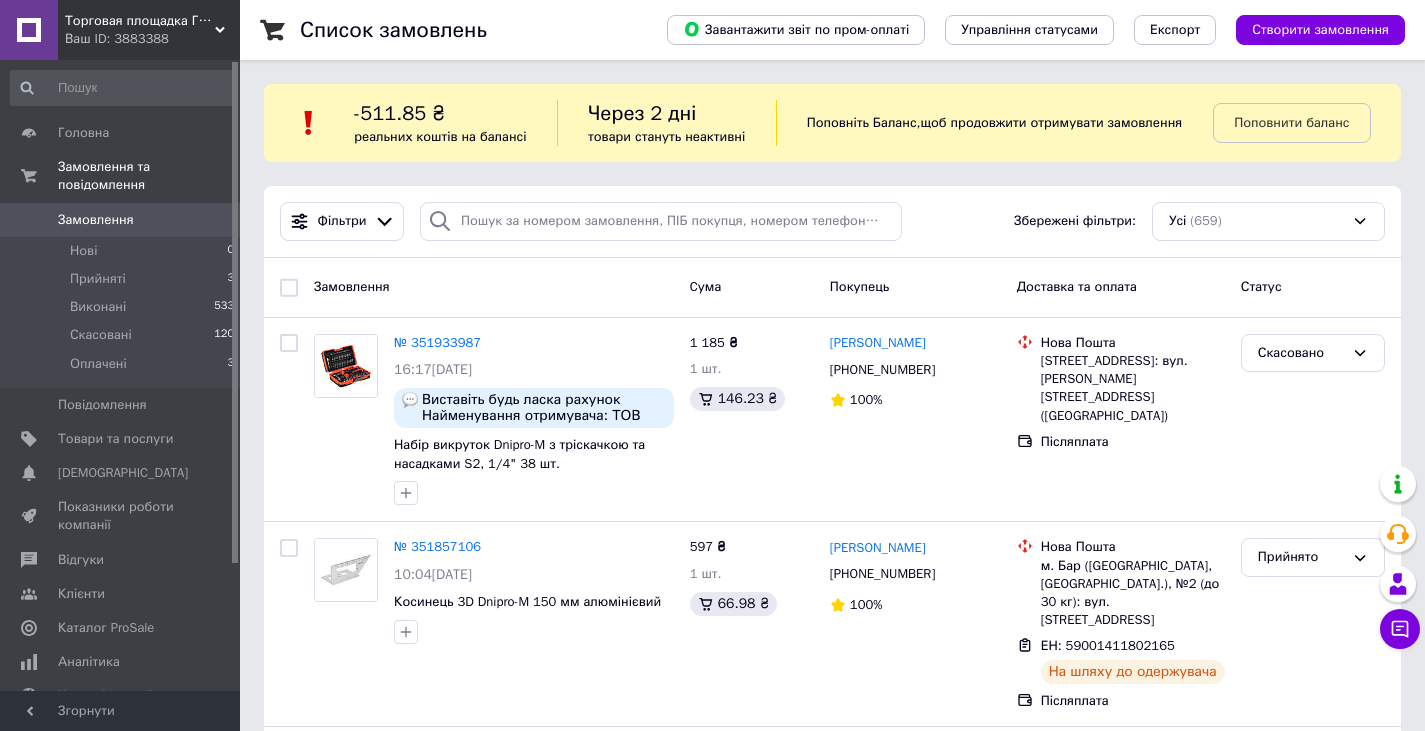 click on "Ваш ID: 3883388" at bounding box center (152, 39) 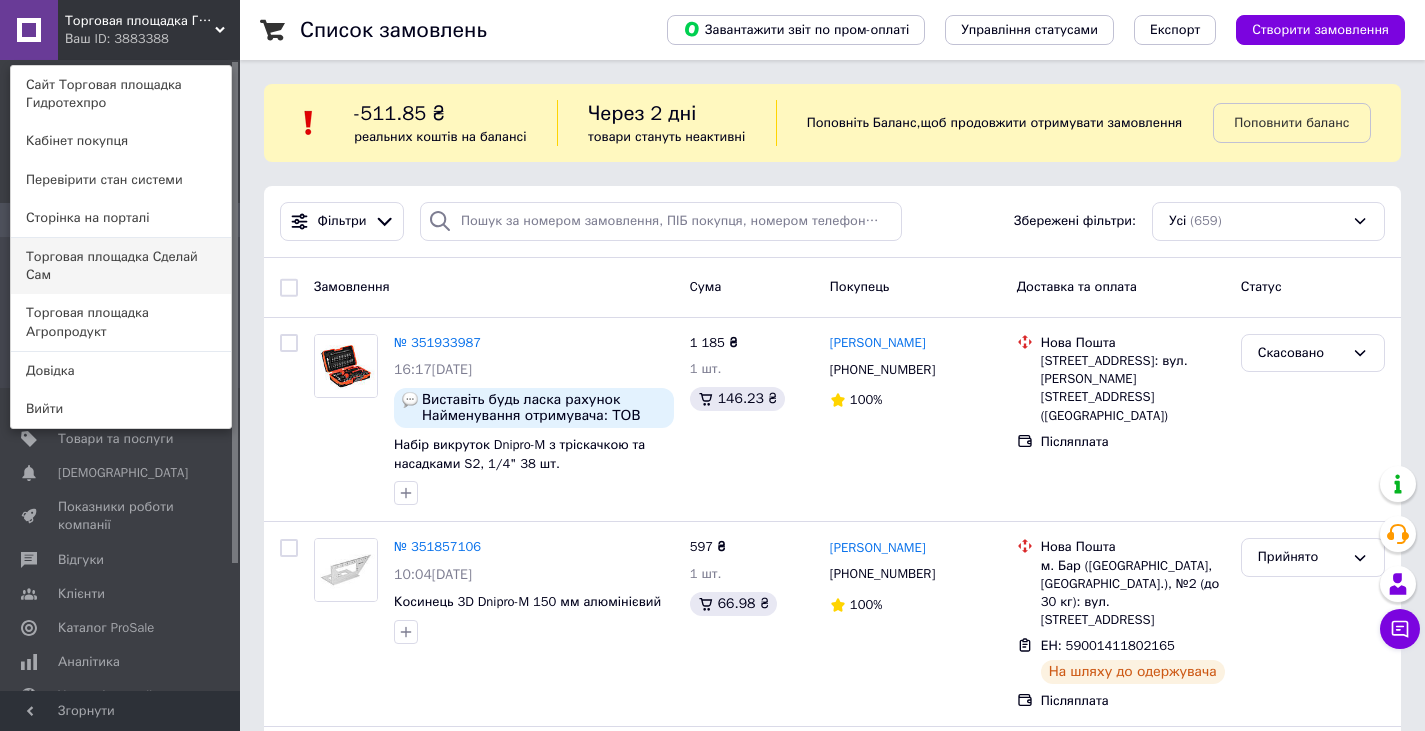 click on "Торговая площадка Сделай Сам" at bounding box center (121, 266) 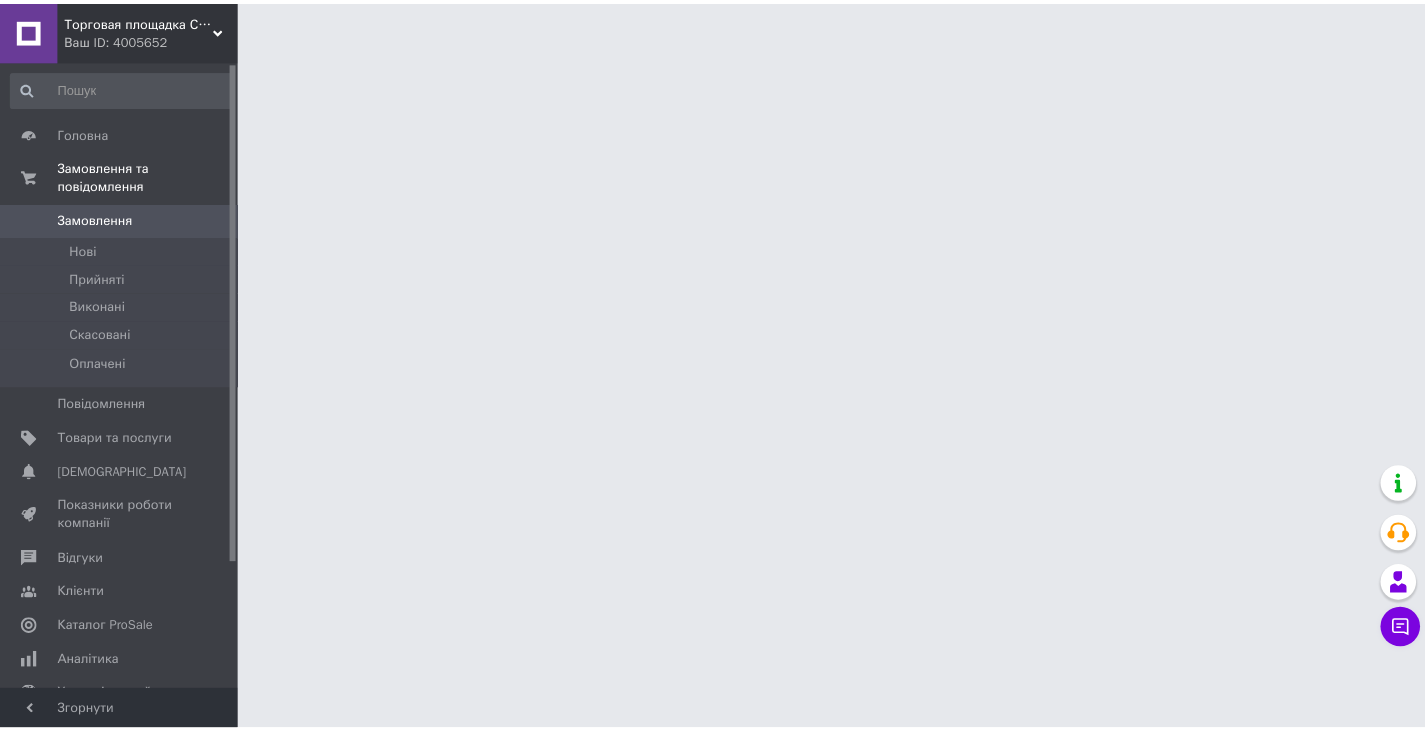scroll, scrollTop: 0, scrollLeft: 0, axis: both 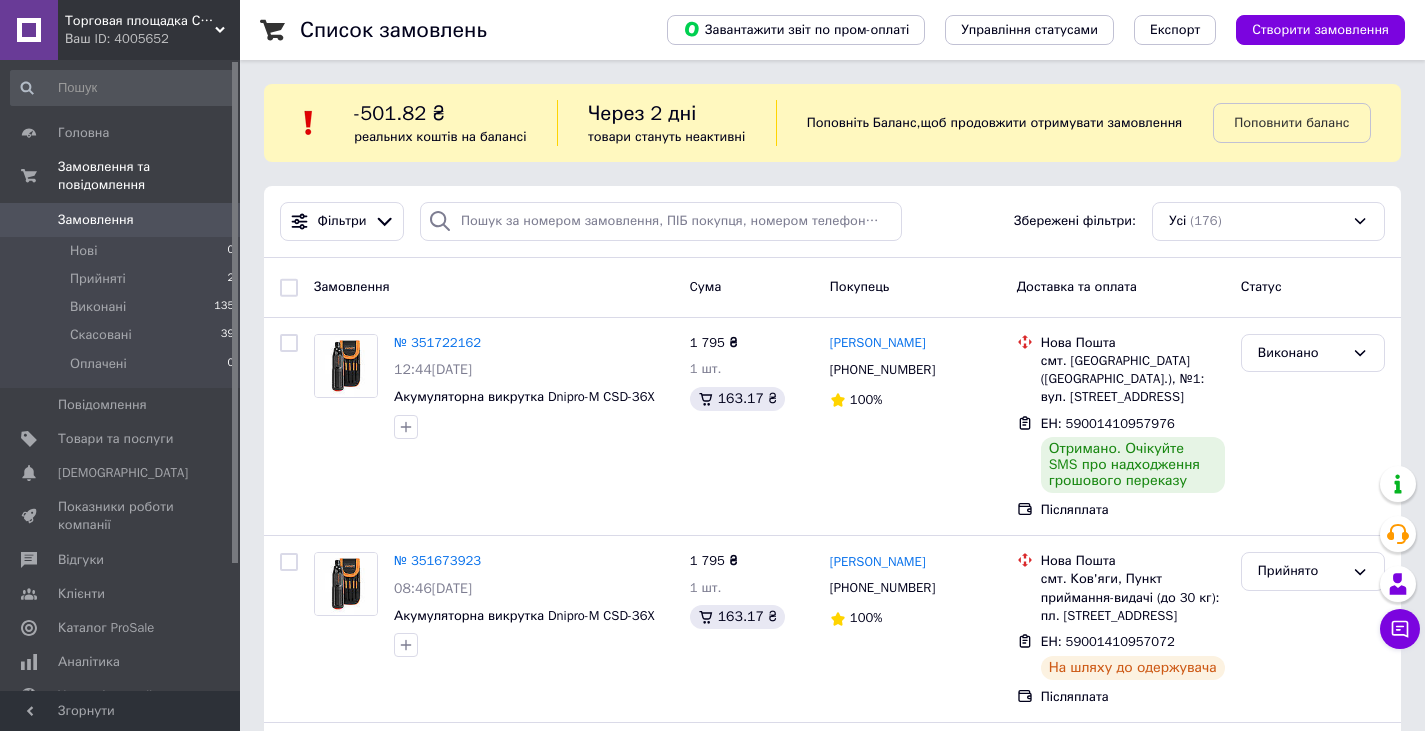 click 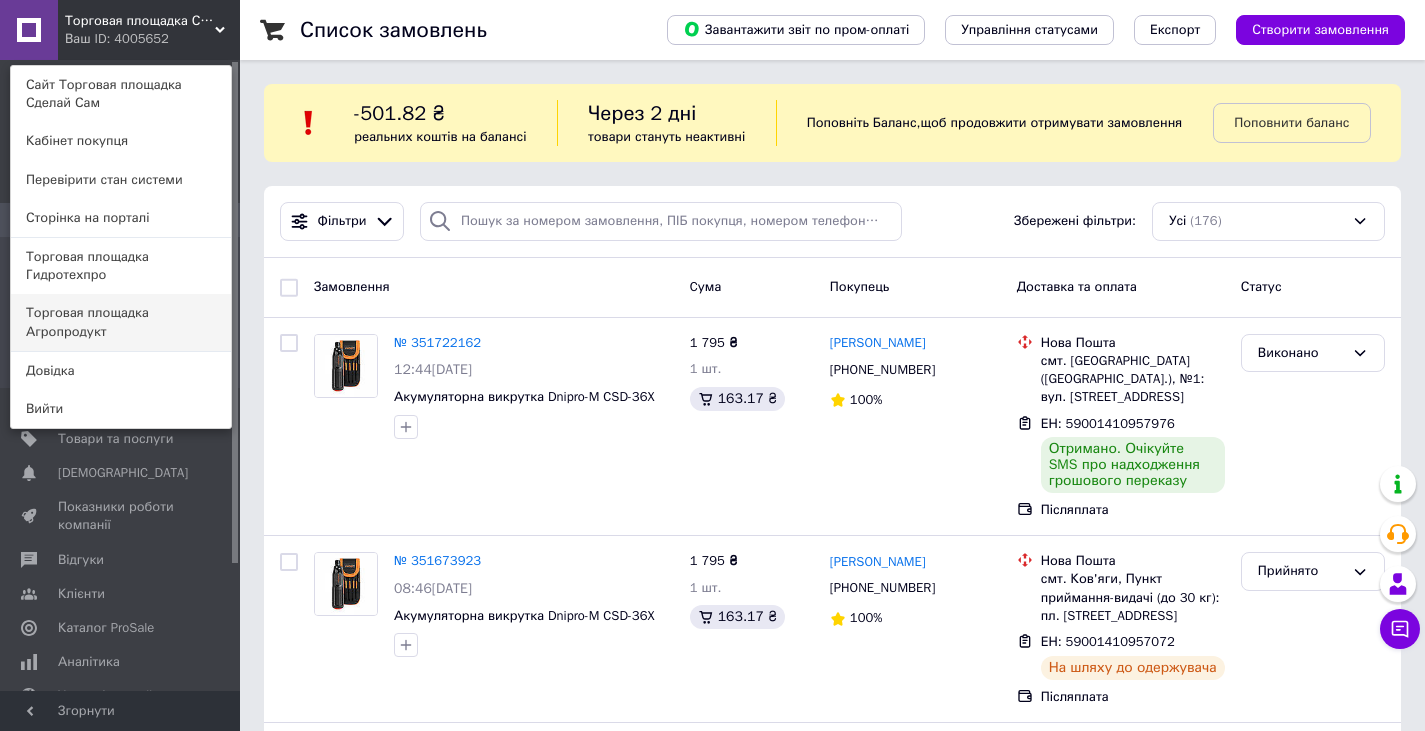 click on "Торговая площадка Агропродукт" at bounding box center (121, 322) 